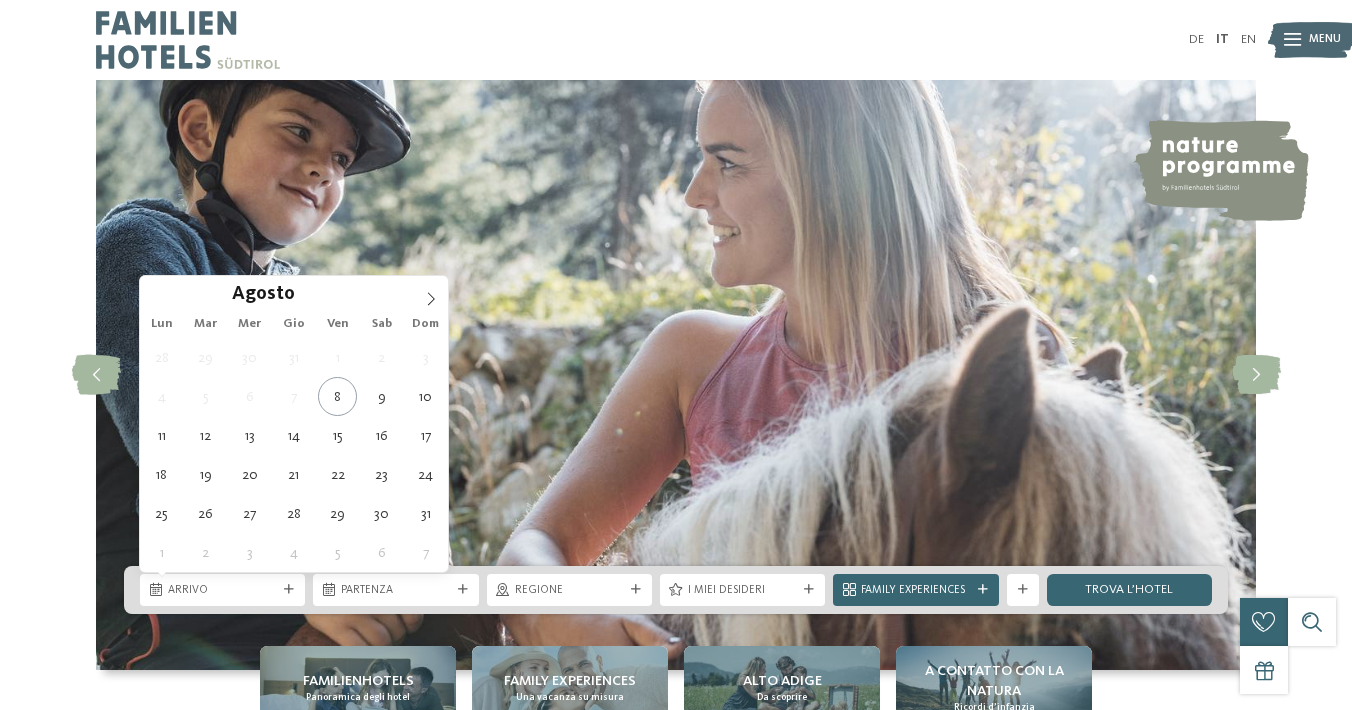 click at bounding box center (289, 590) 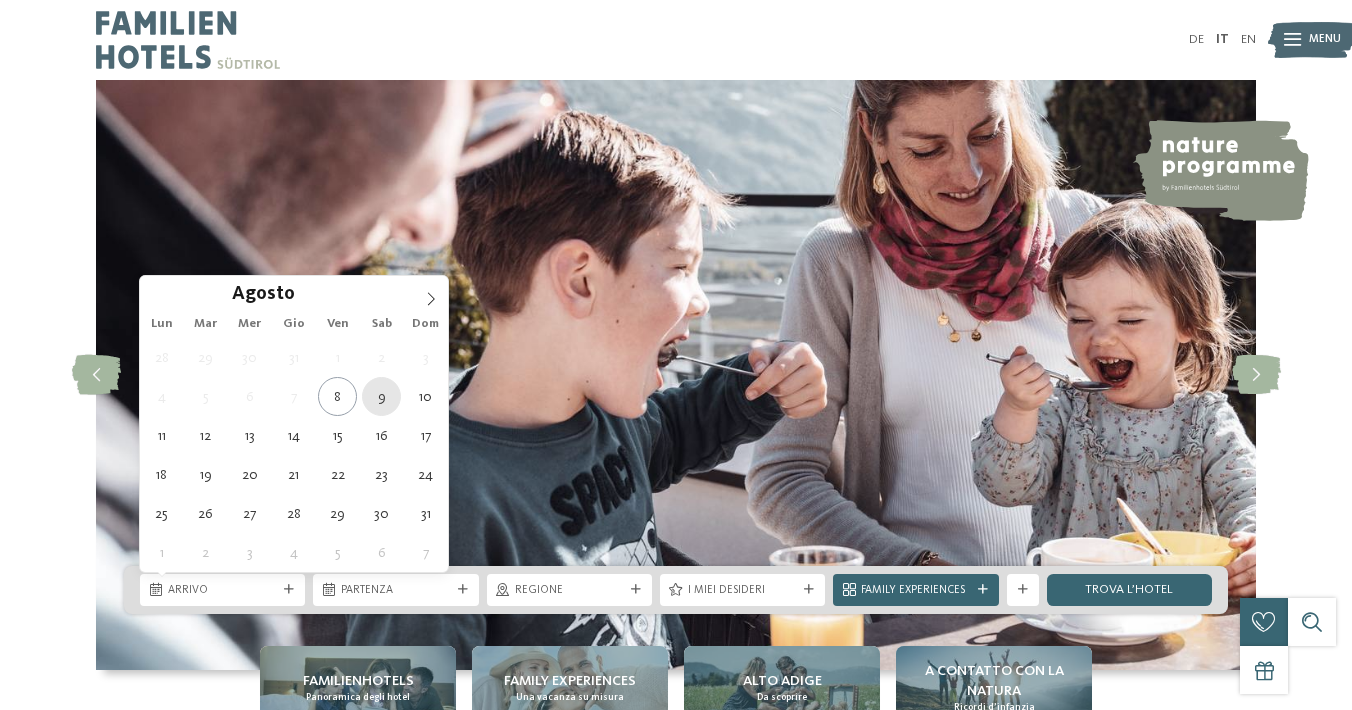 type on "[DATE]" 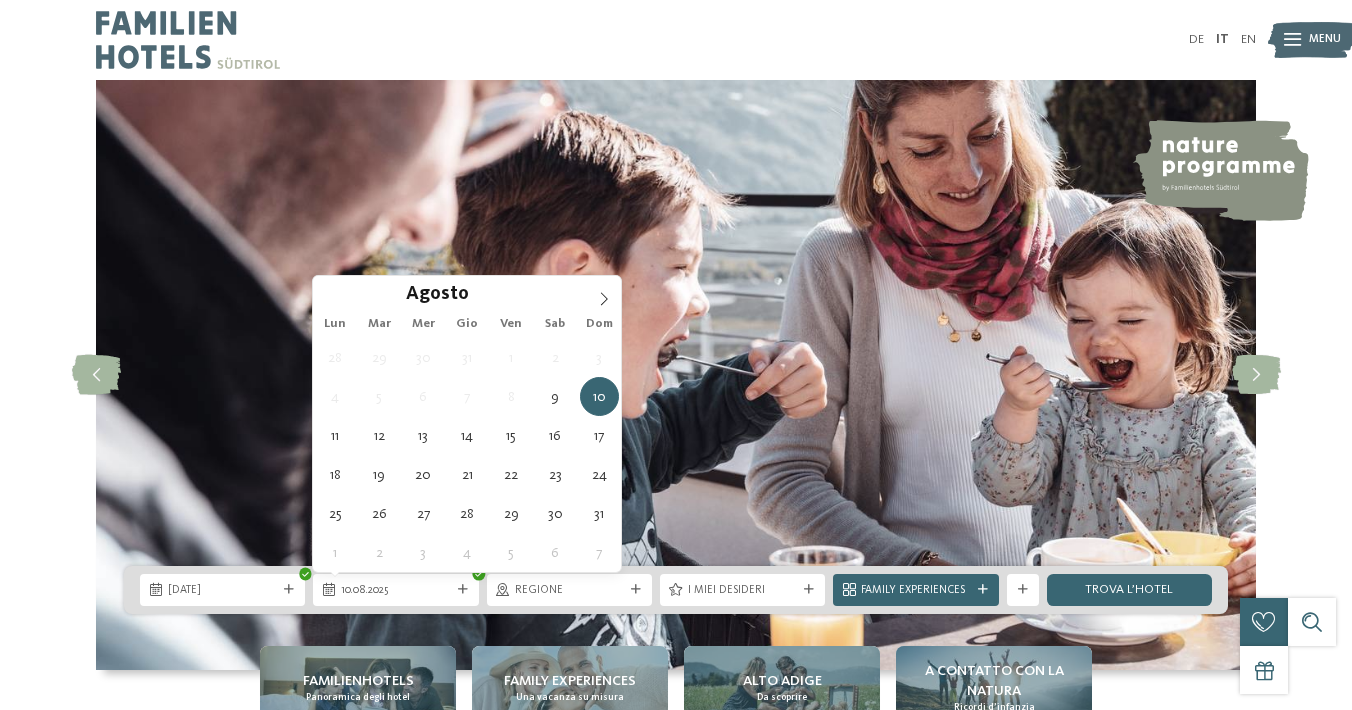 type on "10.08.2025" 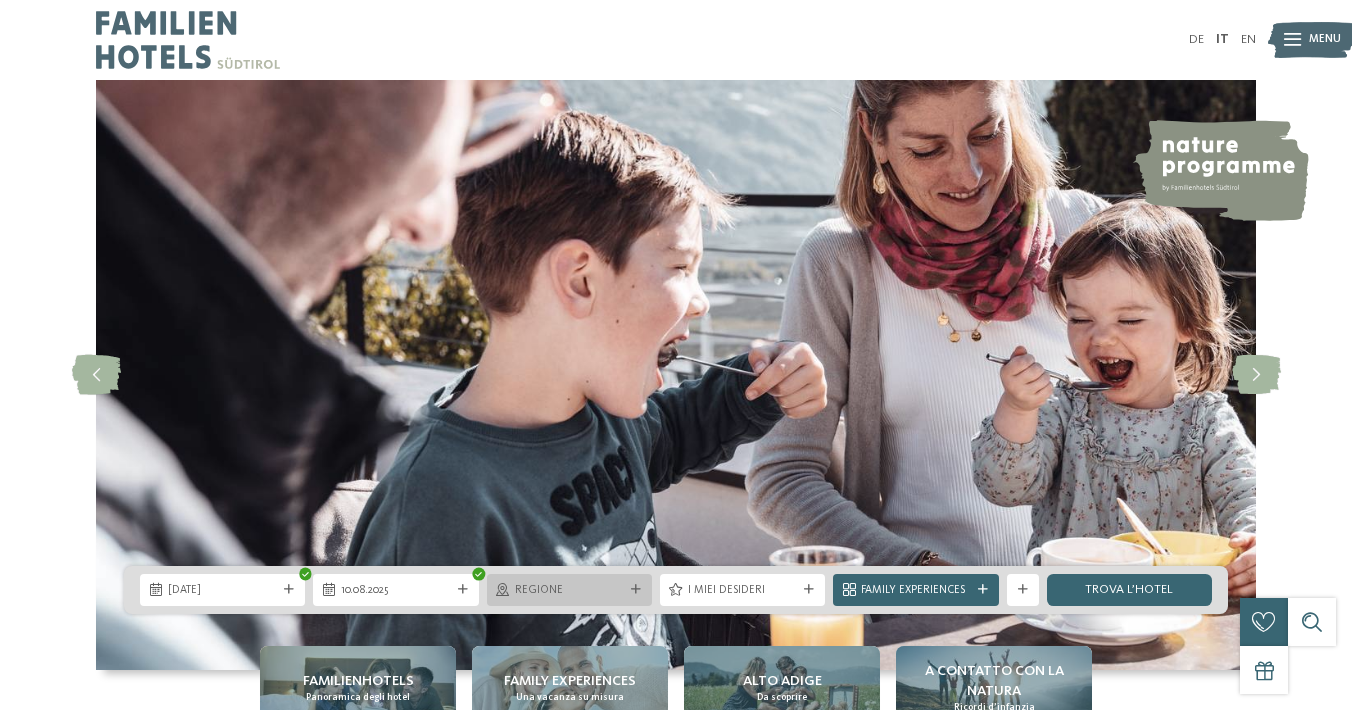 click on "Regione" at bounding box center (569, 590) 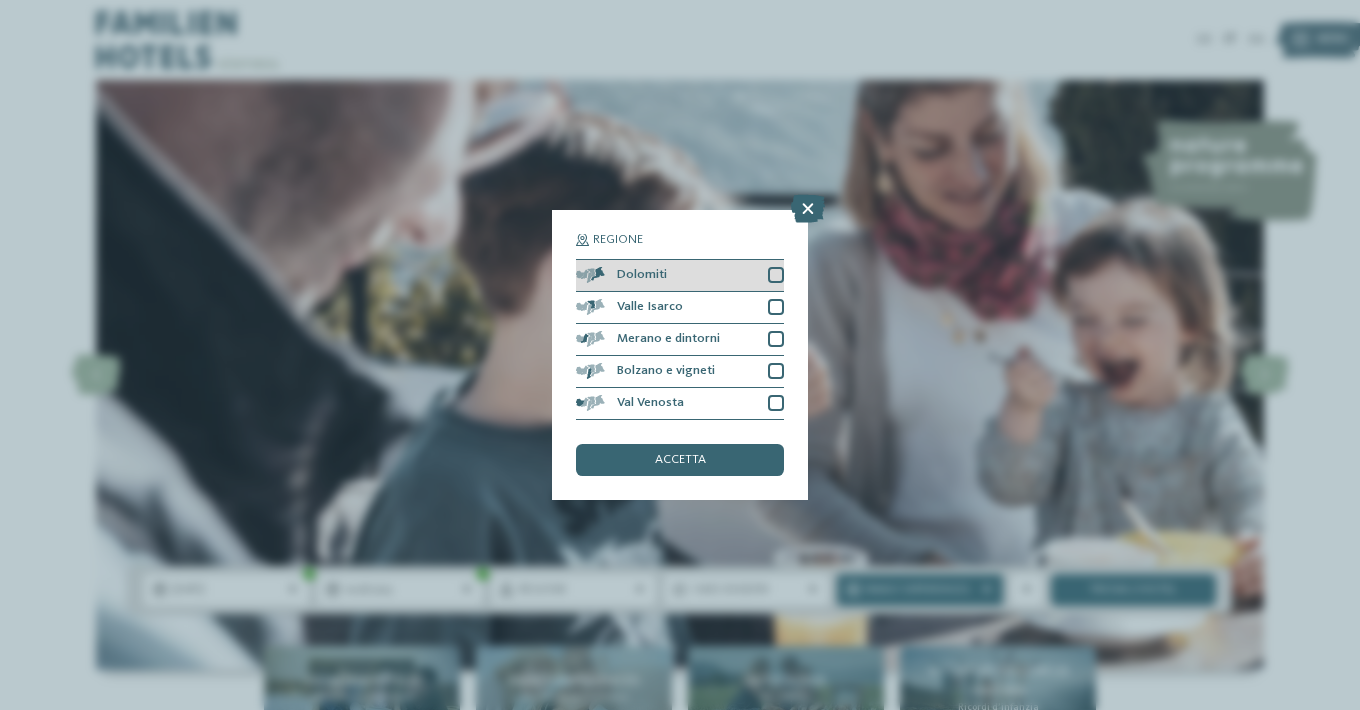 click at bounding box center (776, 275) 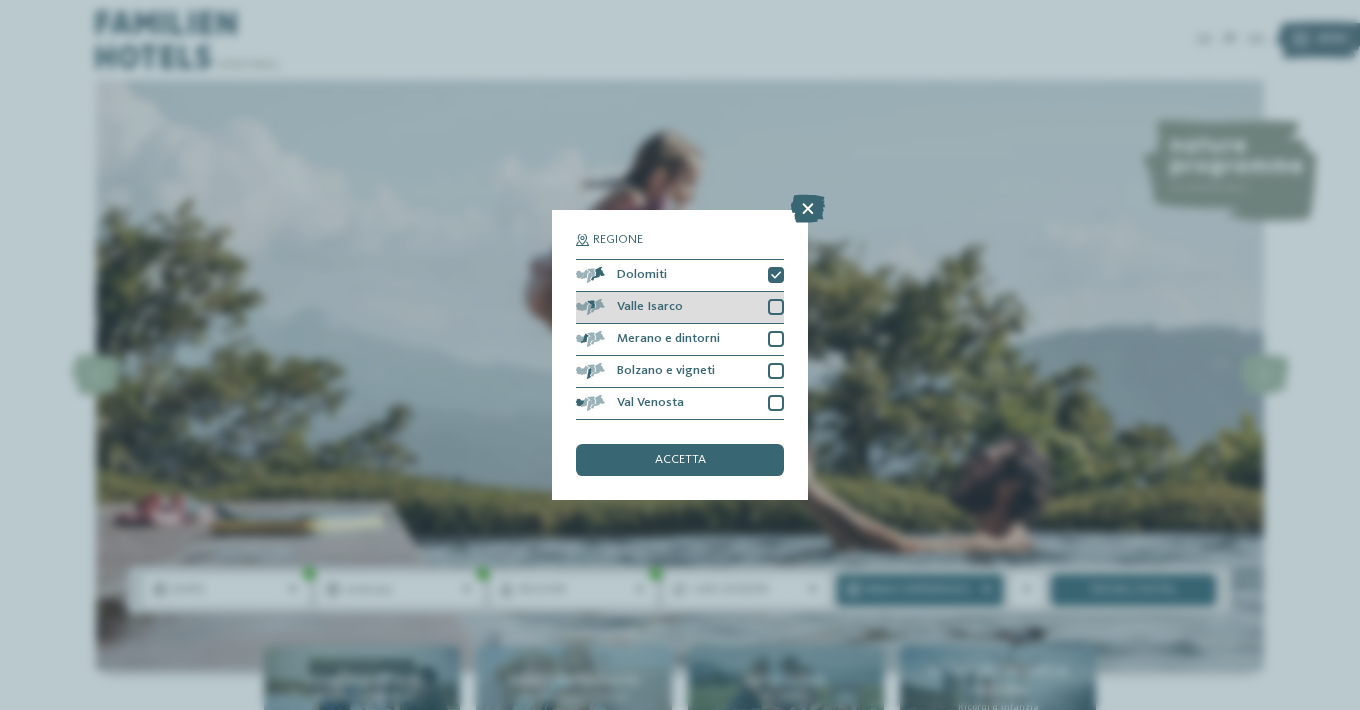 click at bounding box center [776, 307] 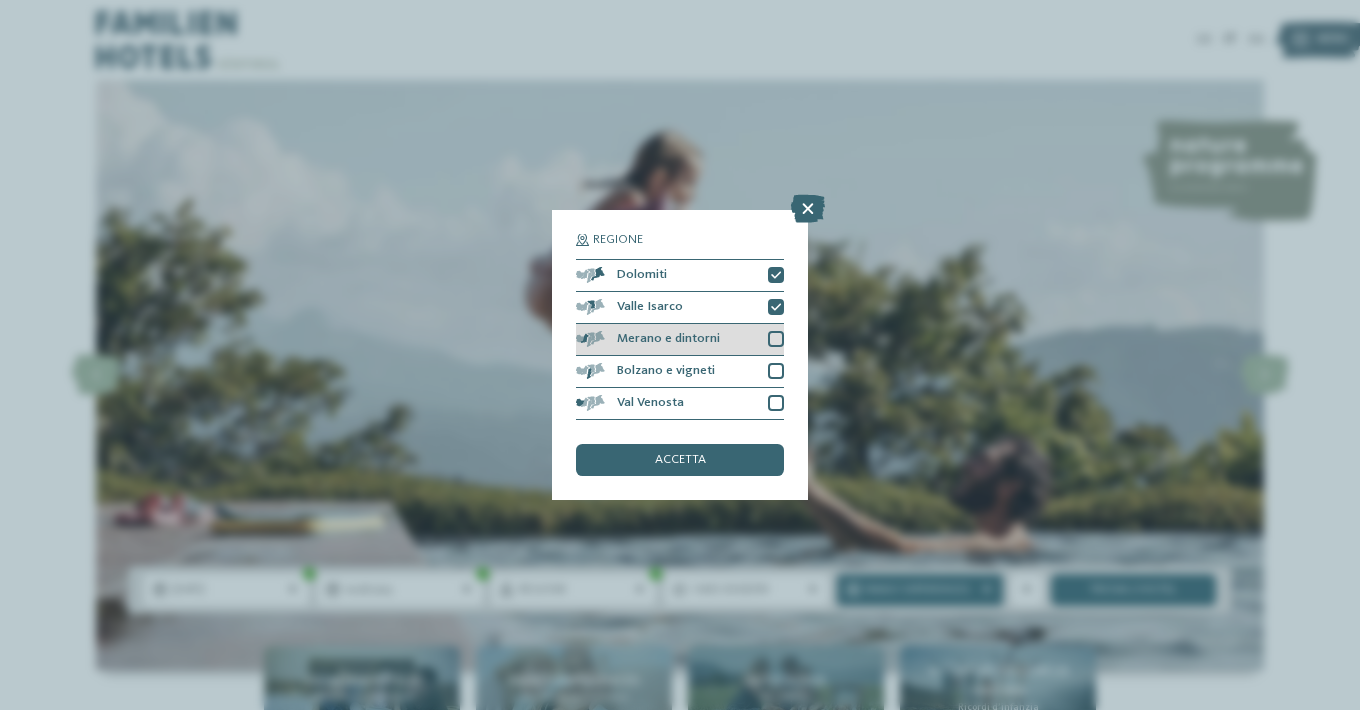 click at bounding box center [776, 339] 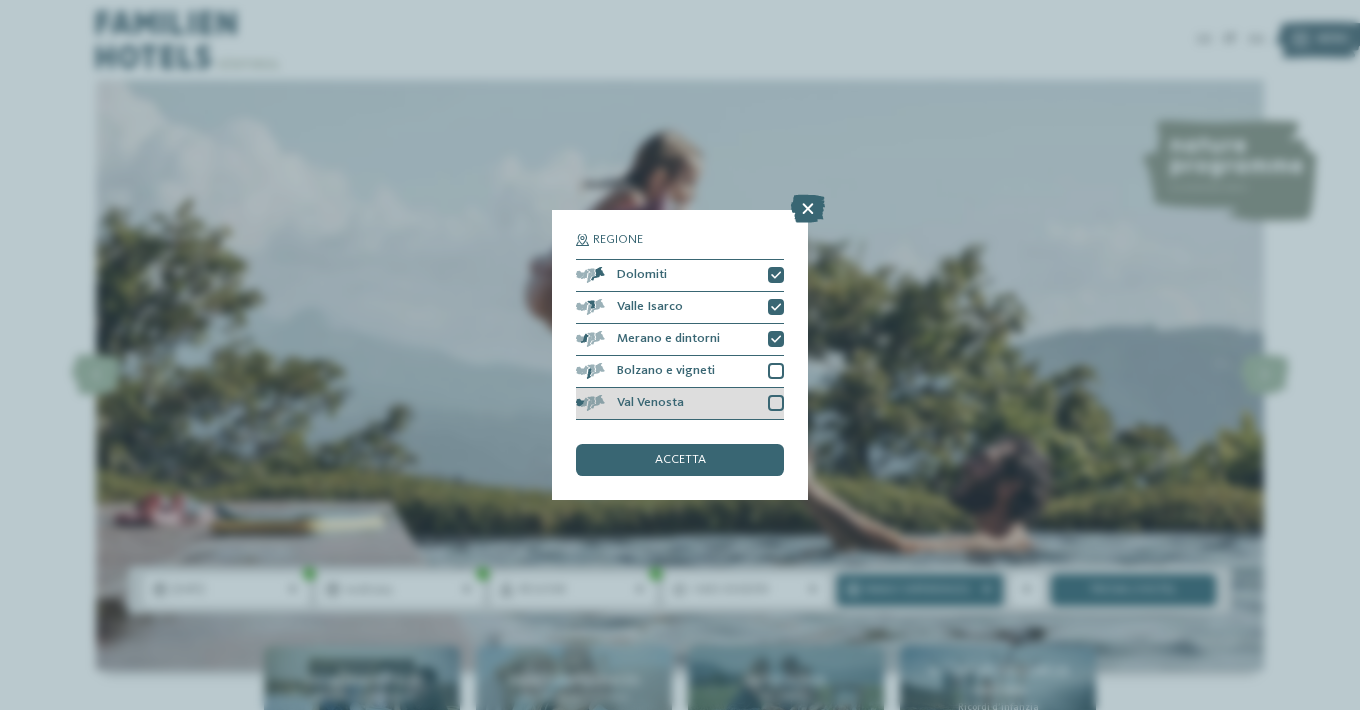 click at bounding box center (776, 403) 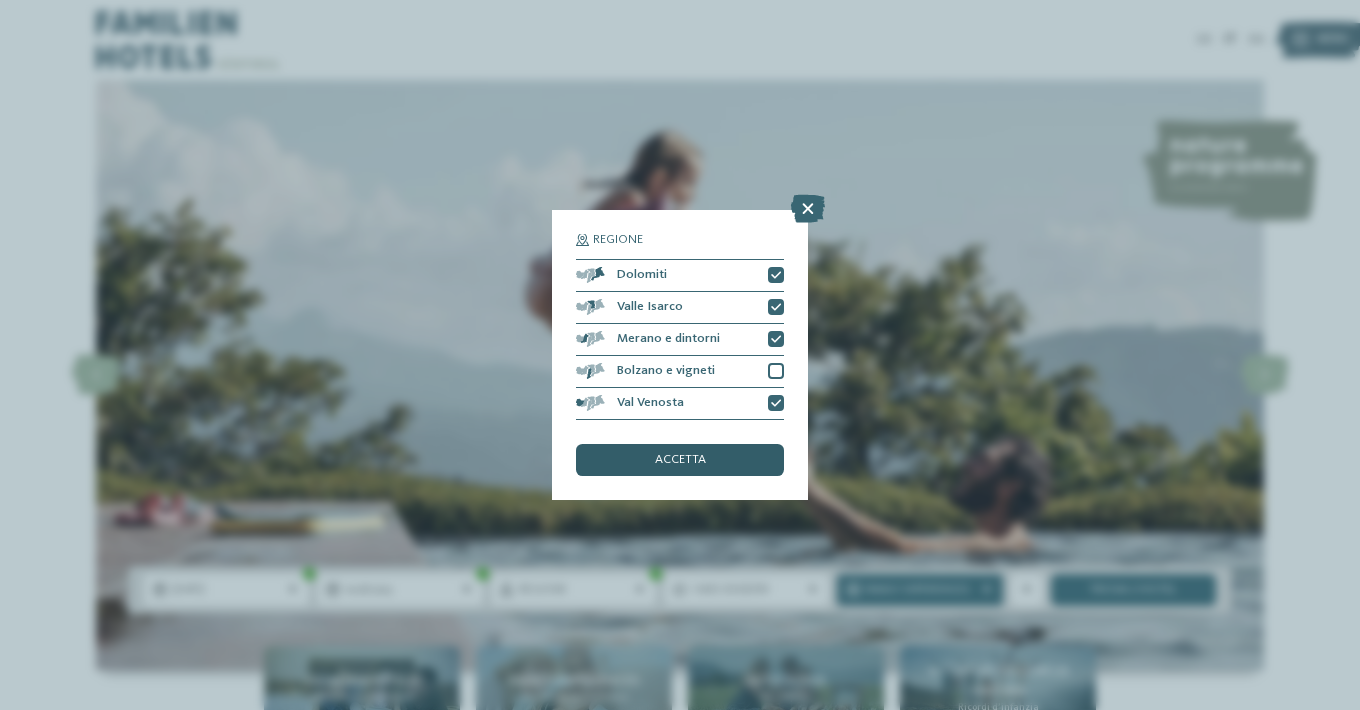 click on "accetta" at bounding box center [680, 460] 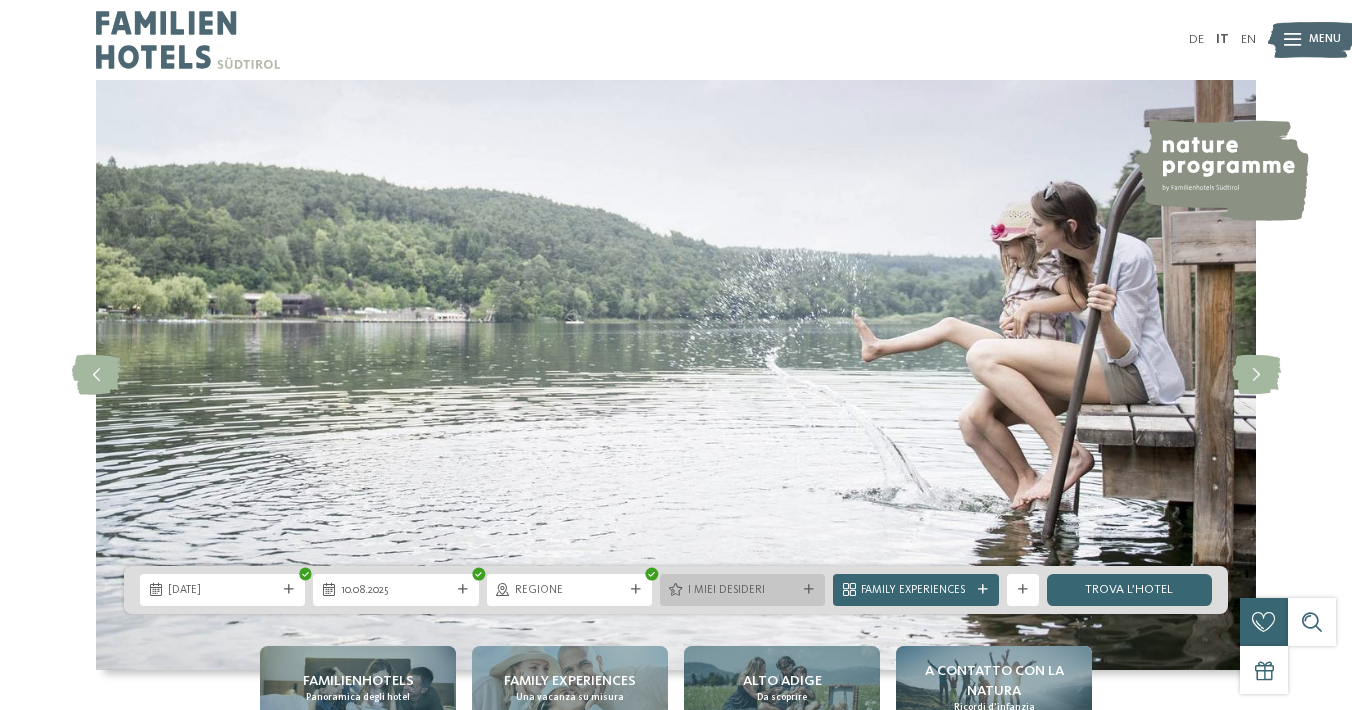 click at bounding box center (809, 590) 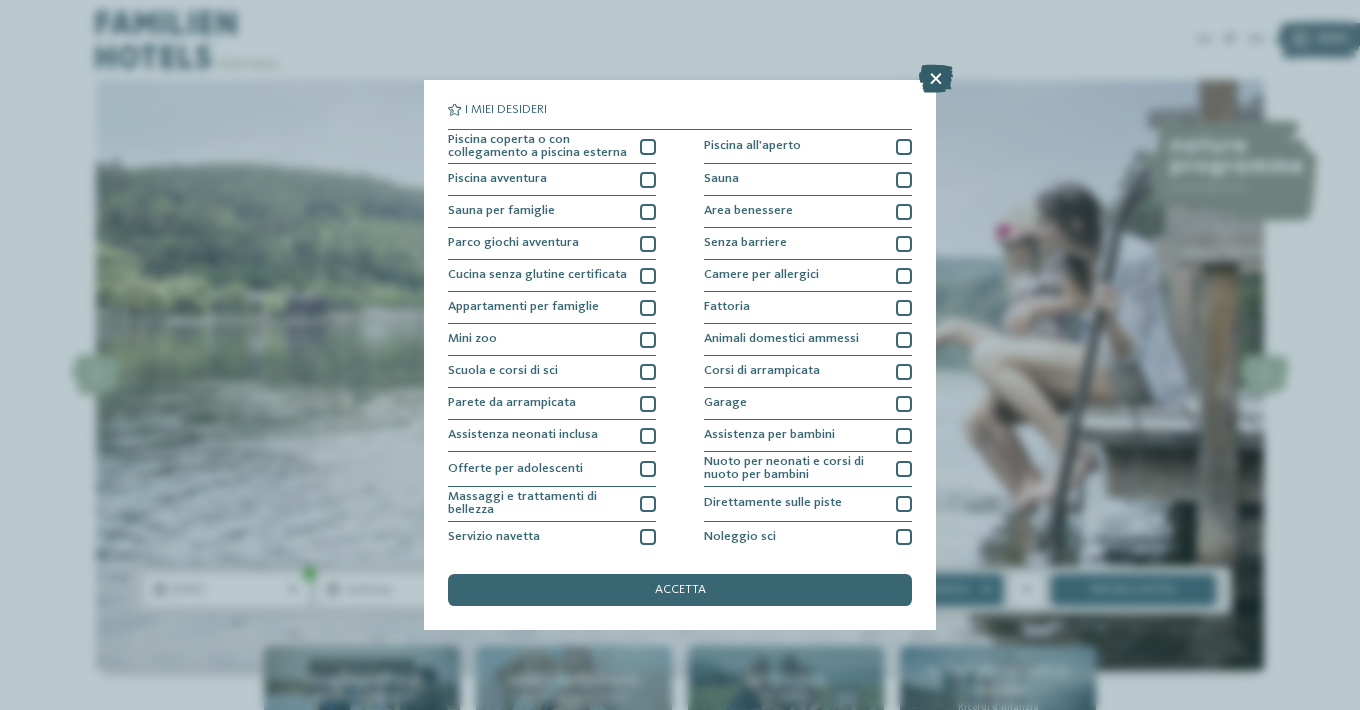 click at bounding box center [936, 79] 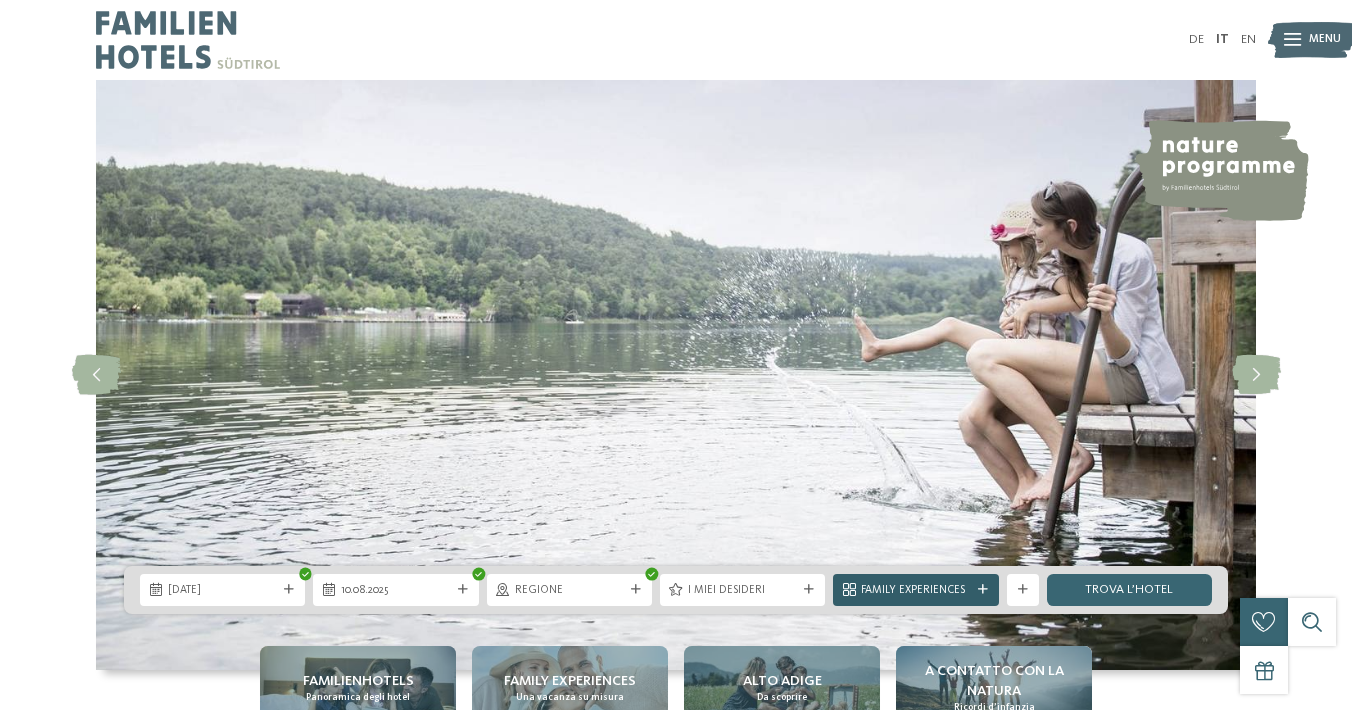 click on "Family Experiences" at bounding box center [915, 591] 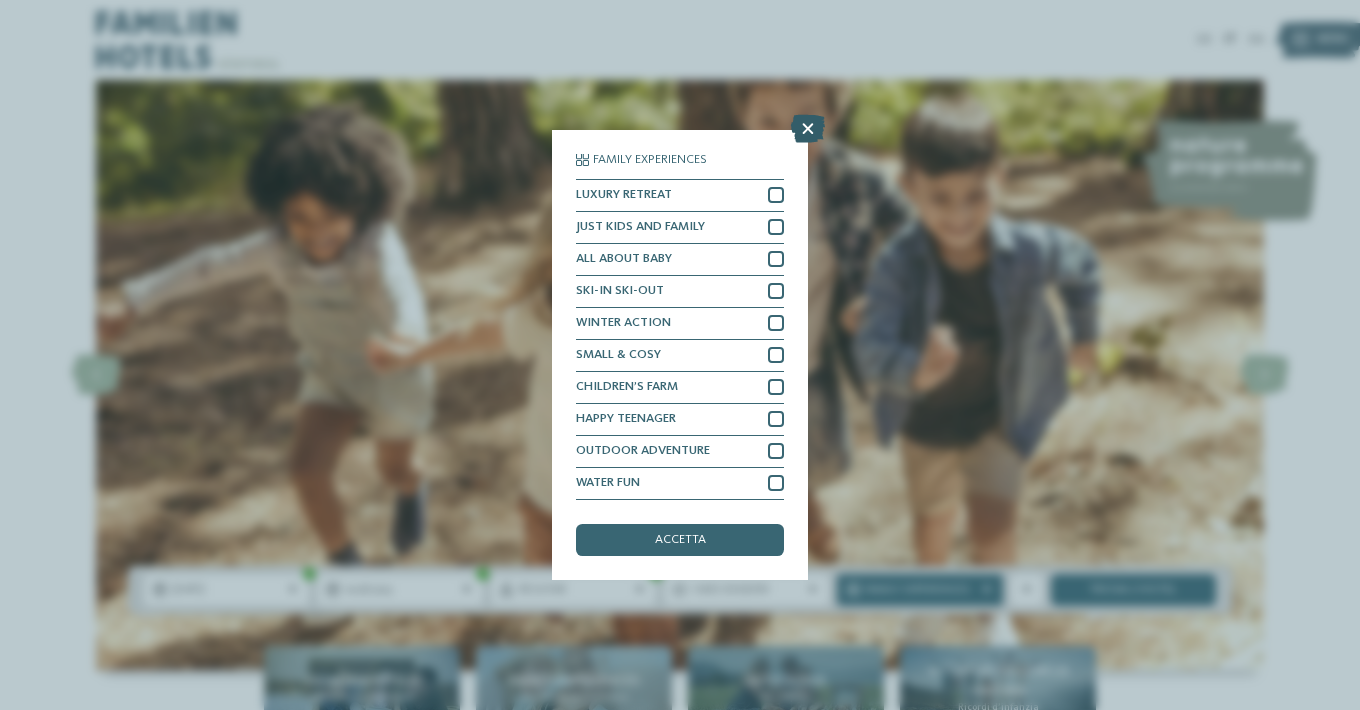 click at bounding box center (808, 129) 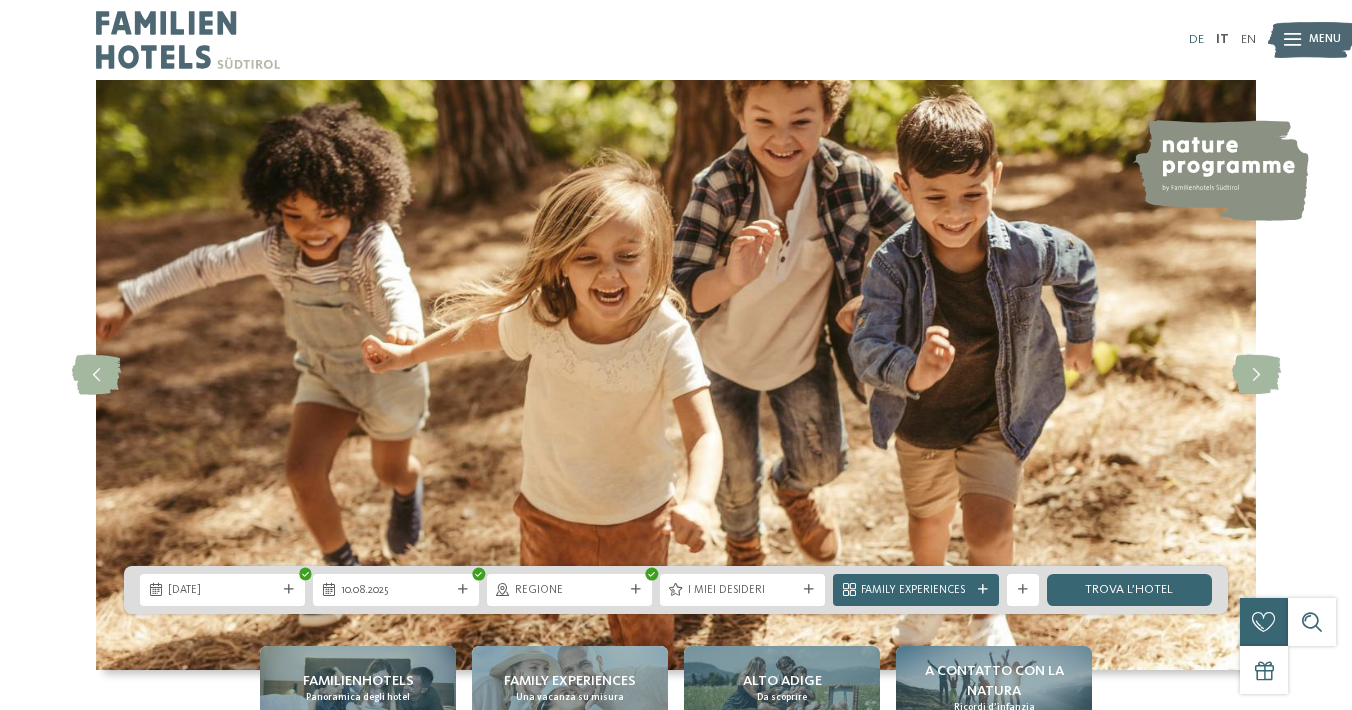 click on "DE" at bounding box center [1196, 39] 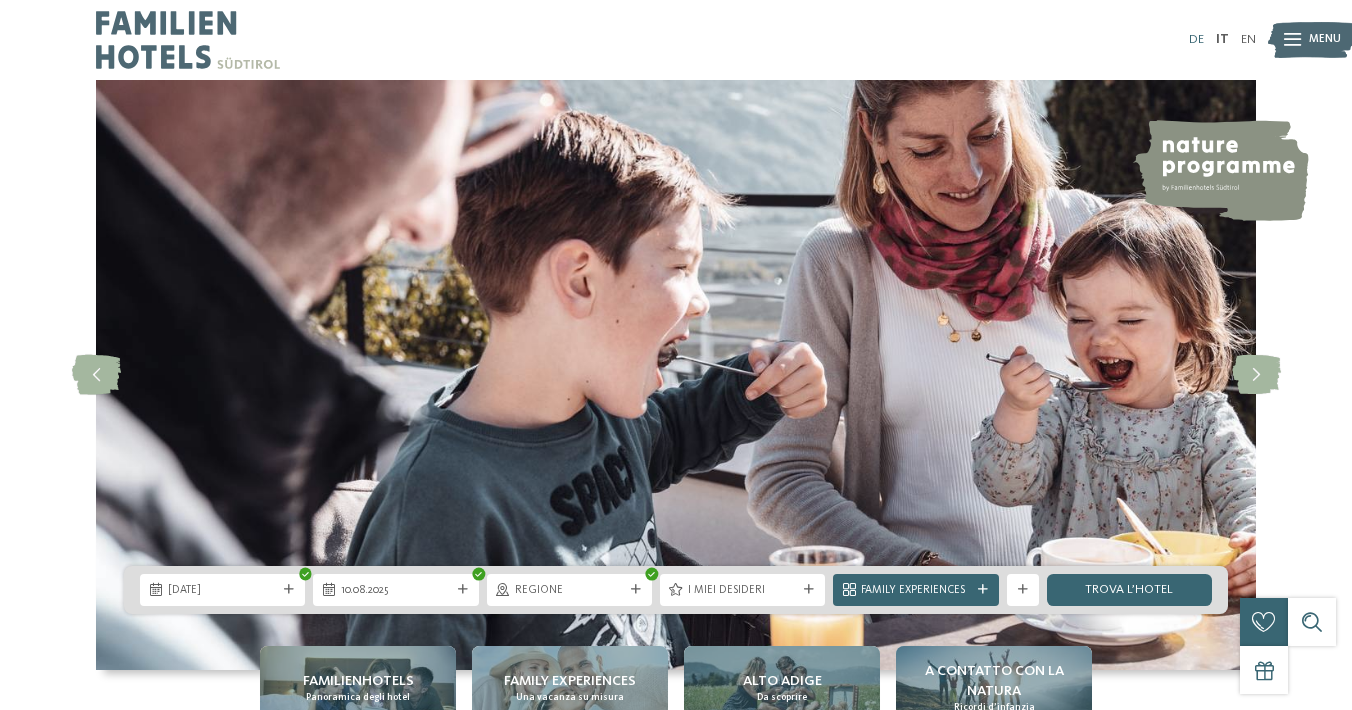 click on "DE" at bounding box center (1196, 39) 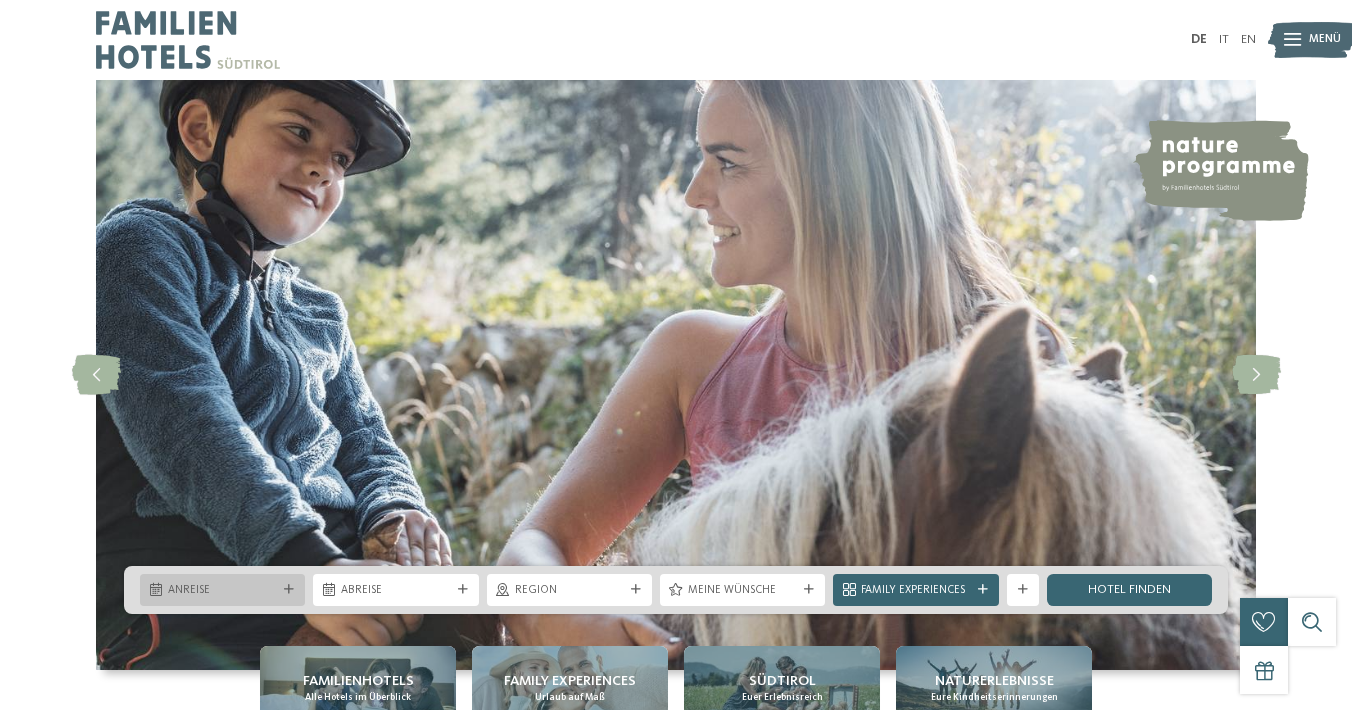 scroll, scrollTop: 0, scrollLeft: 0, axis: both 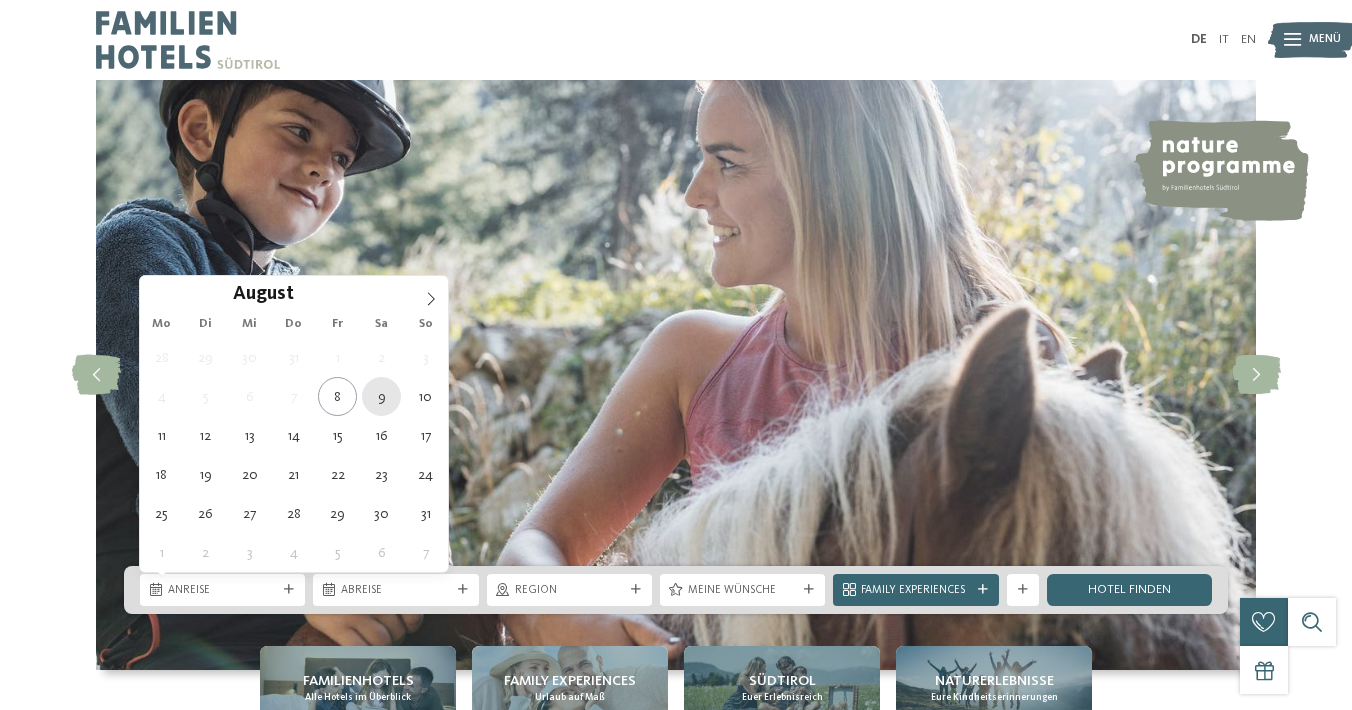 type on "[DATE]" 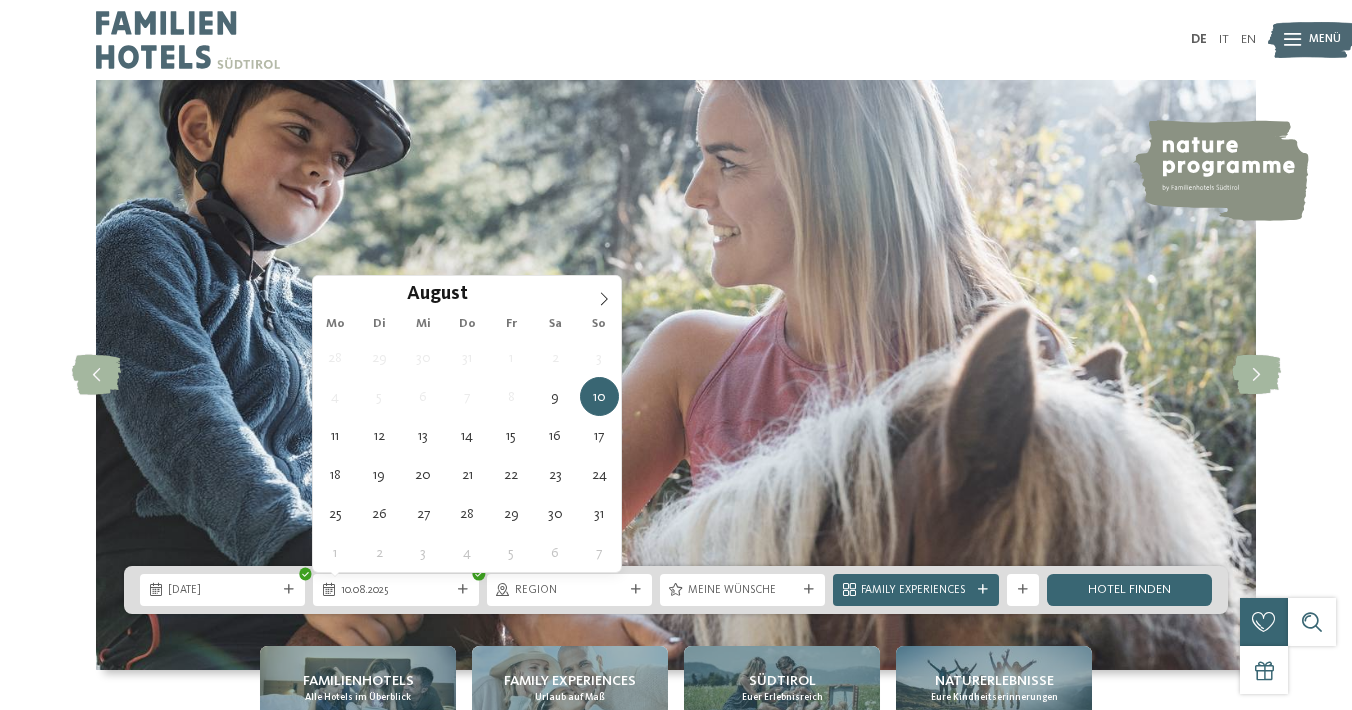 type on "10.08.2025" 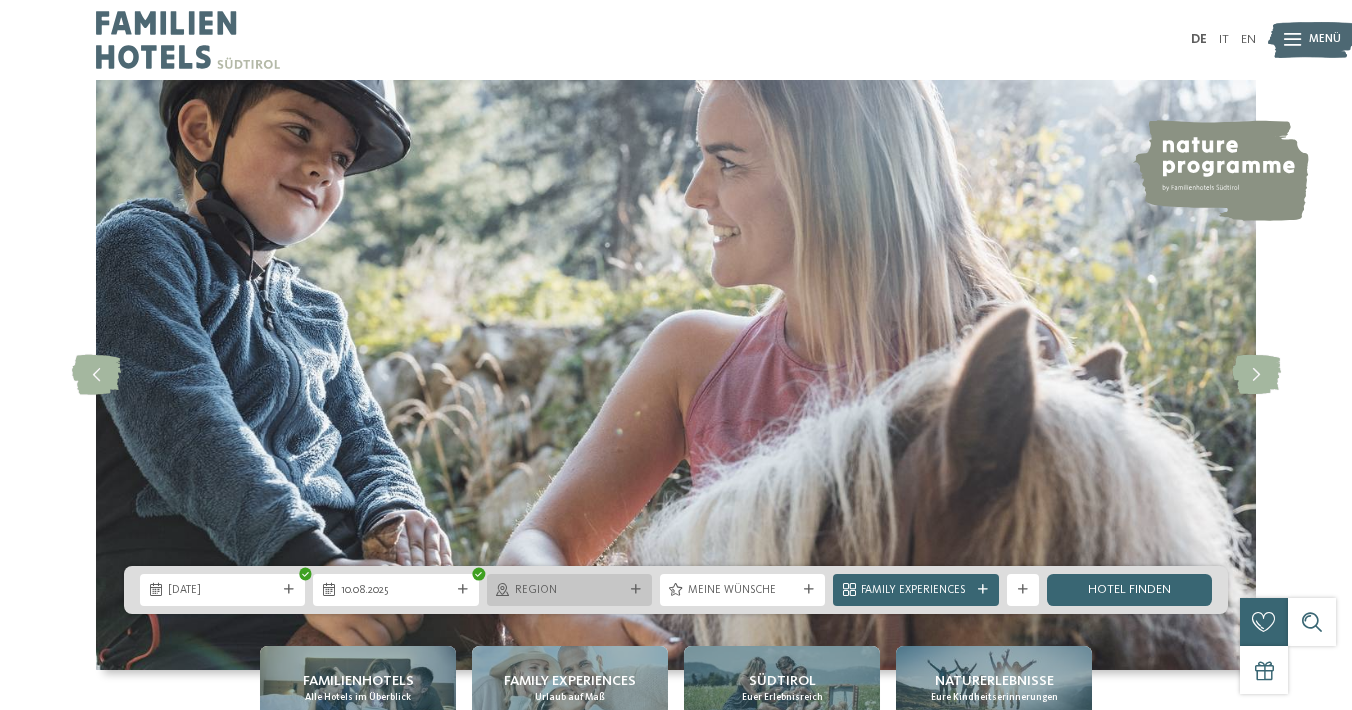 click on "Region" at bounding box center [569, 591] 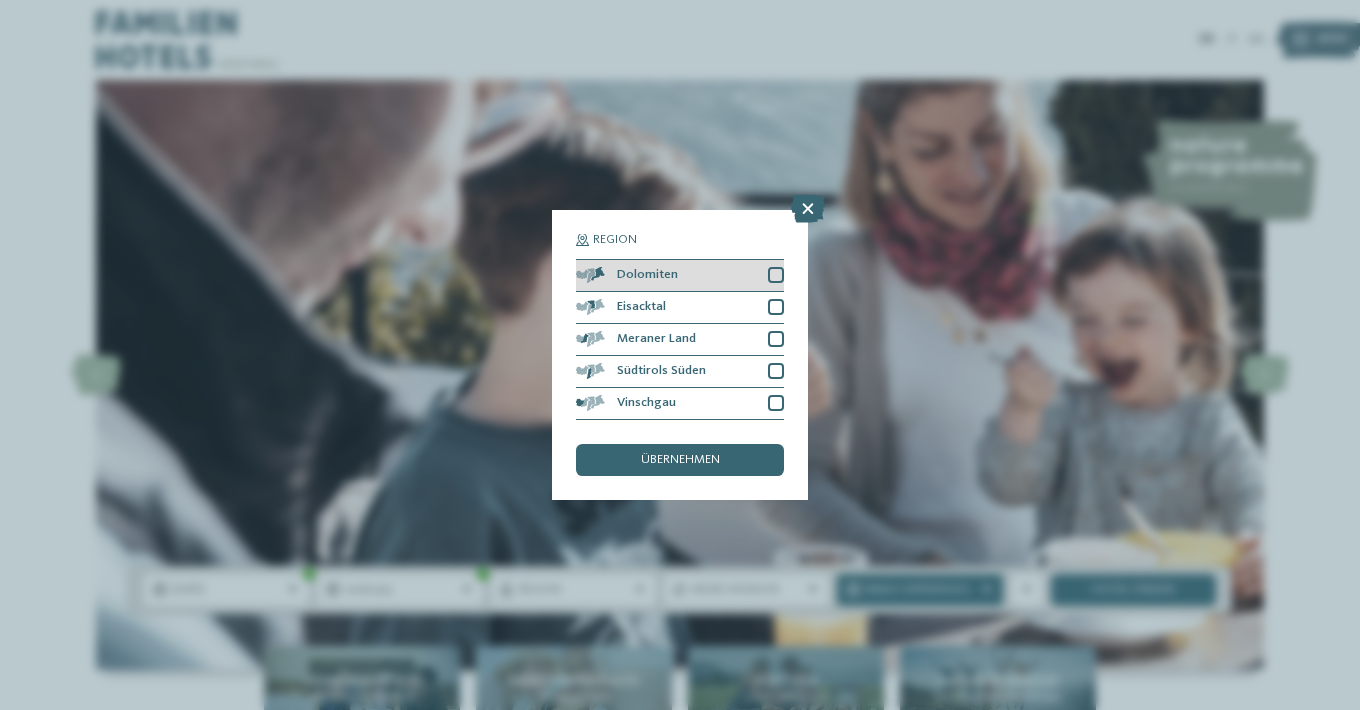 click at bounding box center [776, 275] 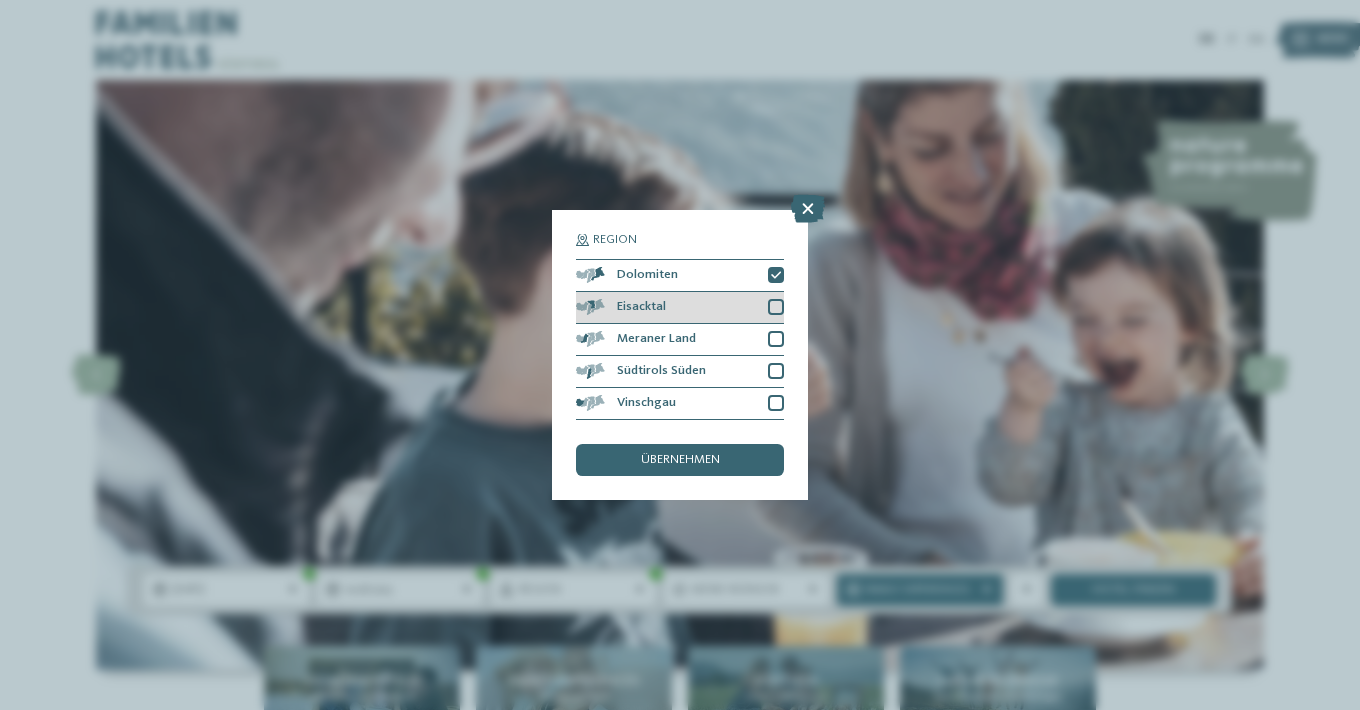 click on "Eisacktal" at bounding box center [680, 308] 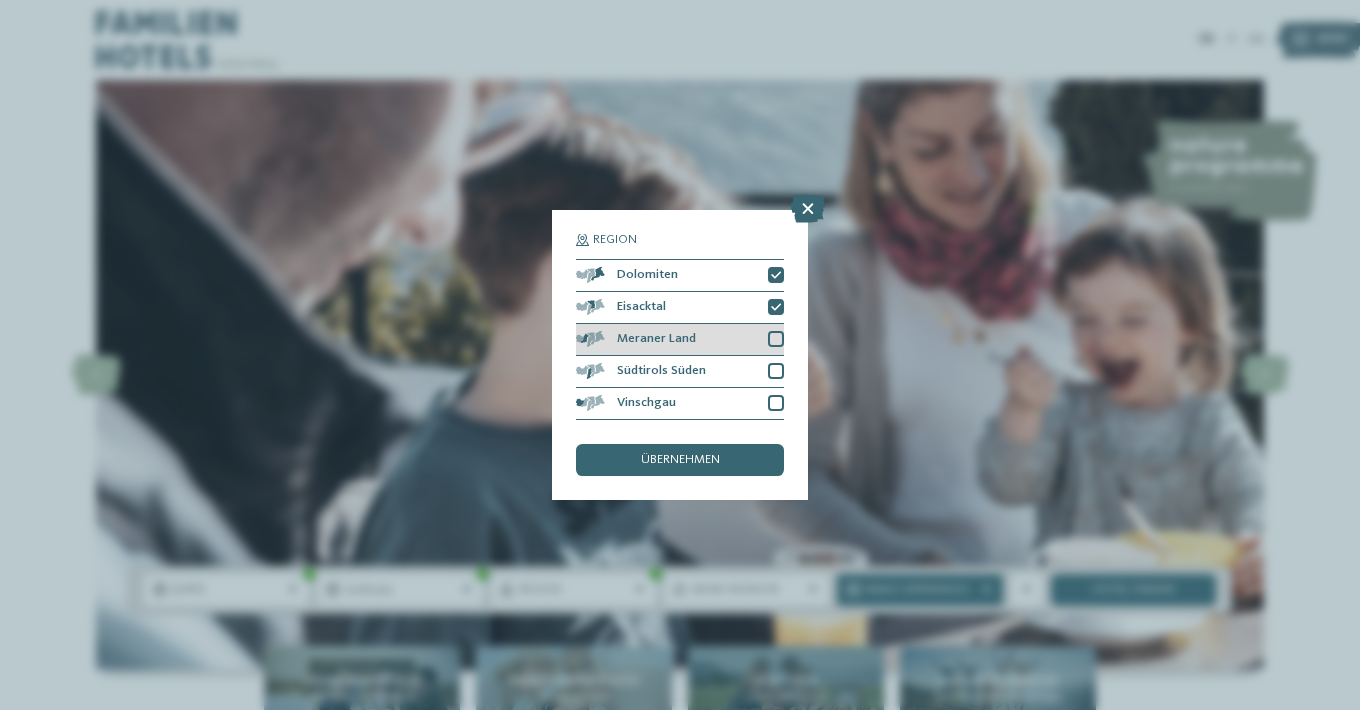 click on "Meraner Land" at bounding box center [680, 340] 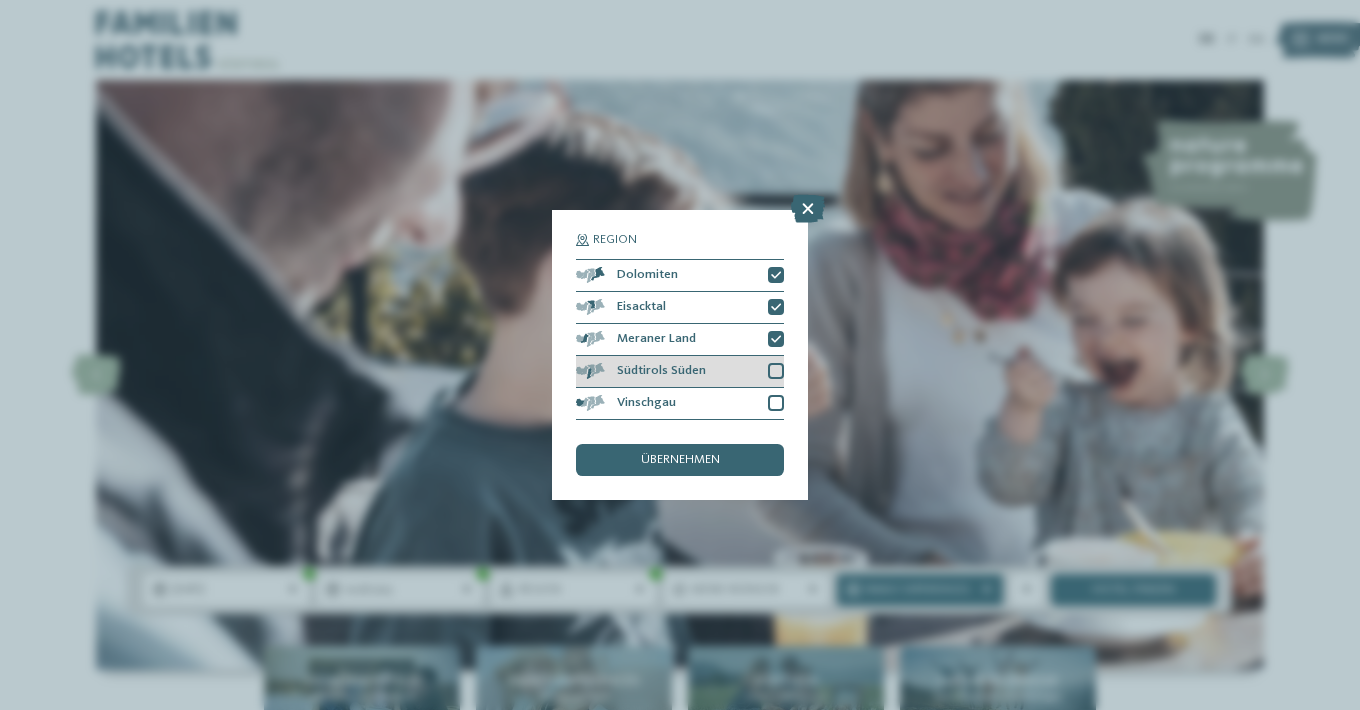 click at bounding box center [776, 371] 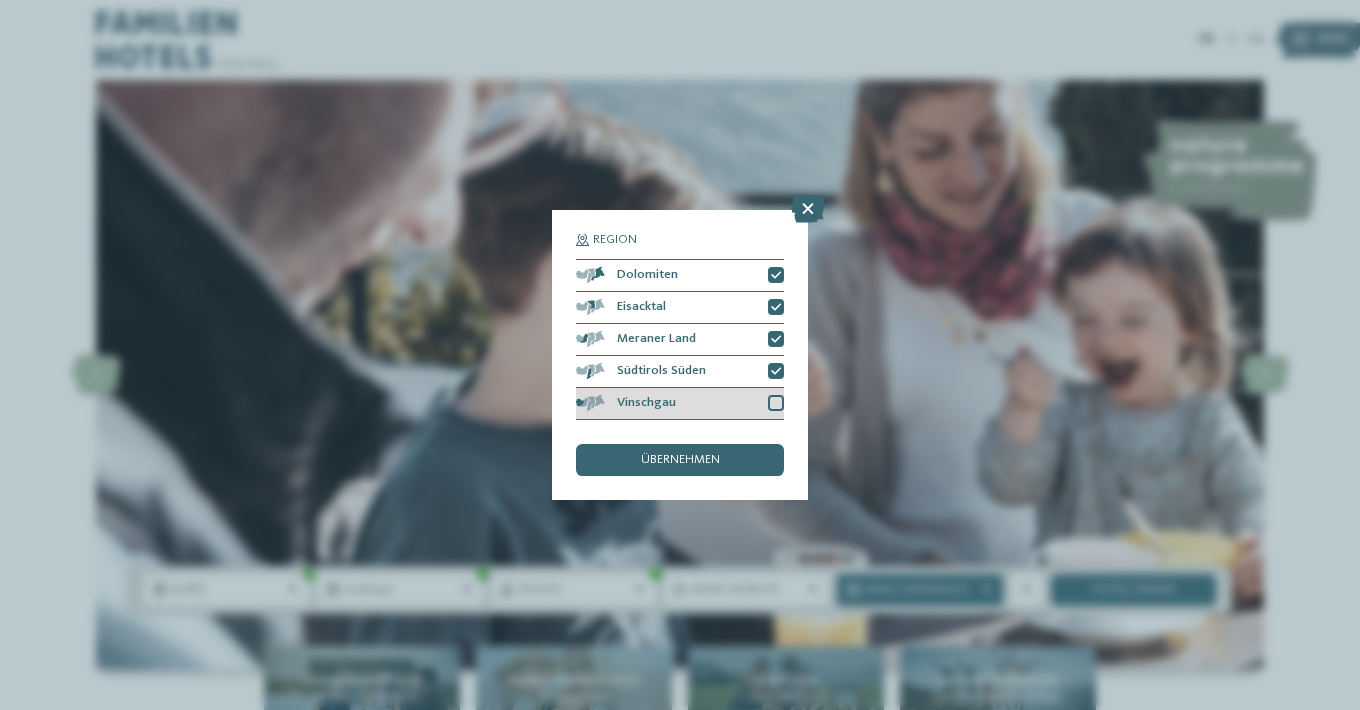 click at bounding box center (776, 403) 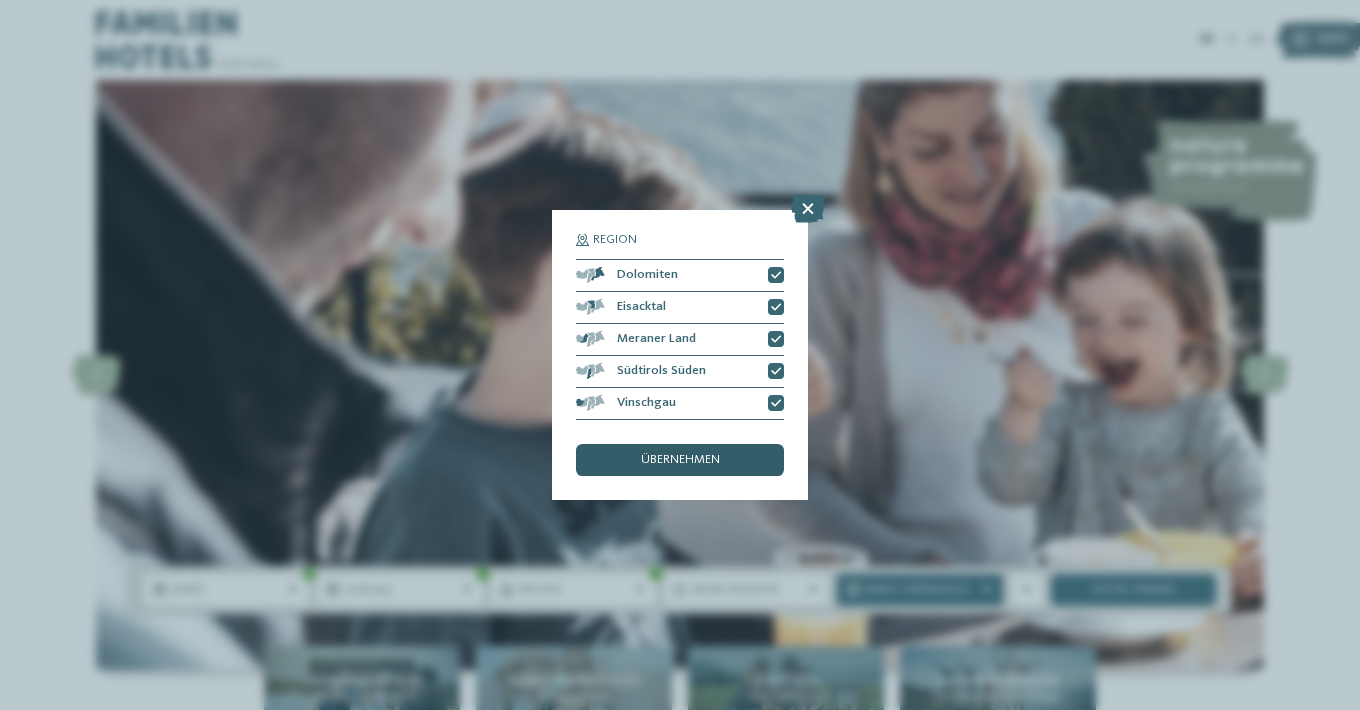 click on "übernehmen" at bounding box center [680, 460] 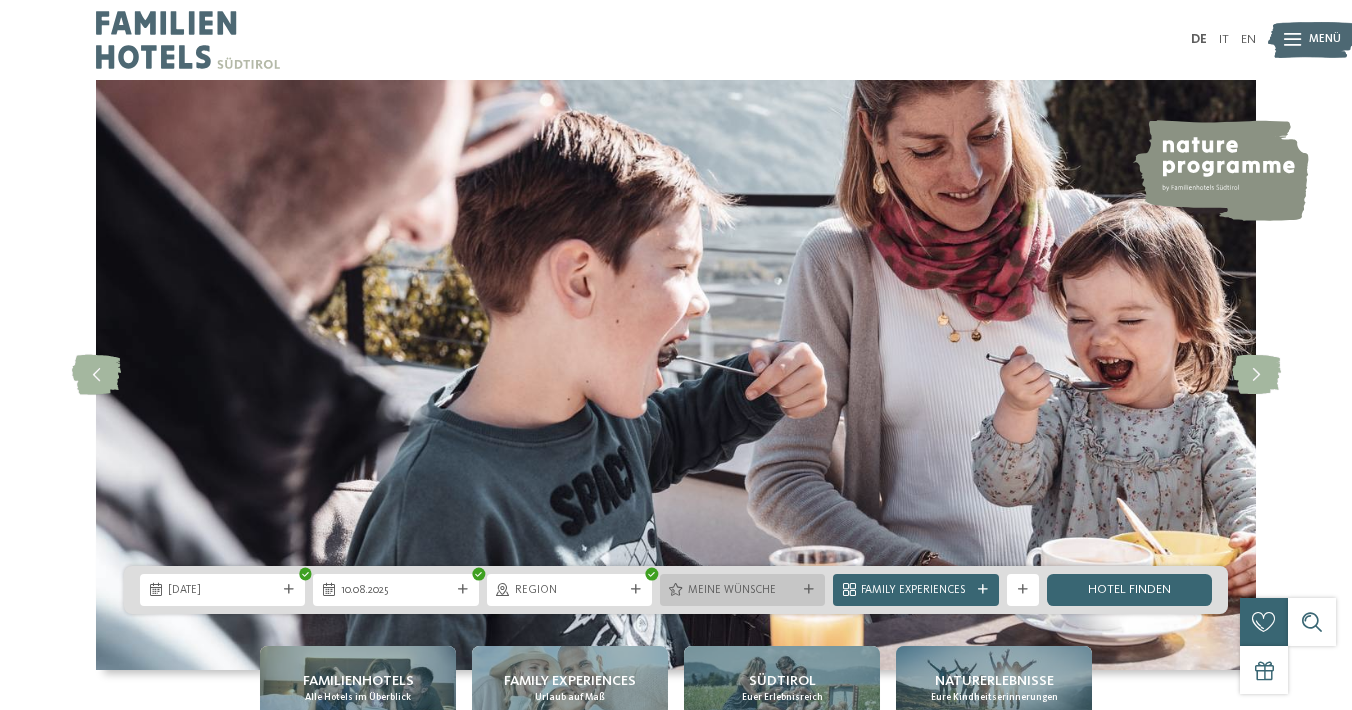 click on "Meine Wünsche" at bounding box center (742, 591) 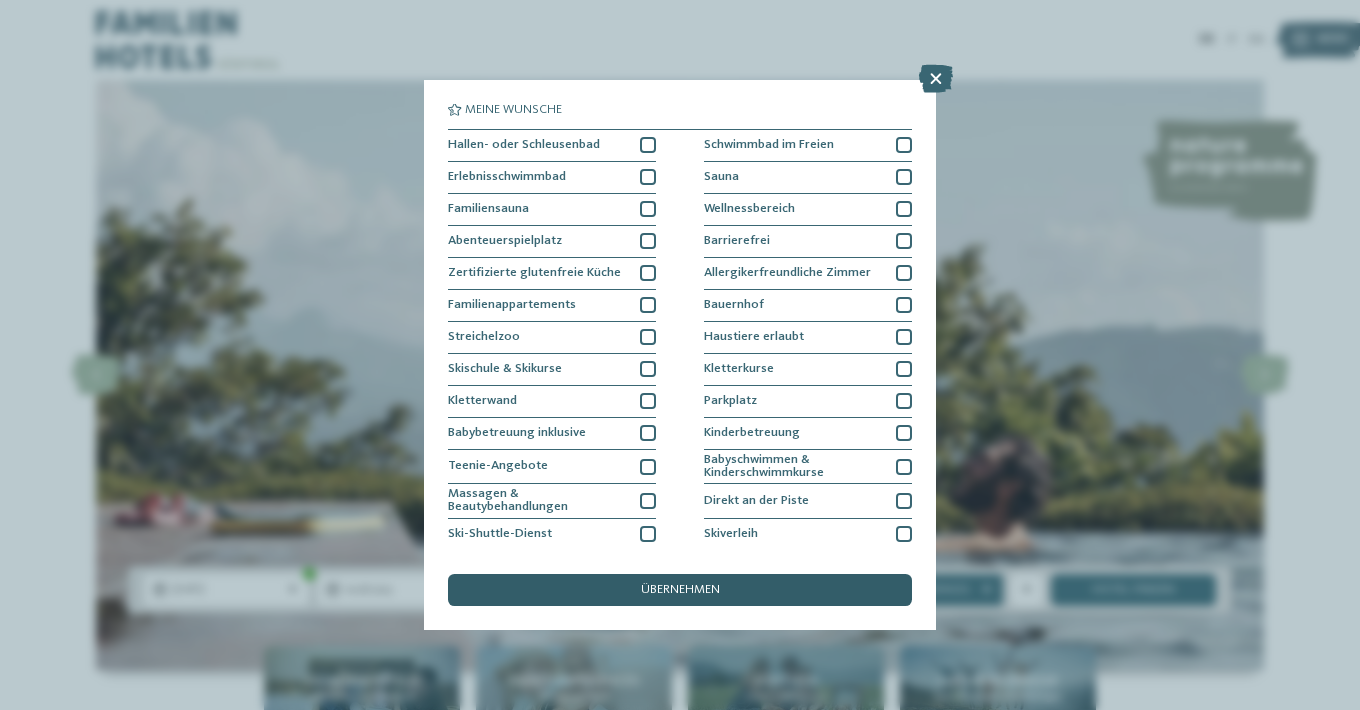 click on "übernehmen" at bounding box center [680, 590] 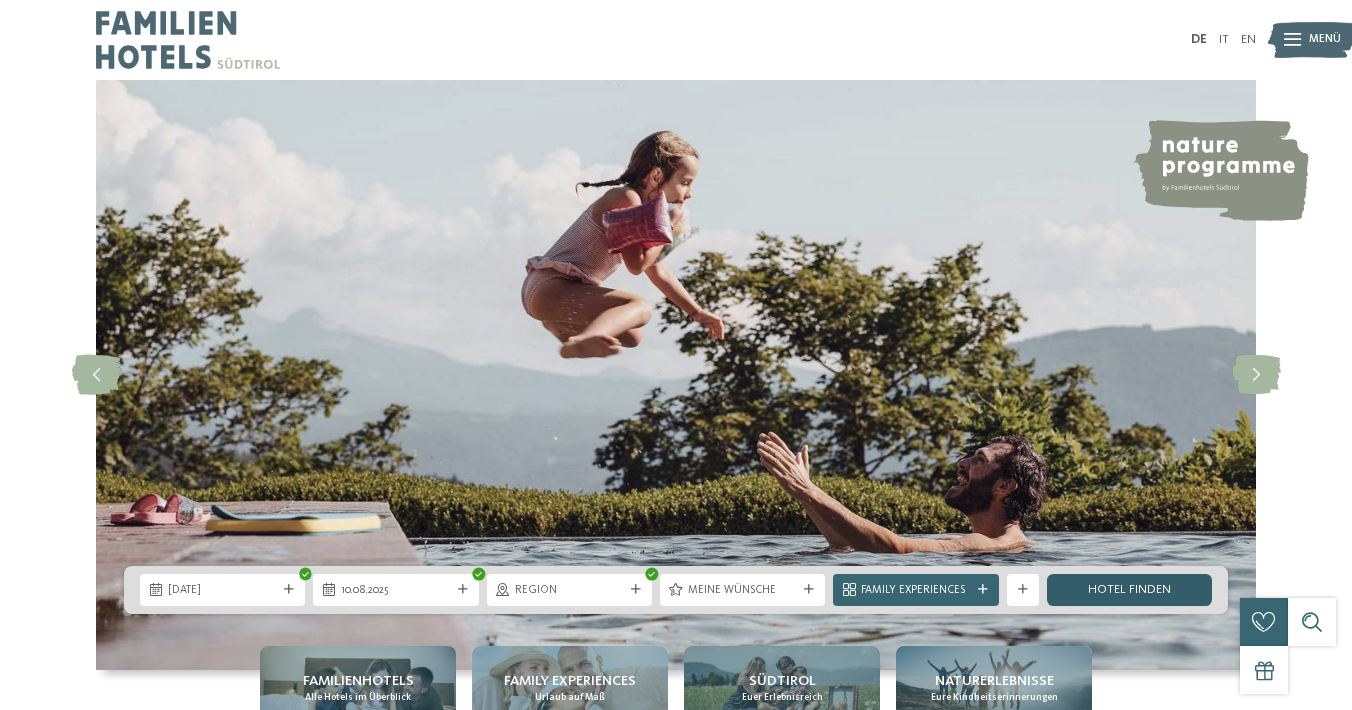 click on "Hotel finden" at bounding box center [1129, 590] 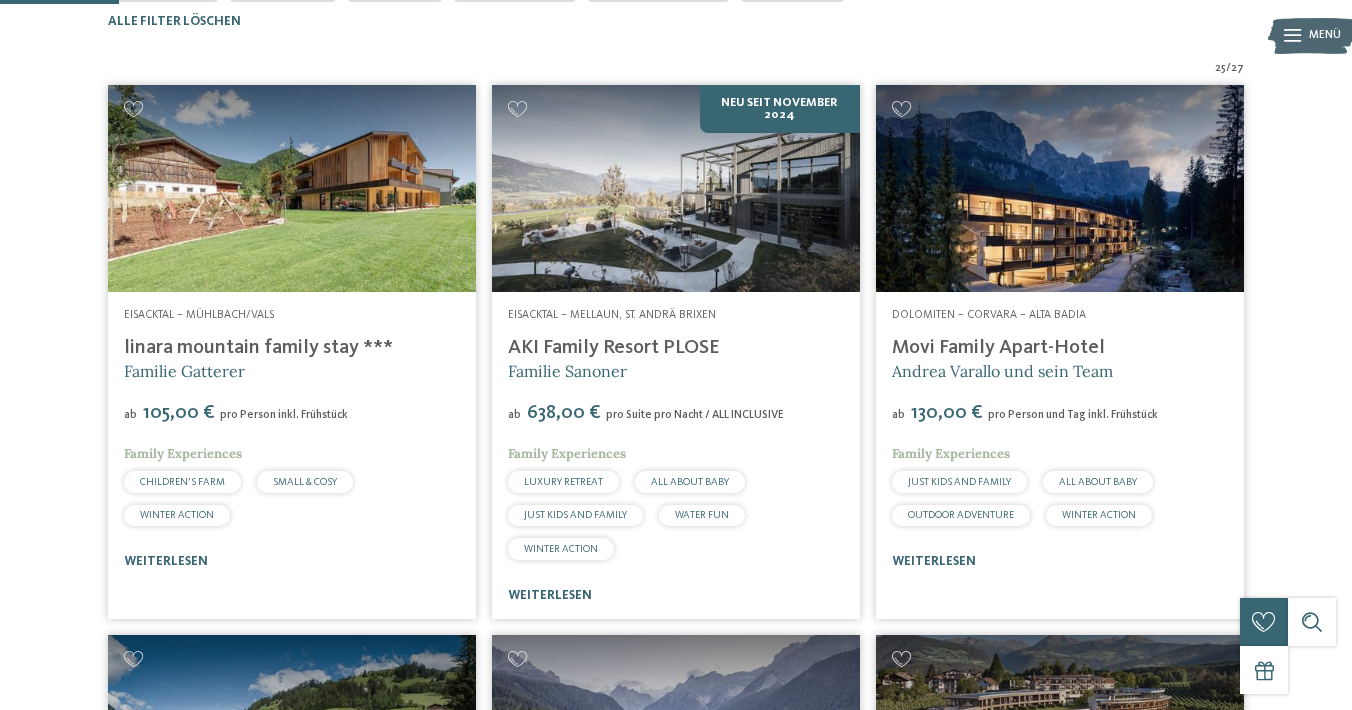 scroll, scrollTop: 554, scrollLeft: 0, axis: vertical 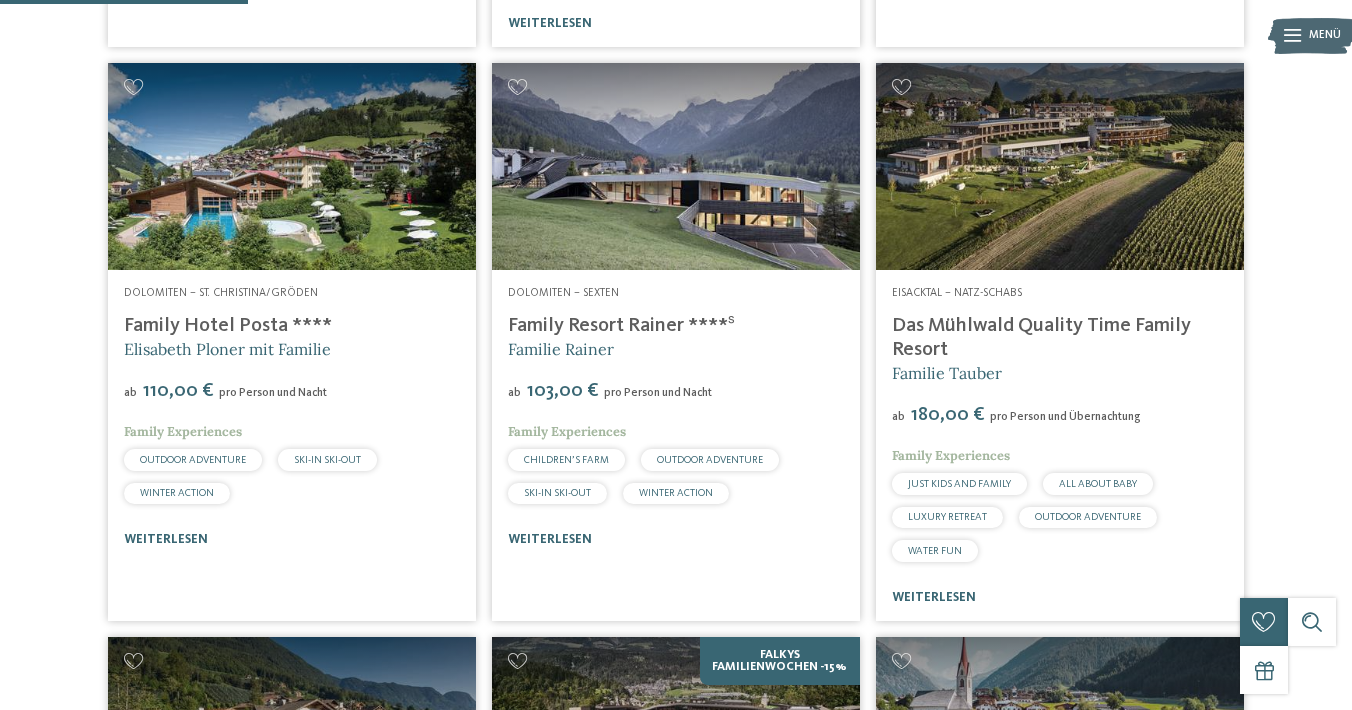 click on "Das Mühlwald Quality Time Family Resort" at bounding box center [1041, 338] 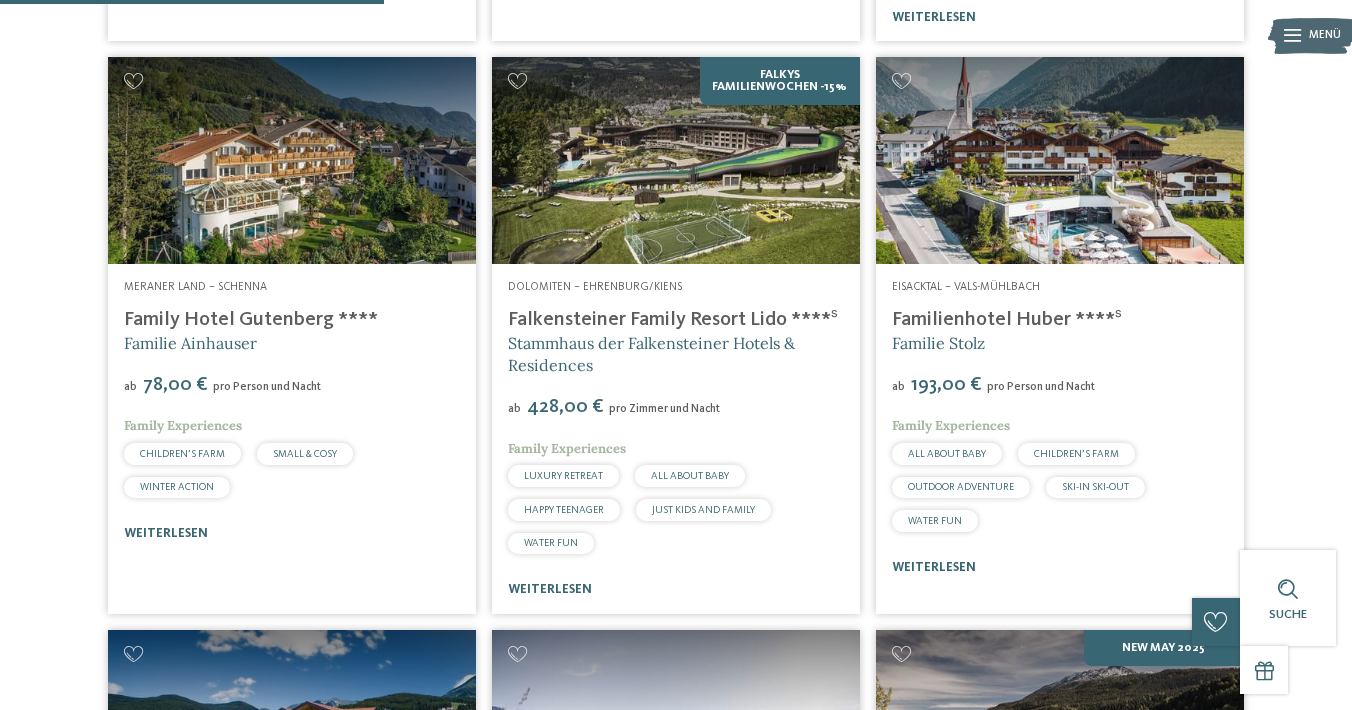 scroll, scrollTop: 1646, scrollLeft: 0, axis: vertical 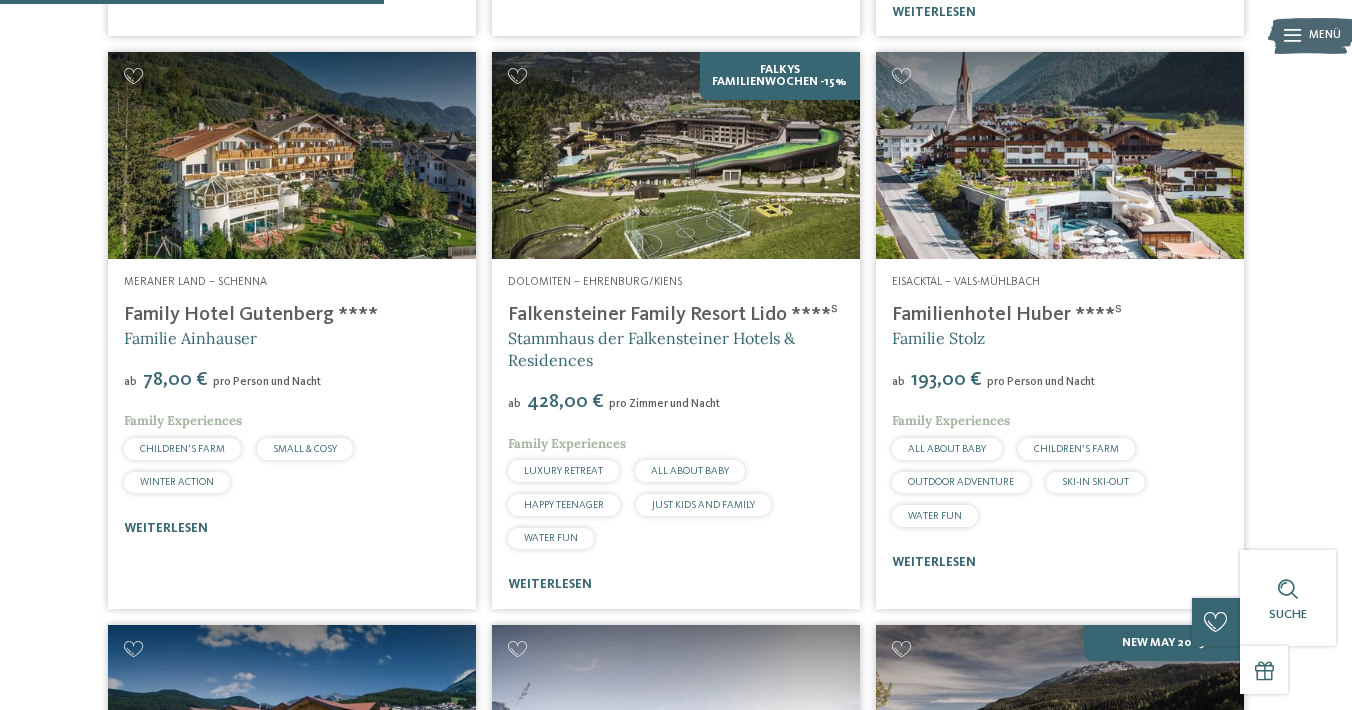 click at bounding box center (1060, 155) 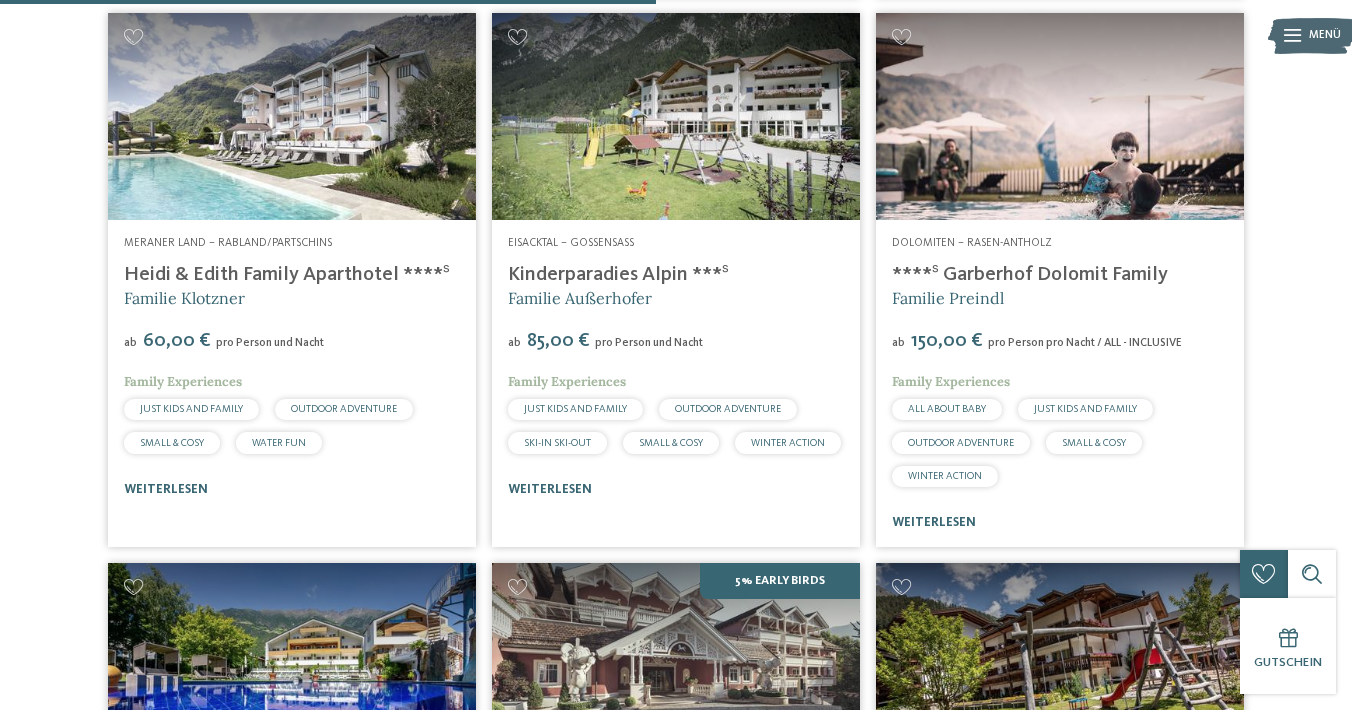 scroll, scrollTop: 2809, scrollLeft: 0, axis: vertical 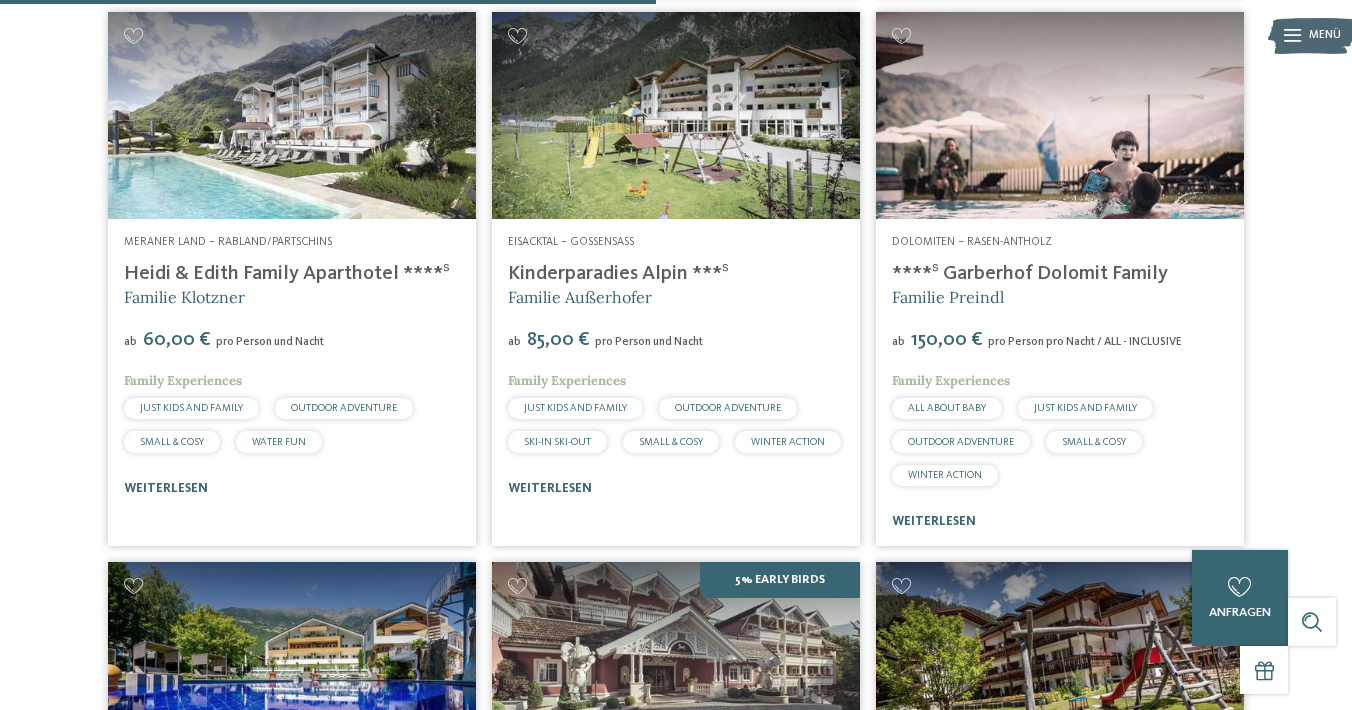 click at bounding box center (1060, 115) 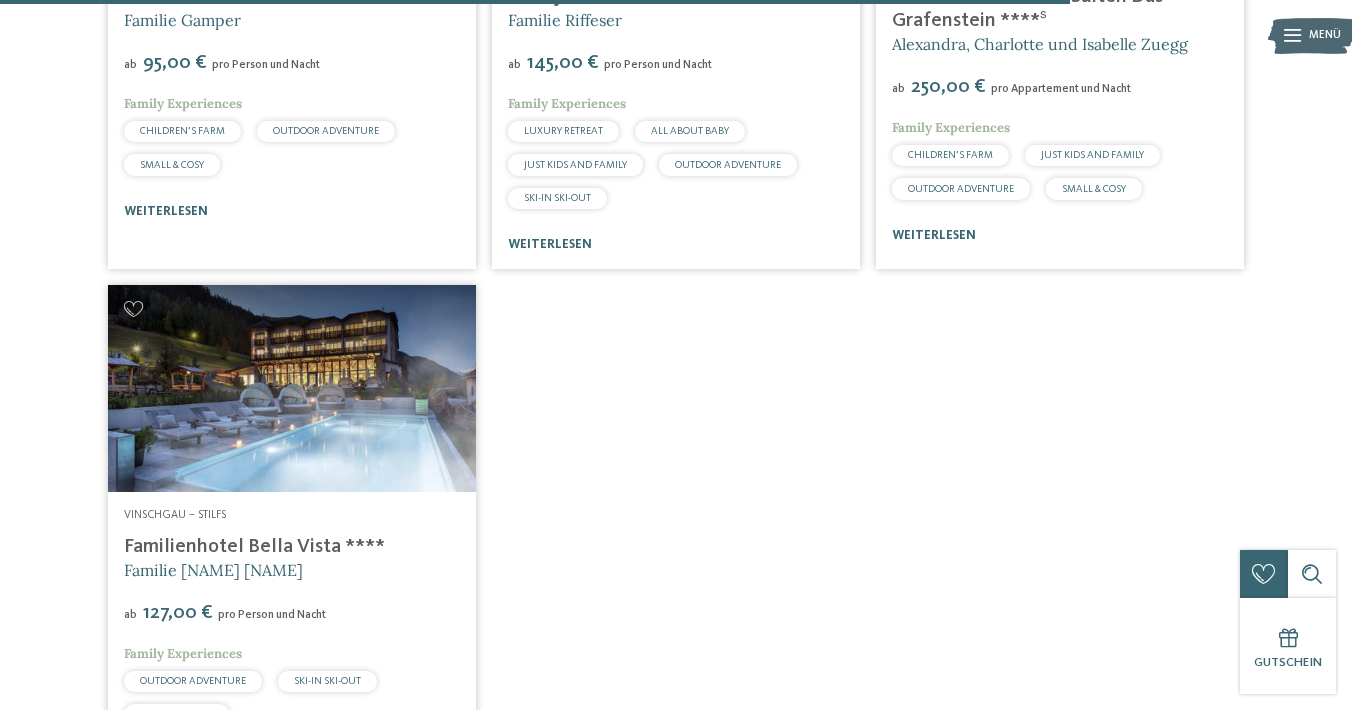 scroll, scrollTop: 4855, scrollLeft: 0, axis: vertical 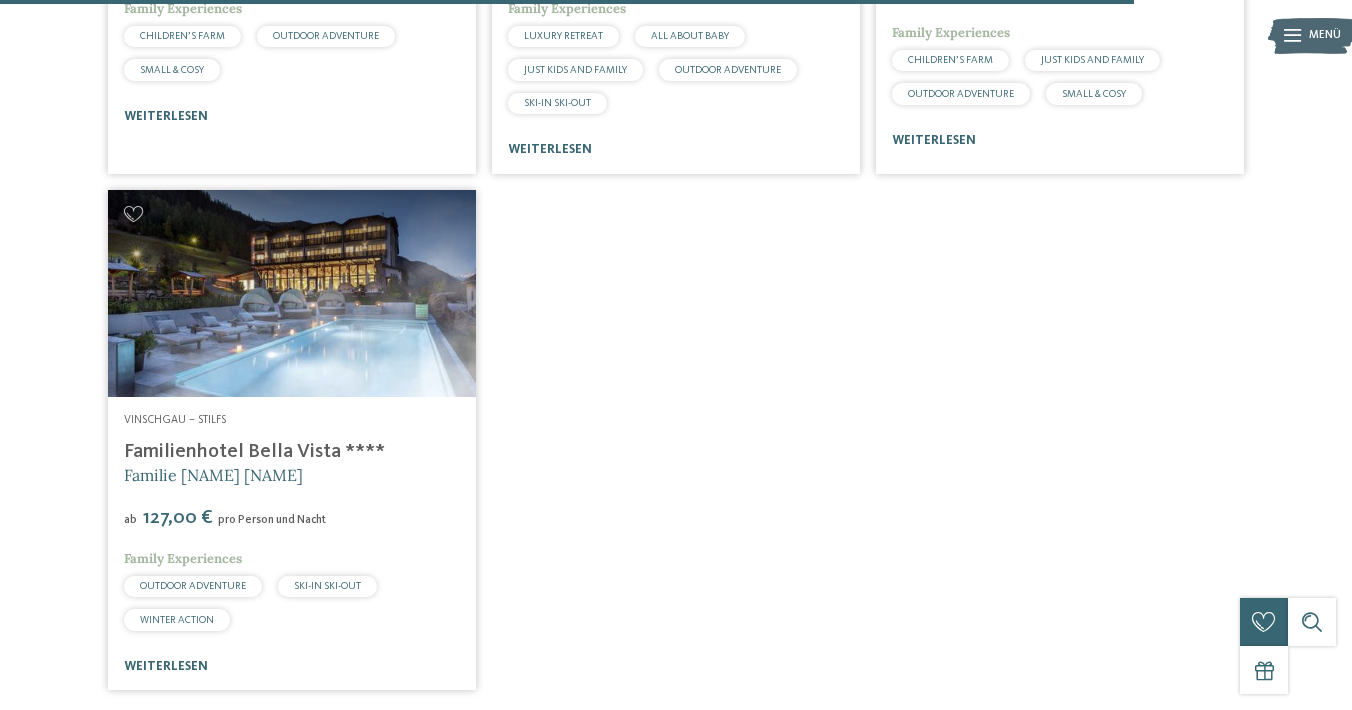 click at bounding box center (292, 293) 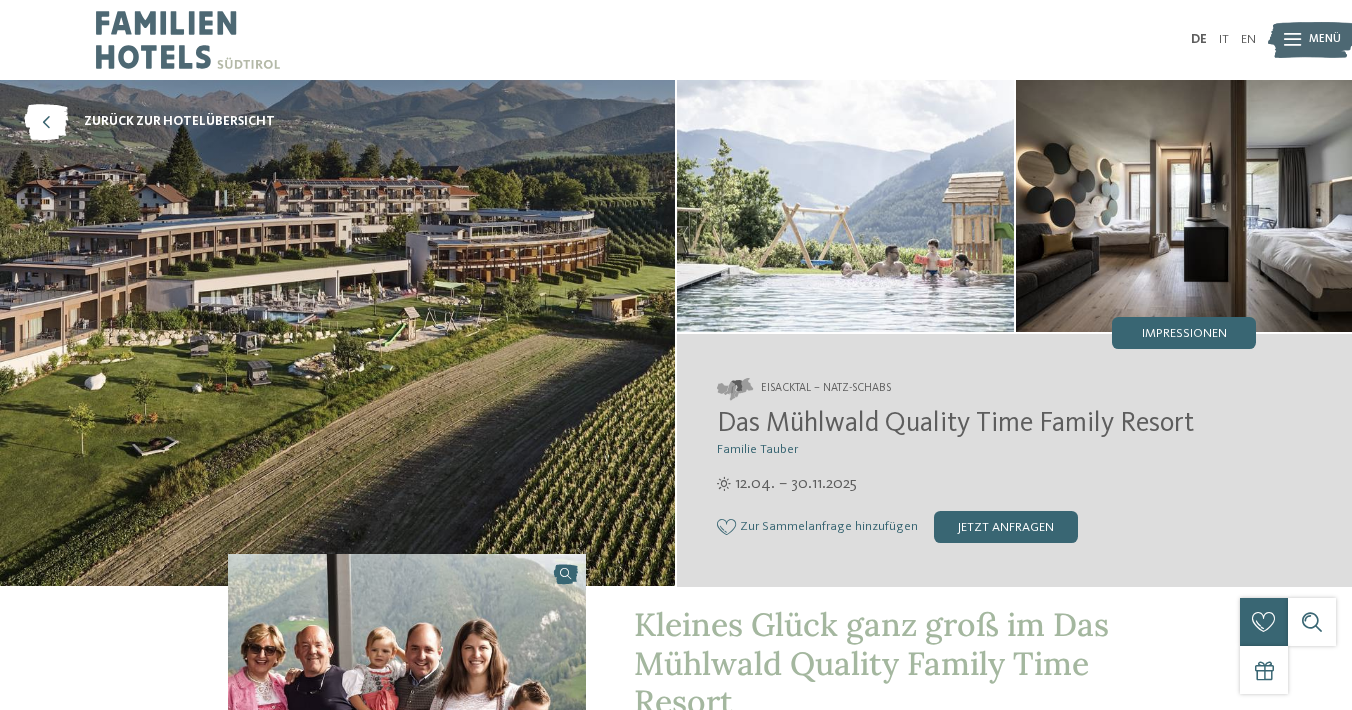 scroll, scrollTop: 0, scrollLeft: 0, axis: both 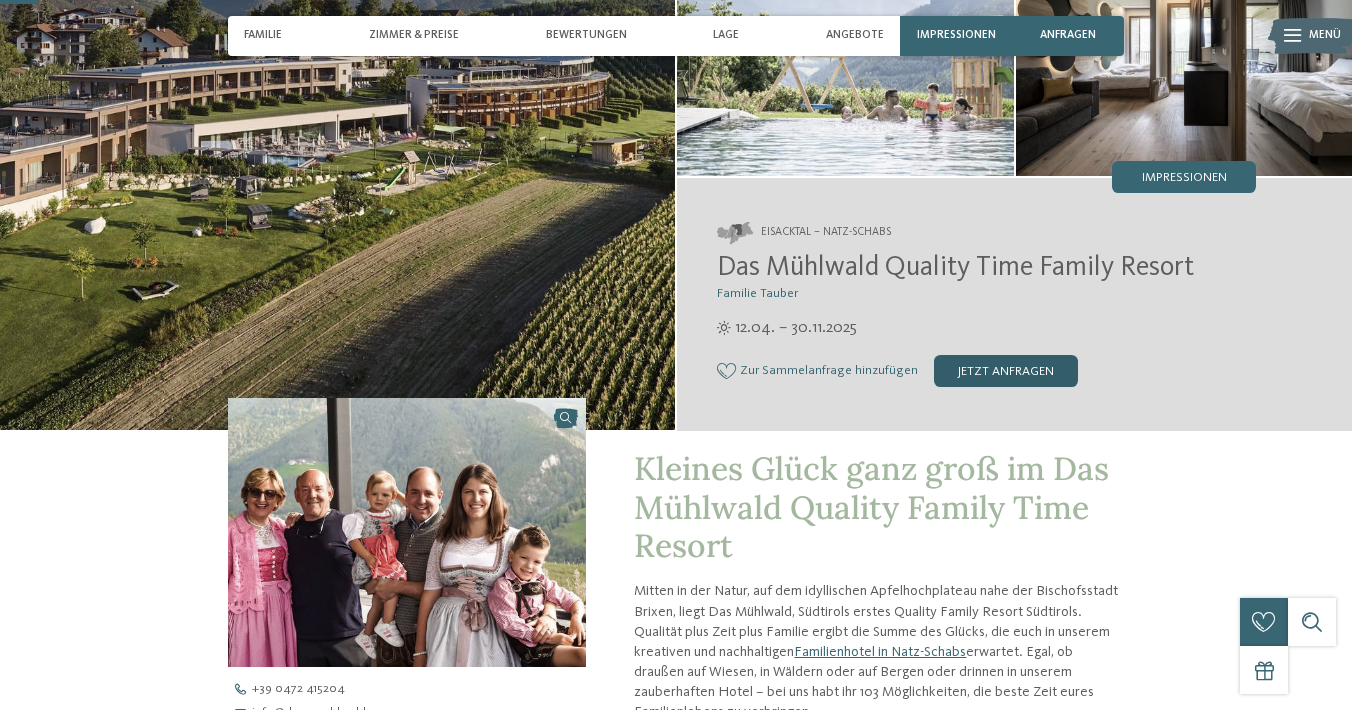 click on "jetzt anfragen" at bounding box center [1006, 371] 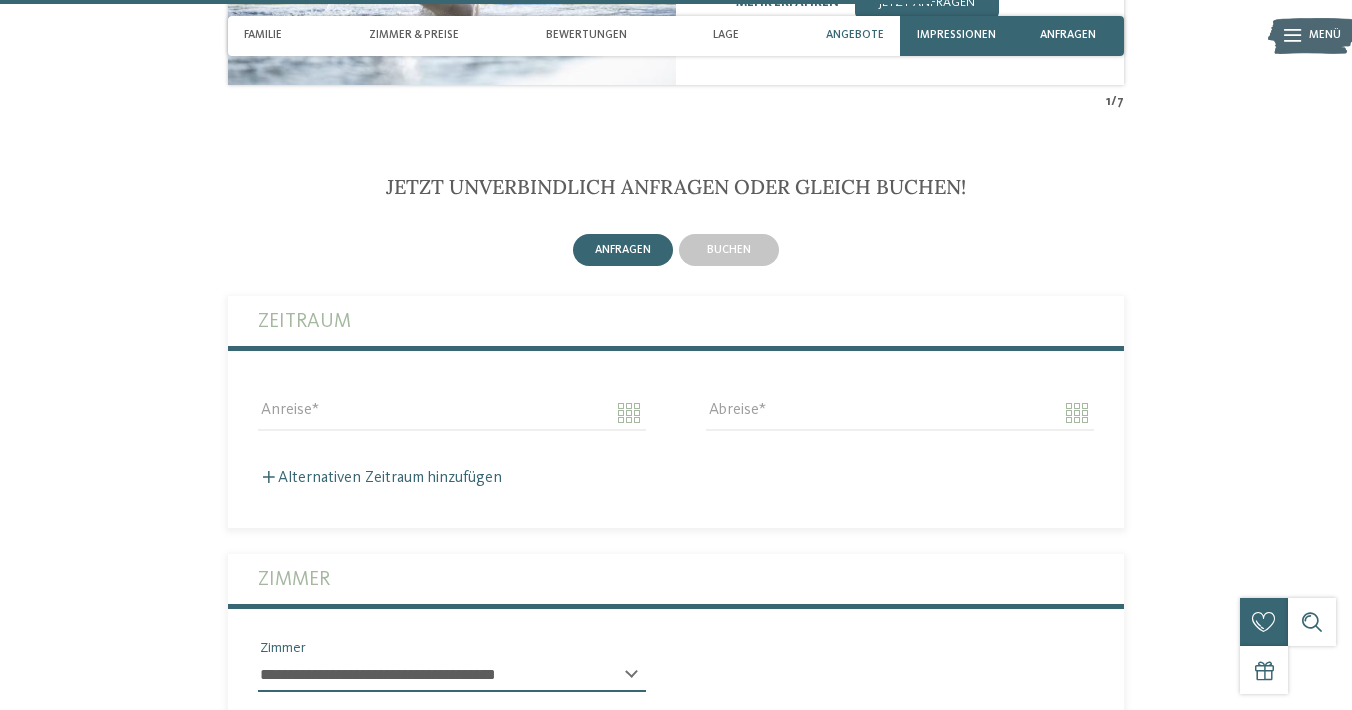 scroll, scrollTop: 3893, scrollLeft: 0, axis: vertical 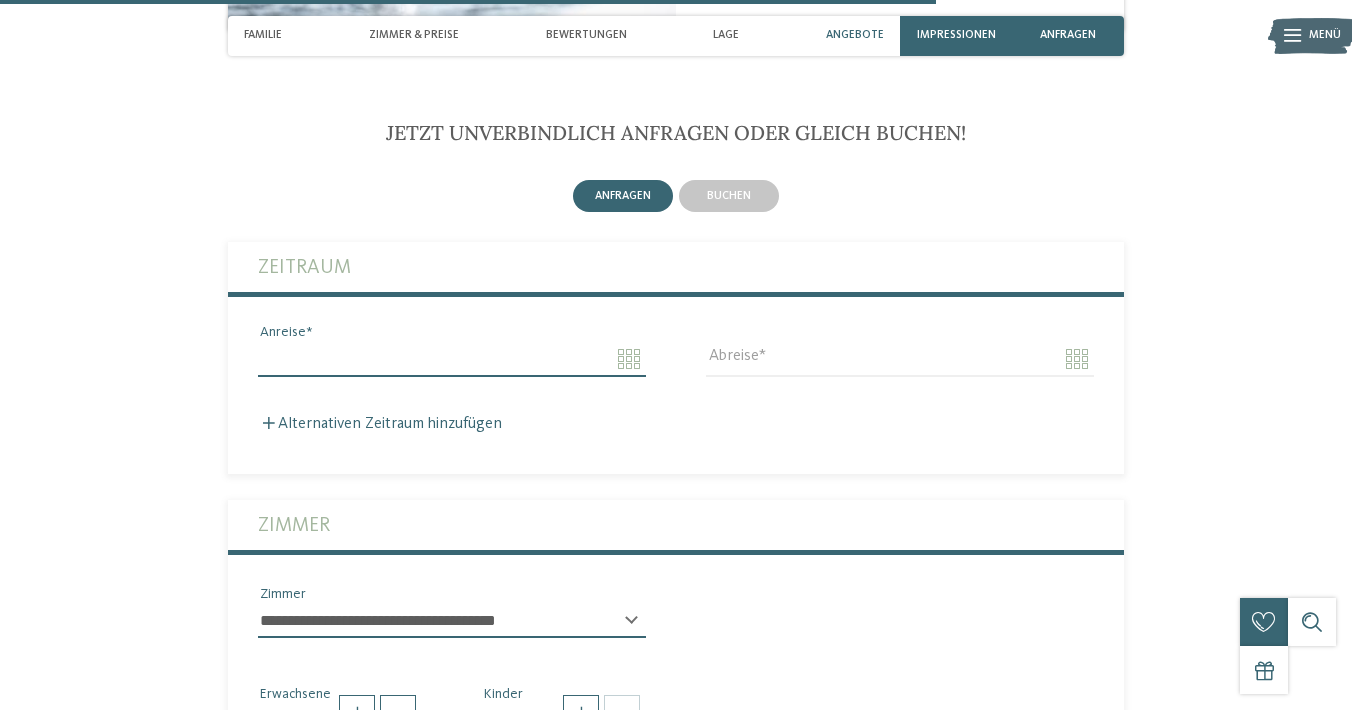 click on "Anreise" at bounding box center [452, 359] 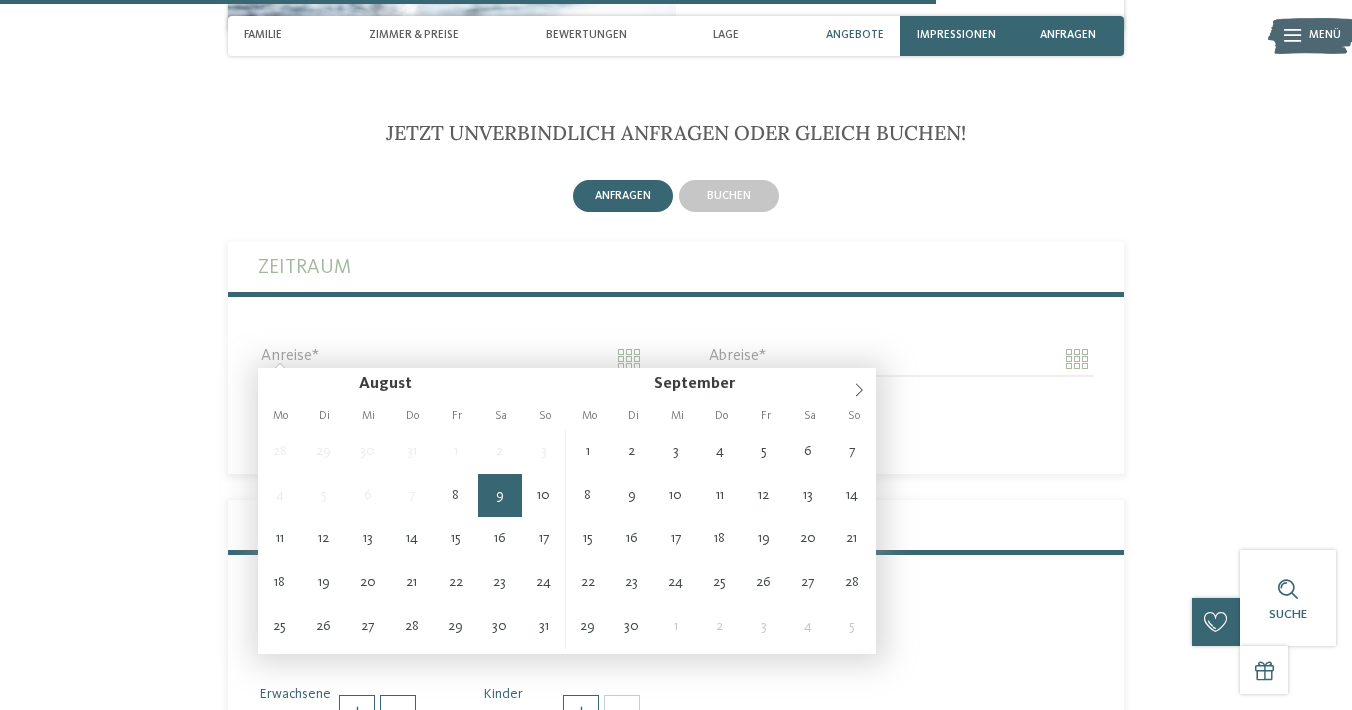 type on "**********" 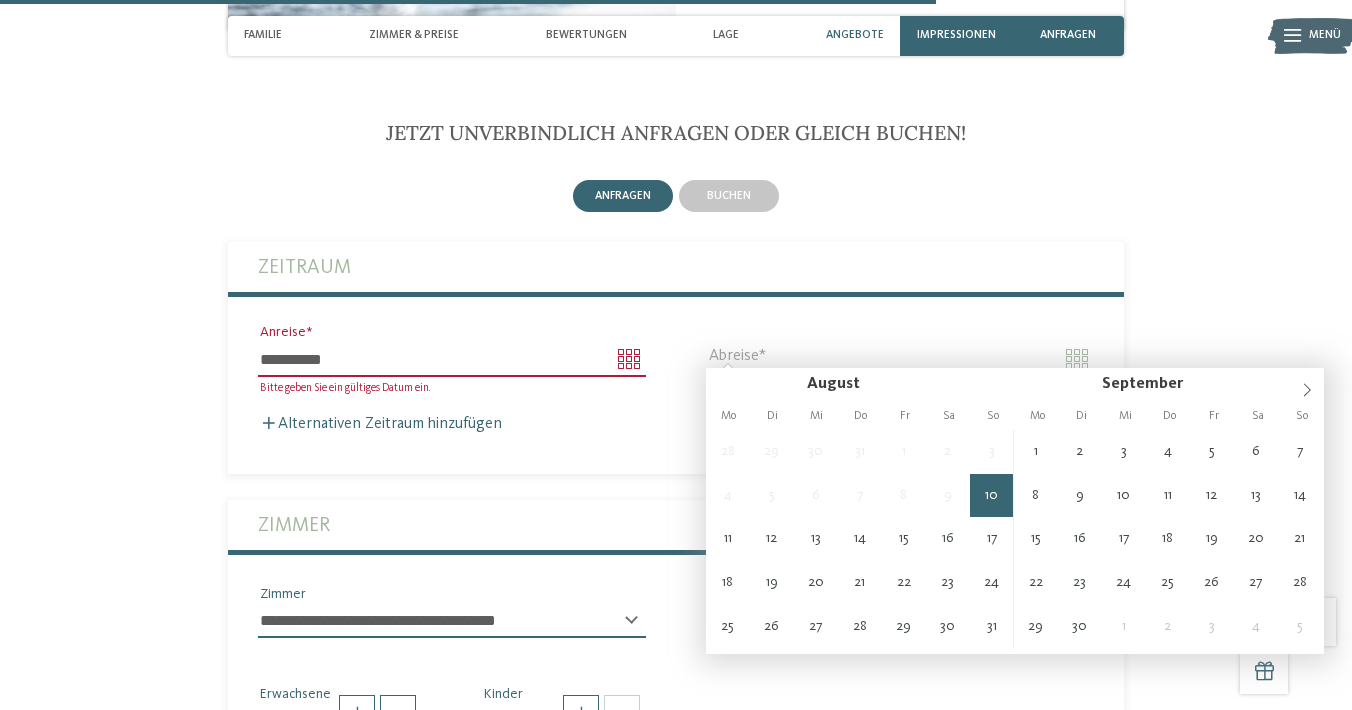 type on "**********" 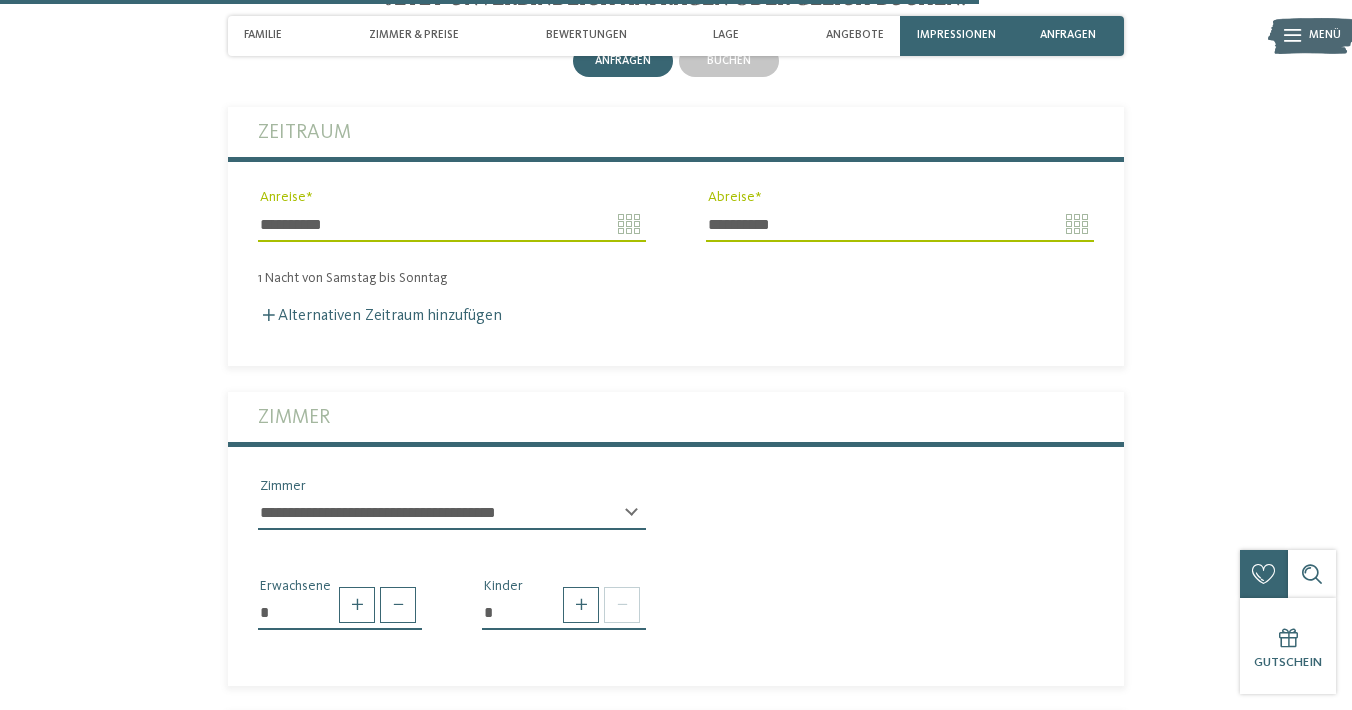 scroll, scrollTop: 4190, scrollLeft: 0, axis: vertical 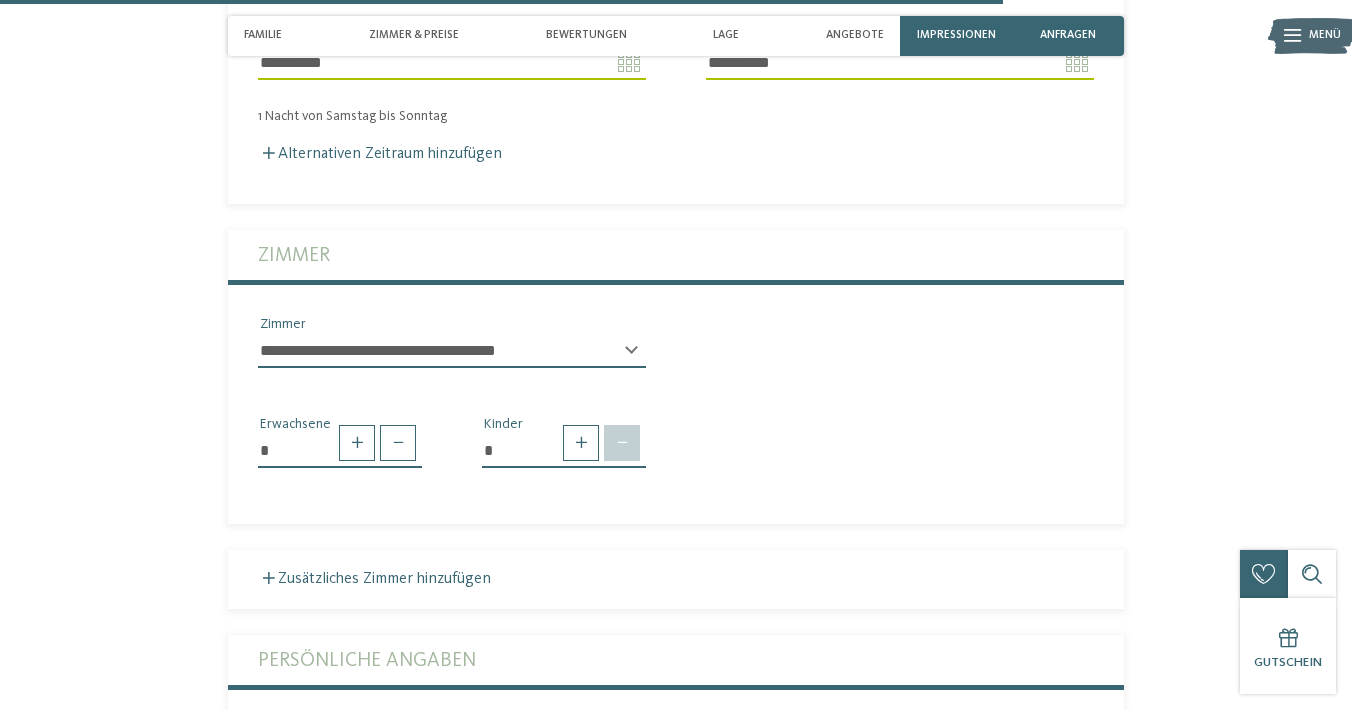 click at bounding box center (622, 443) 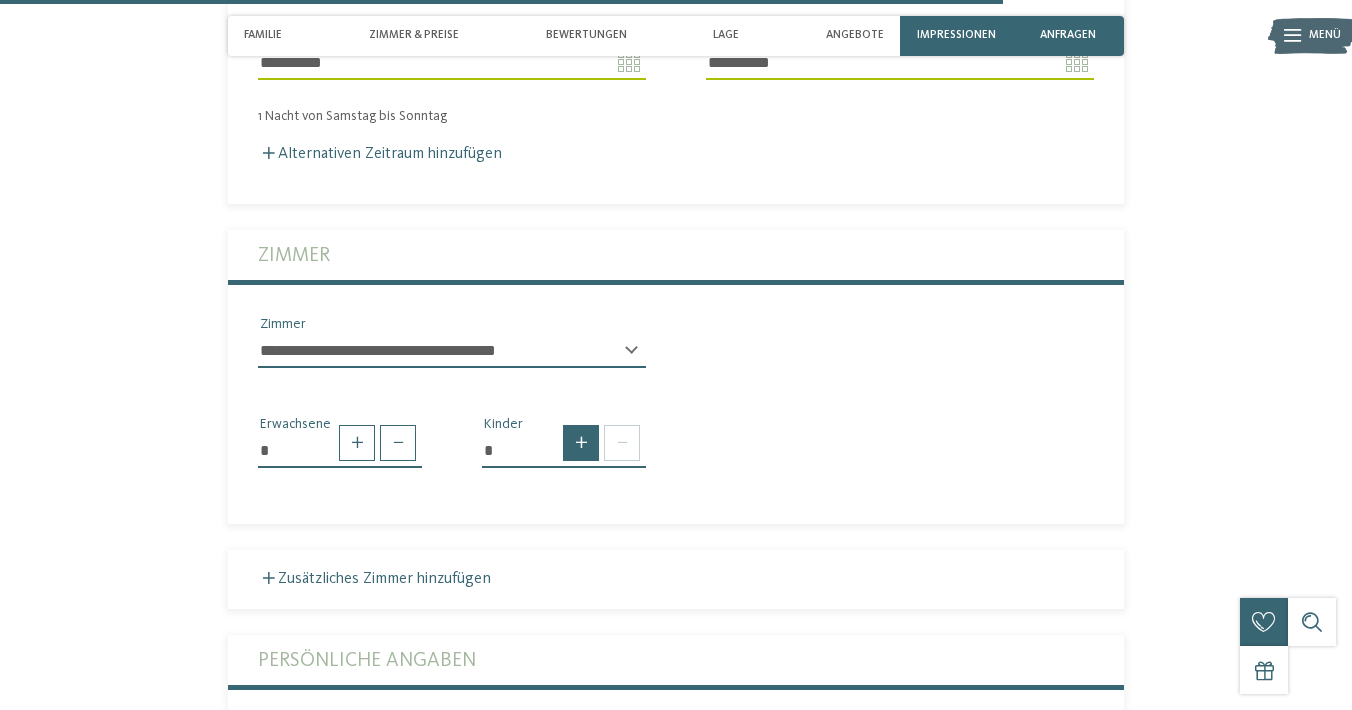click at bounding box center [581, 443] 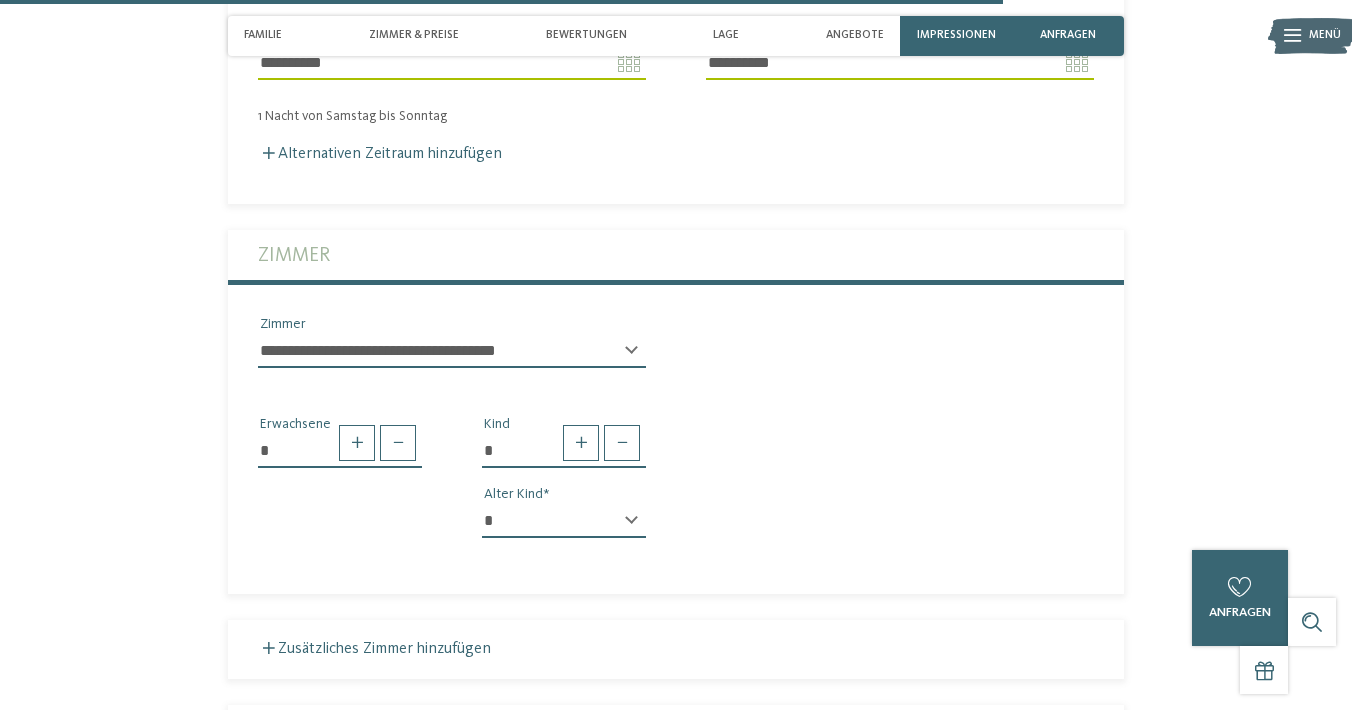 select on "*" 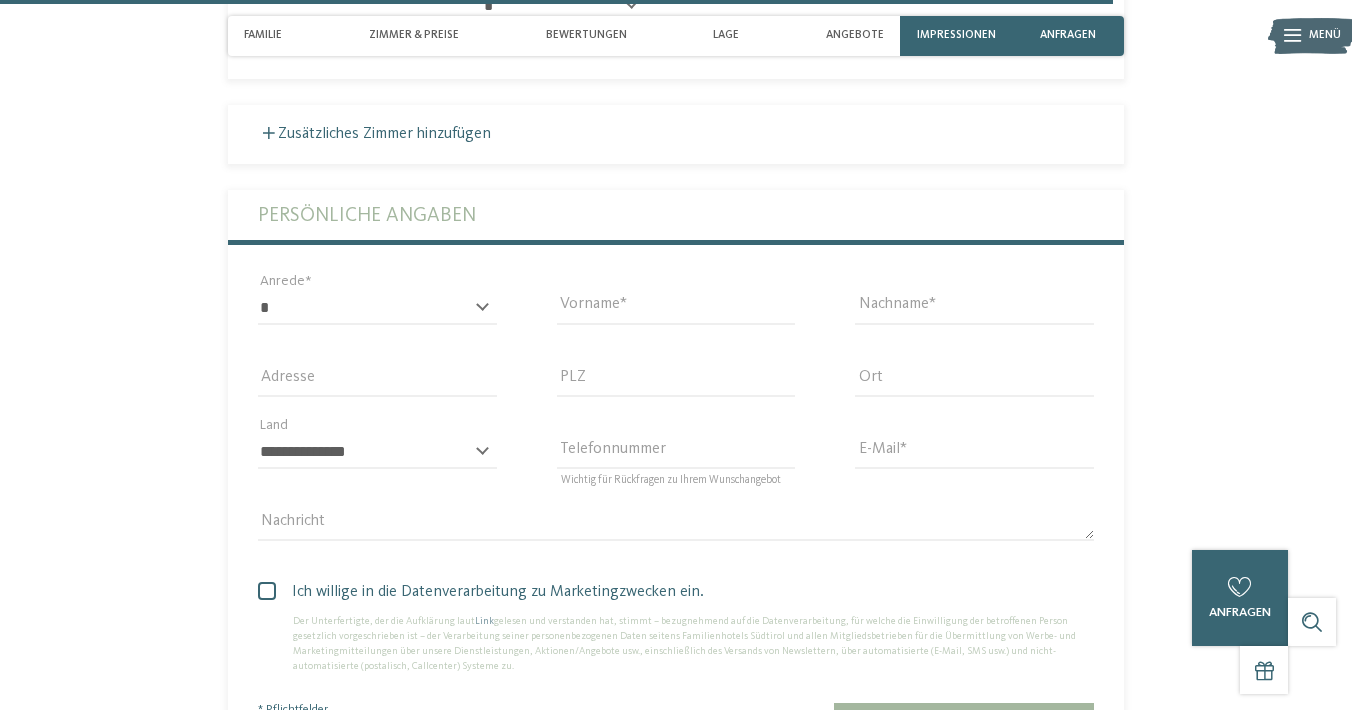 scroll, scrollTop: 4708, scrollLeft: 0, axis: vertical 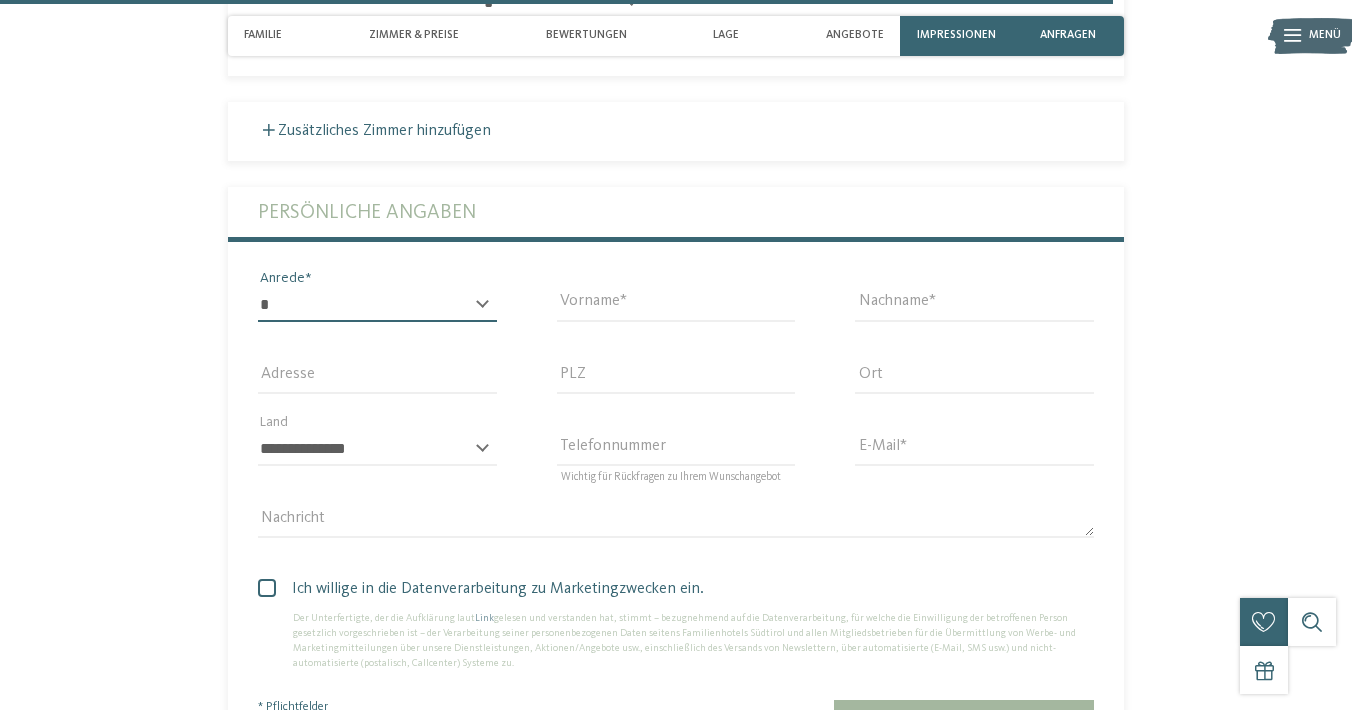 select on "*" 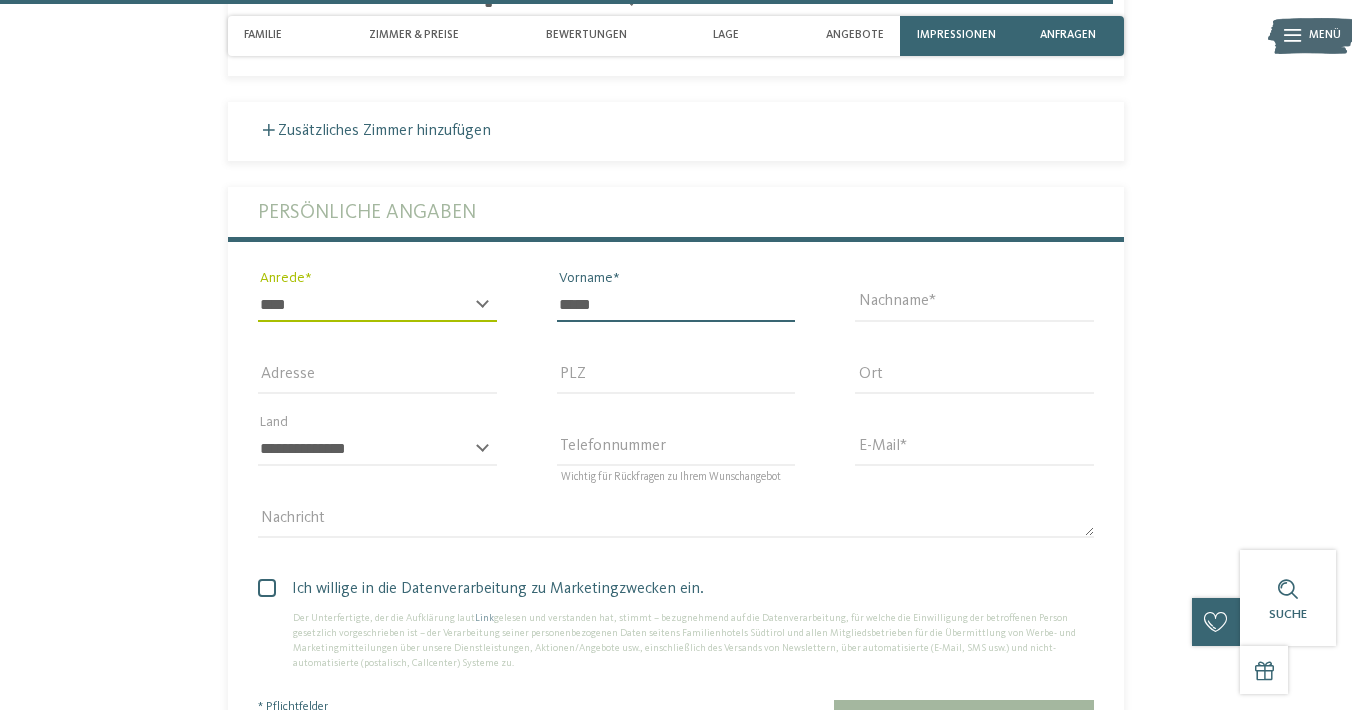 type on "*****" 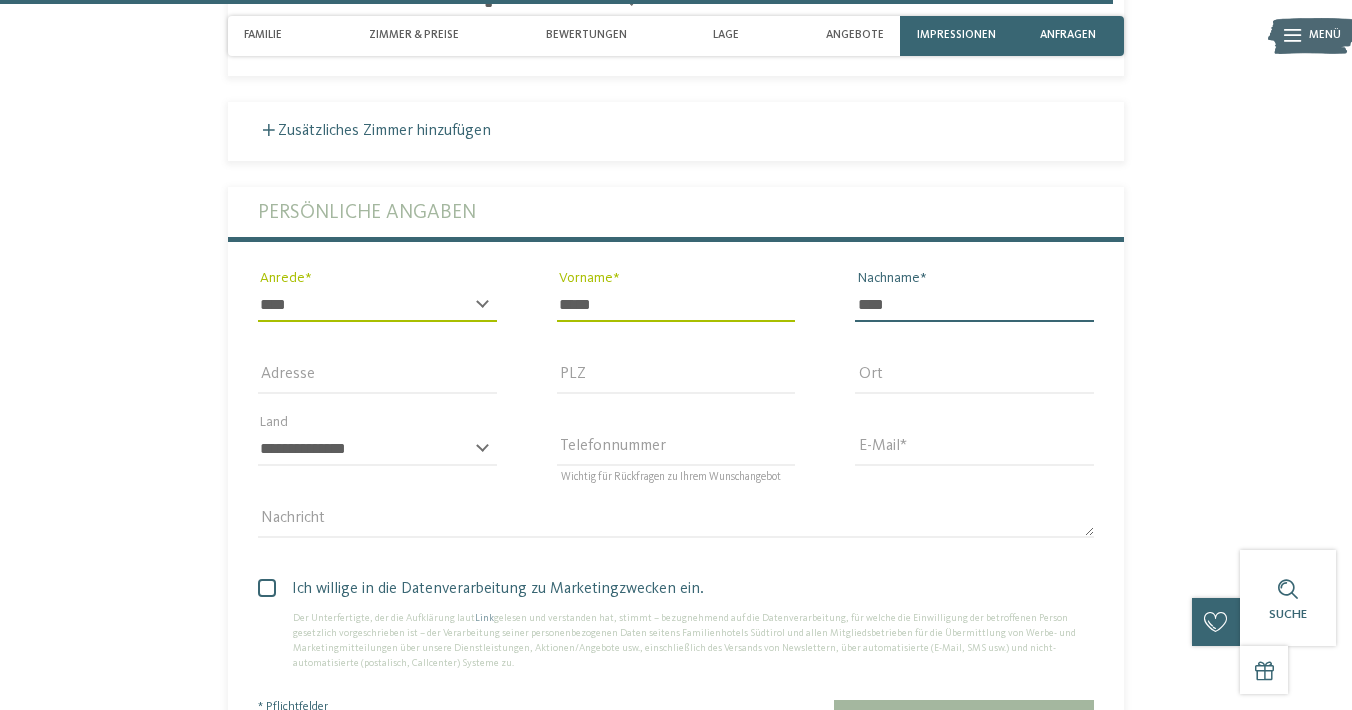 type on "****" 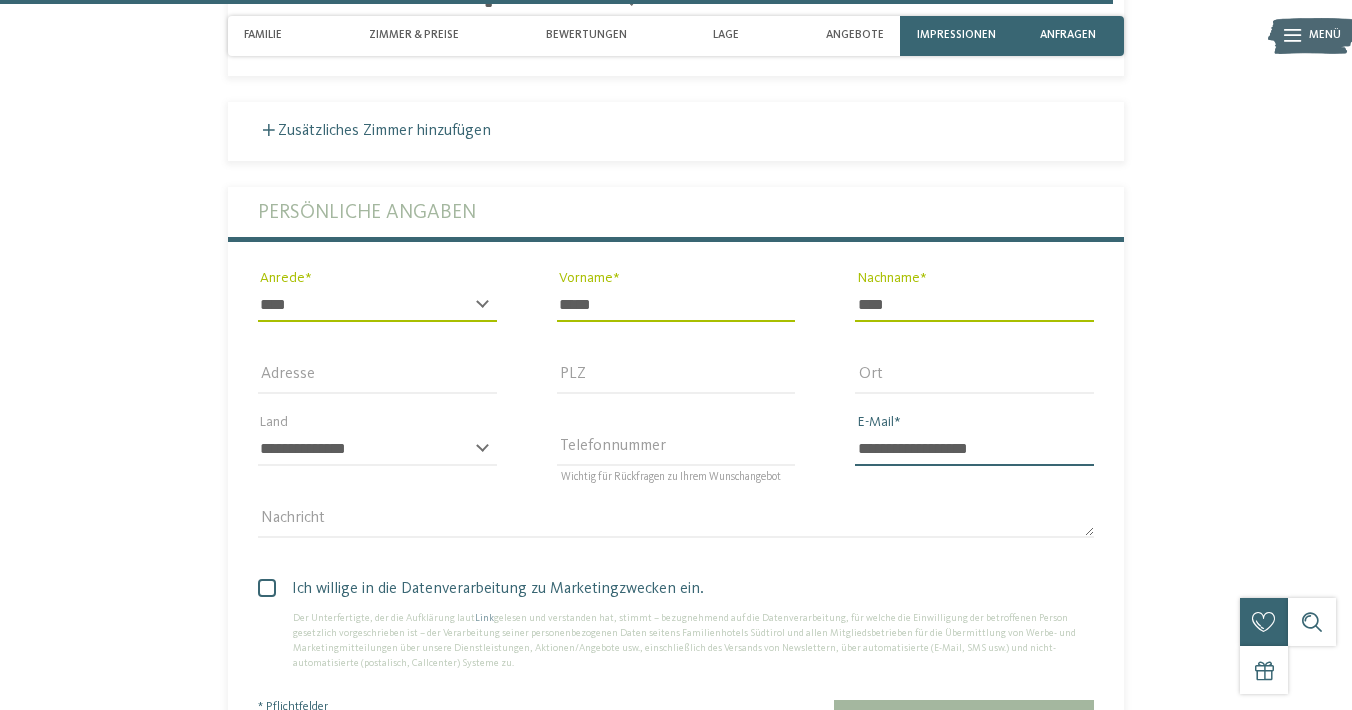 type on "**********" 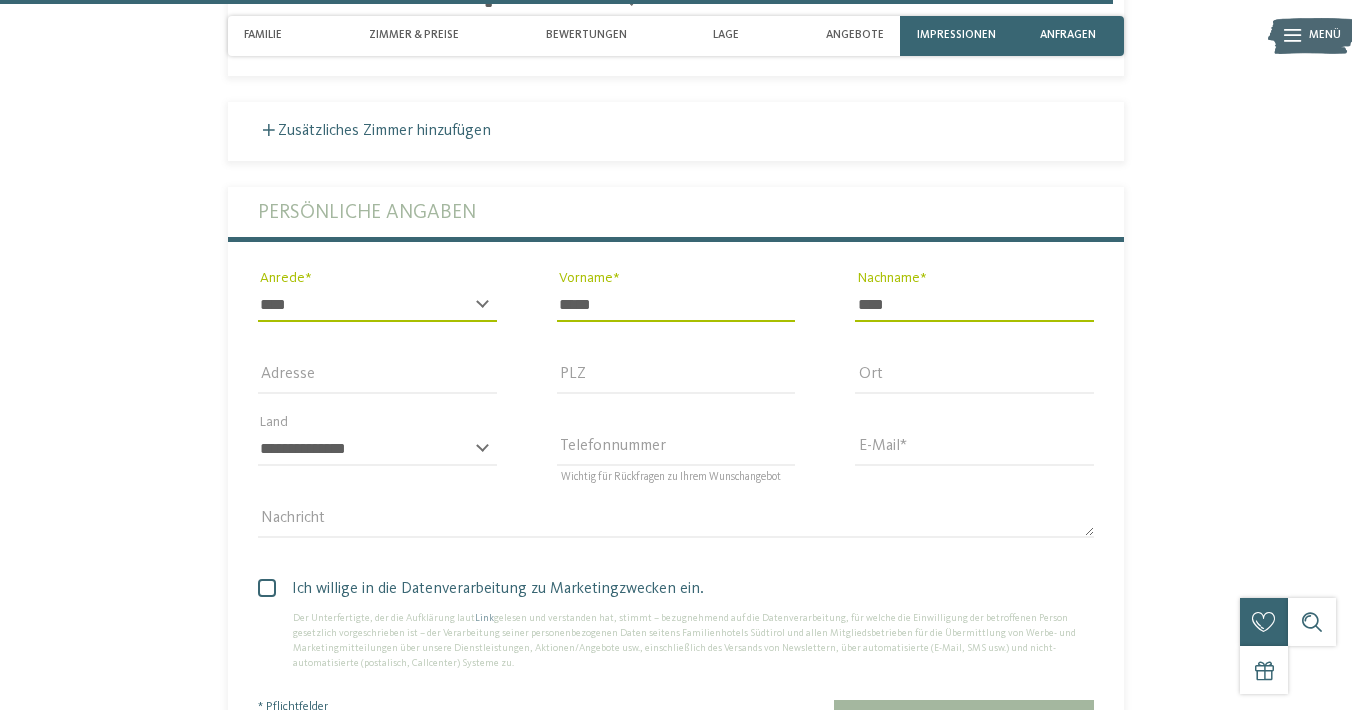 click at bounding box center (267, 588) 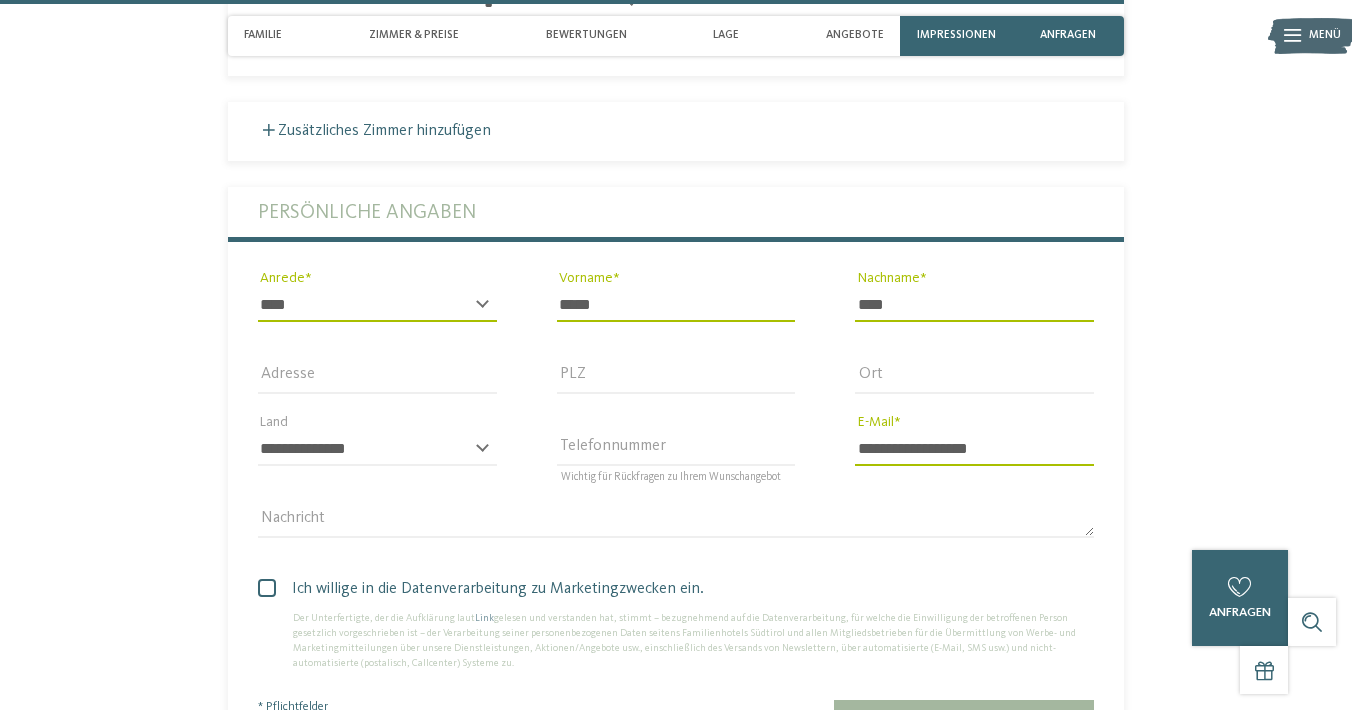scroll, scrollTop: 4882, scrollLeft: 0, axis: vertical 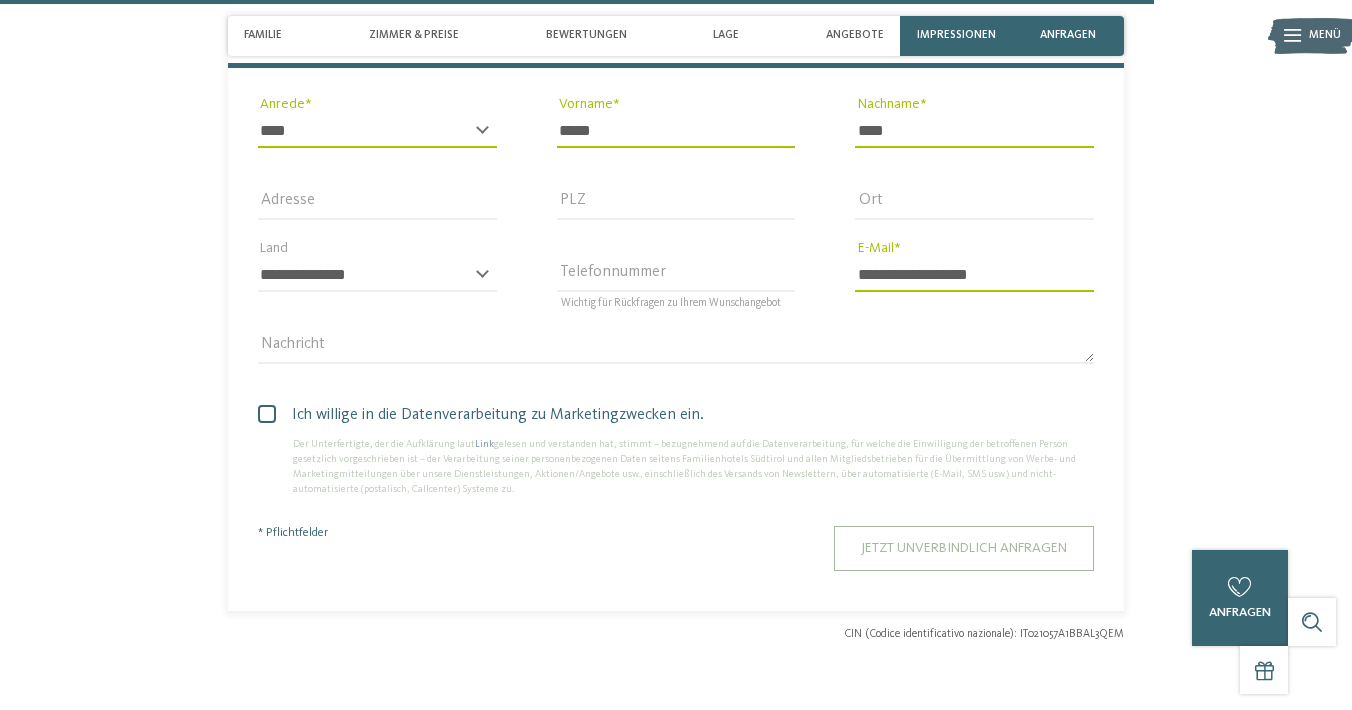 click on "Jetzt unverbindlich anfragen" at bounding box center [964, 548] 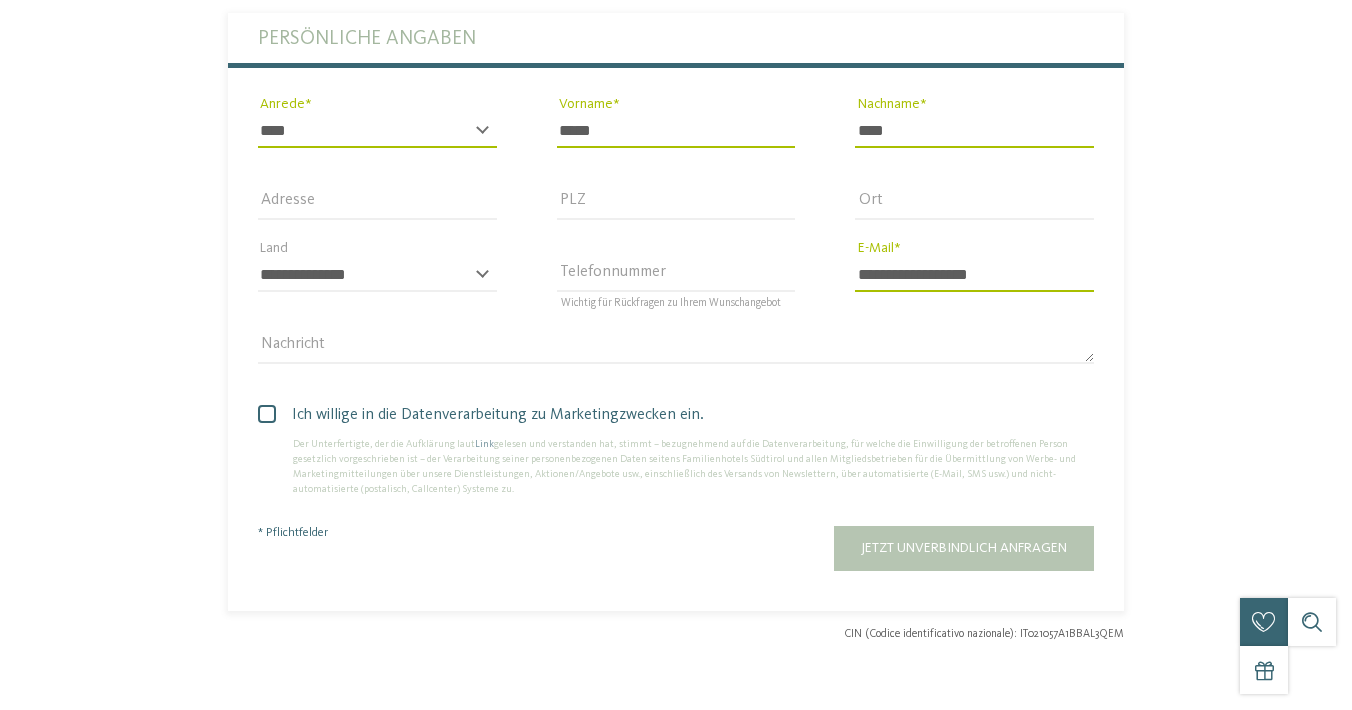 scroll, scrollTop: 0, scrollLeft: 0, axis: both 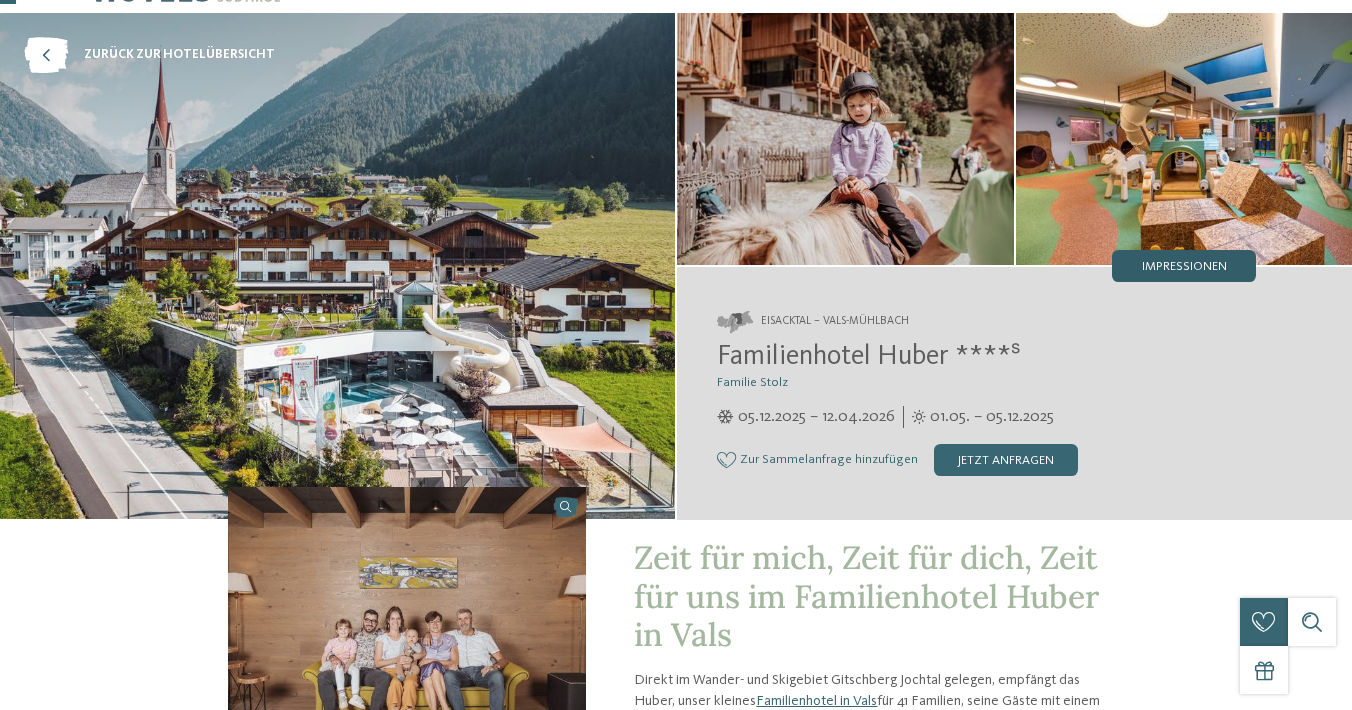 click on "Impressionen" at bounding box center (1184, 267) 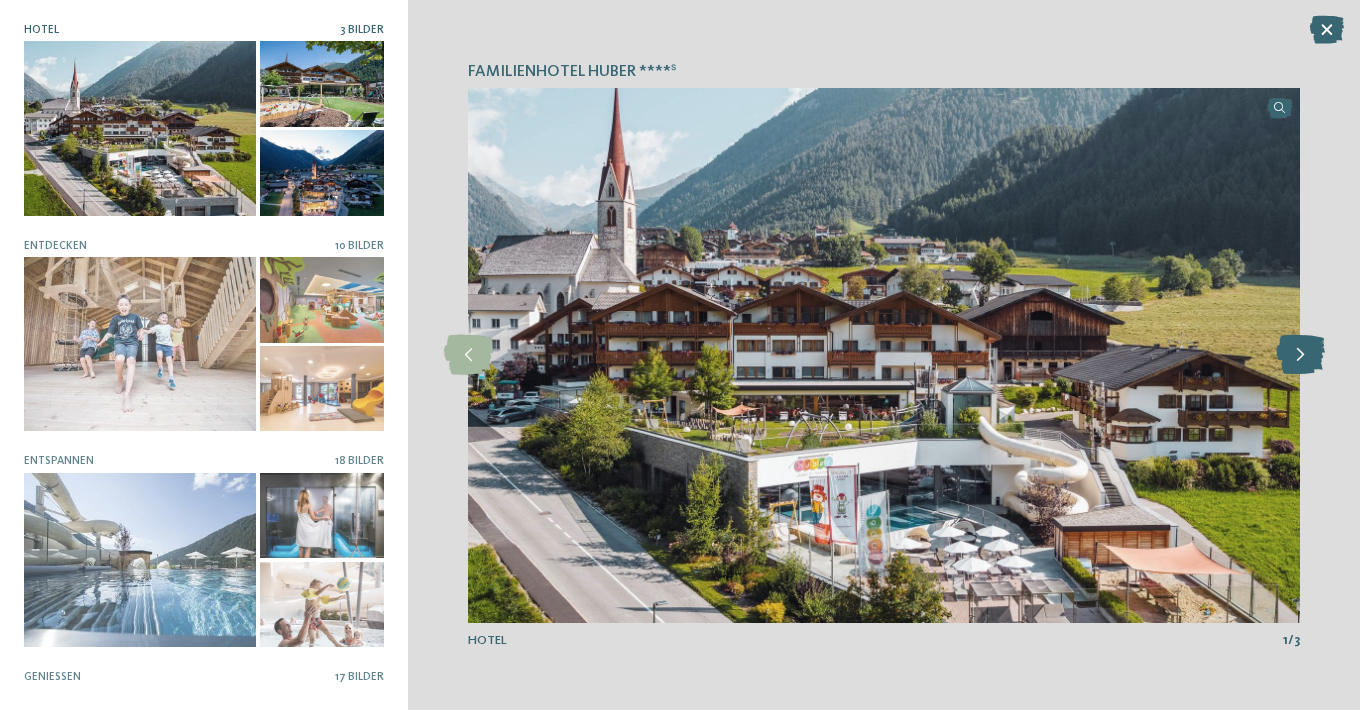 click at bounding box center [1300, 355] 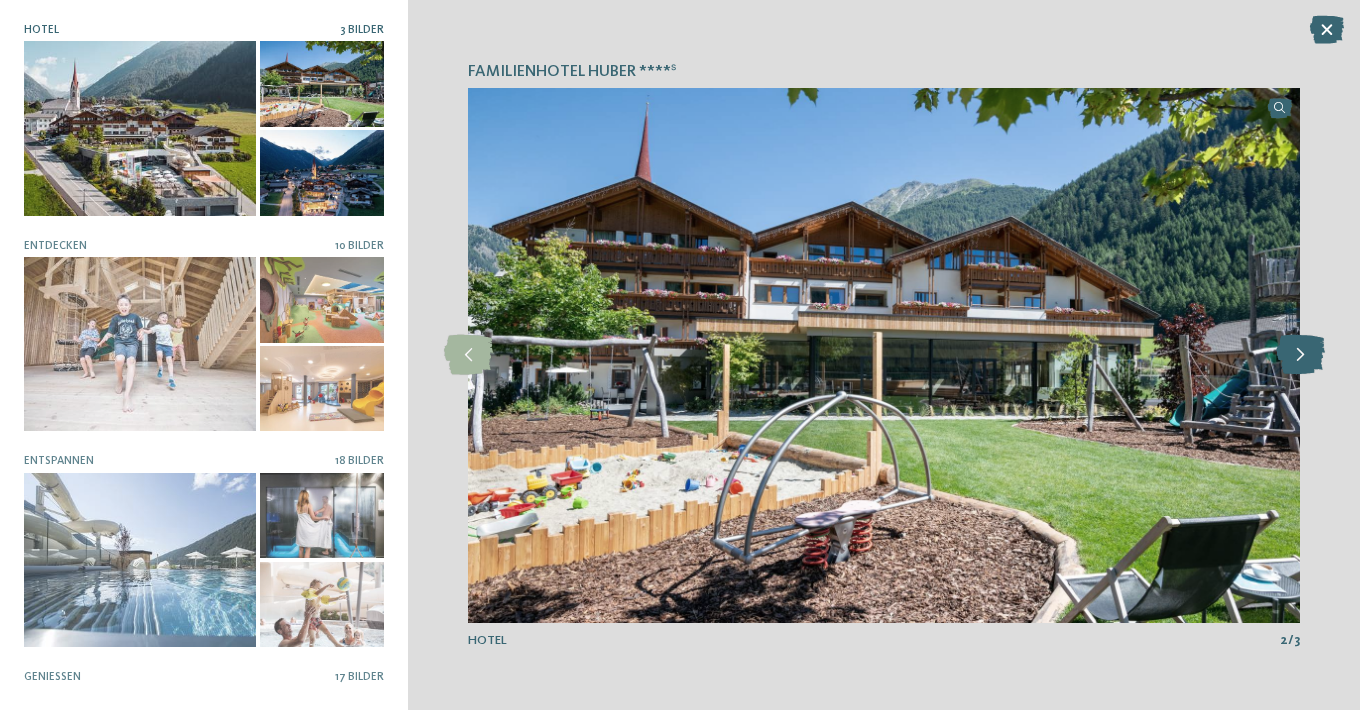click at bounding box center [1300, 355] 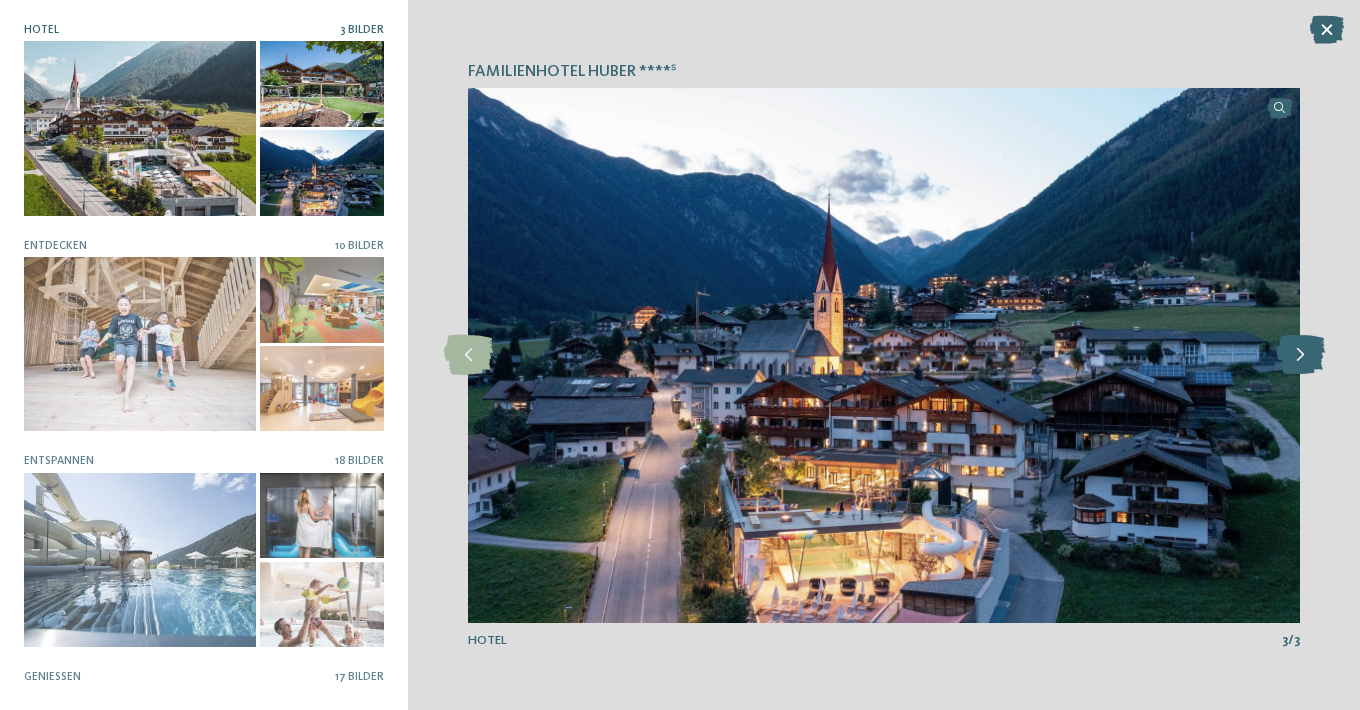 click at bounding box center (1300, 355) 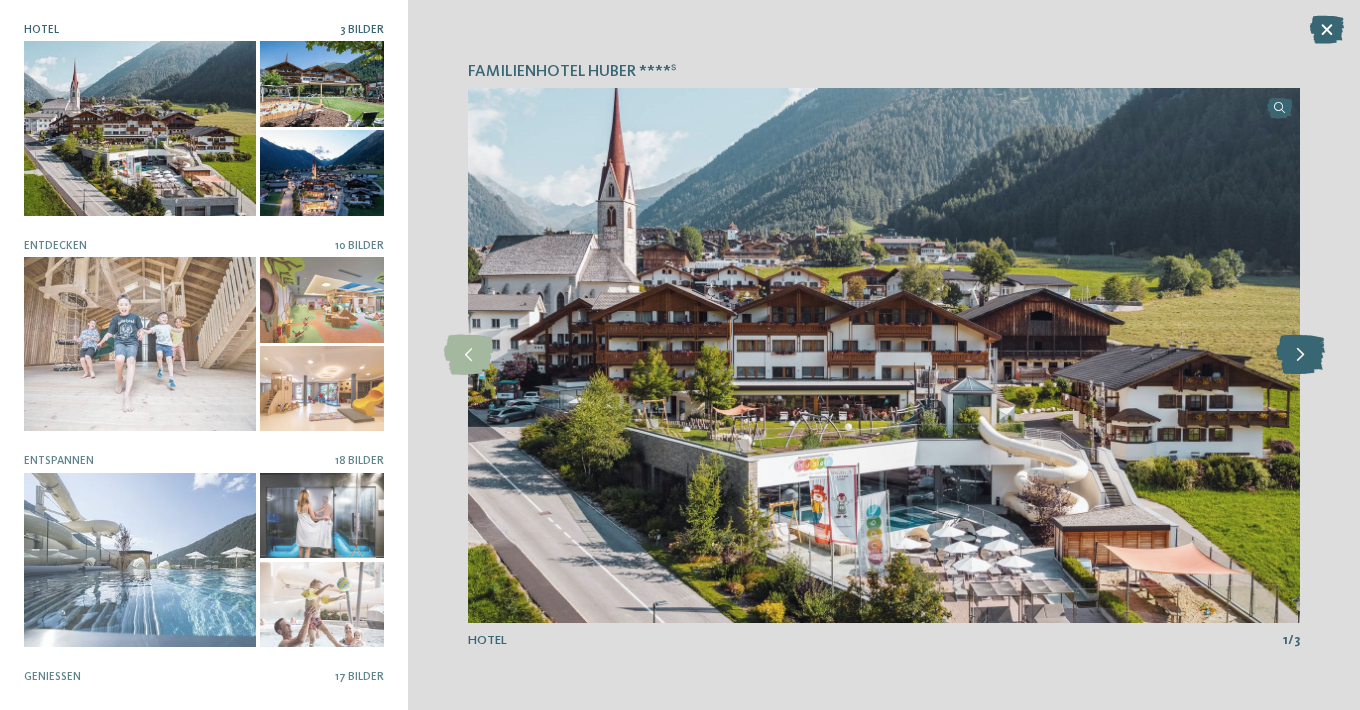 click at bounding box center (1300, 355) 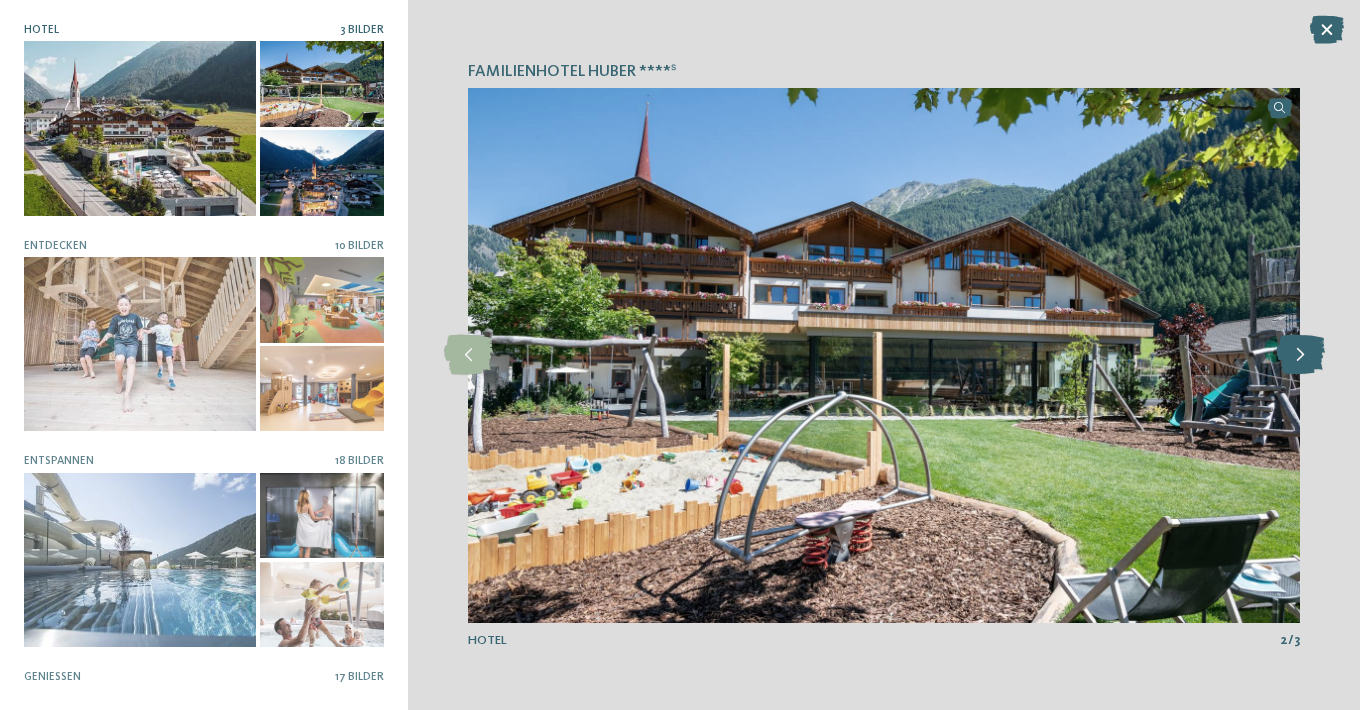 click at bounding box center (1300, 355) 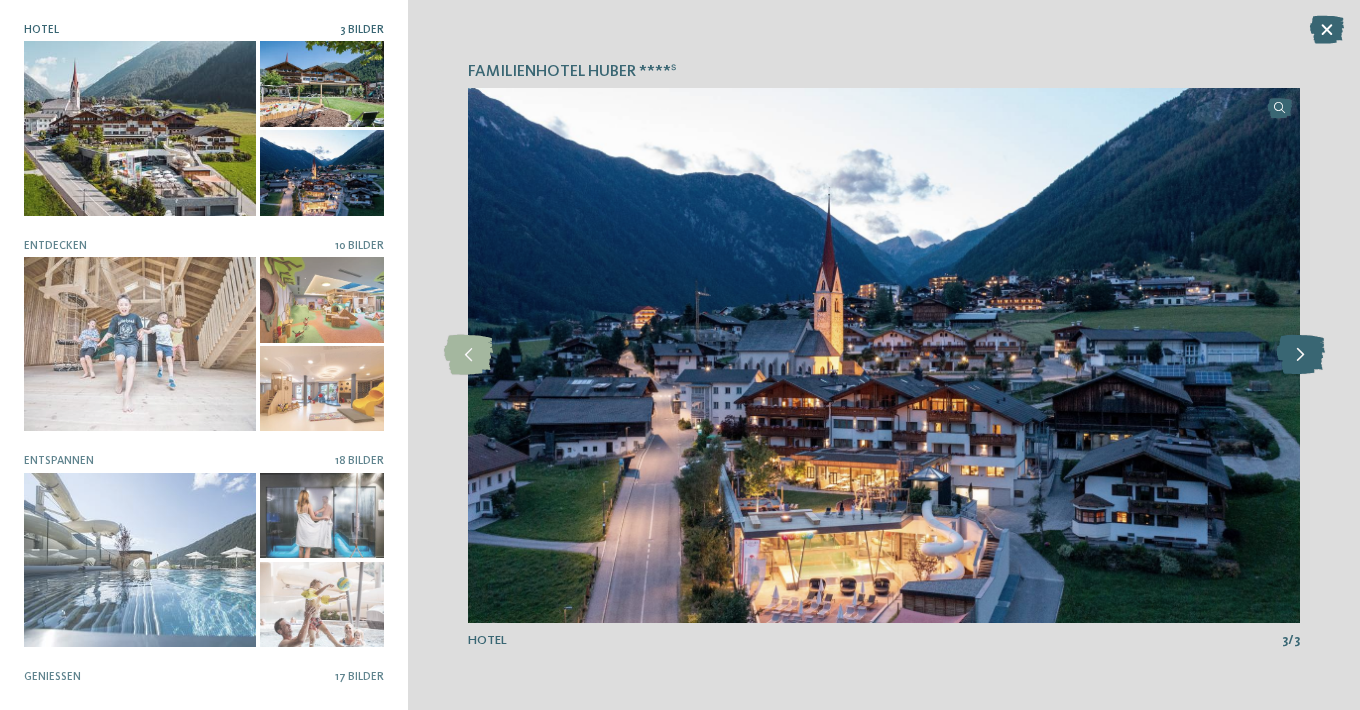 click at bounding box center (1300, 355) 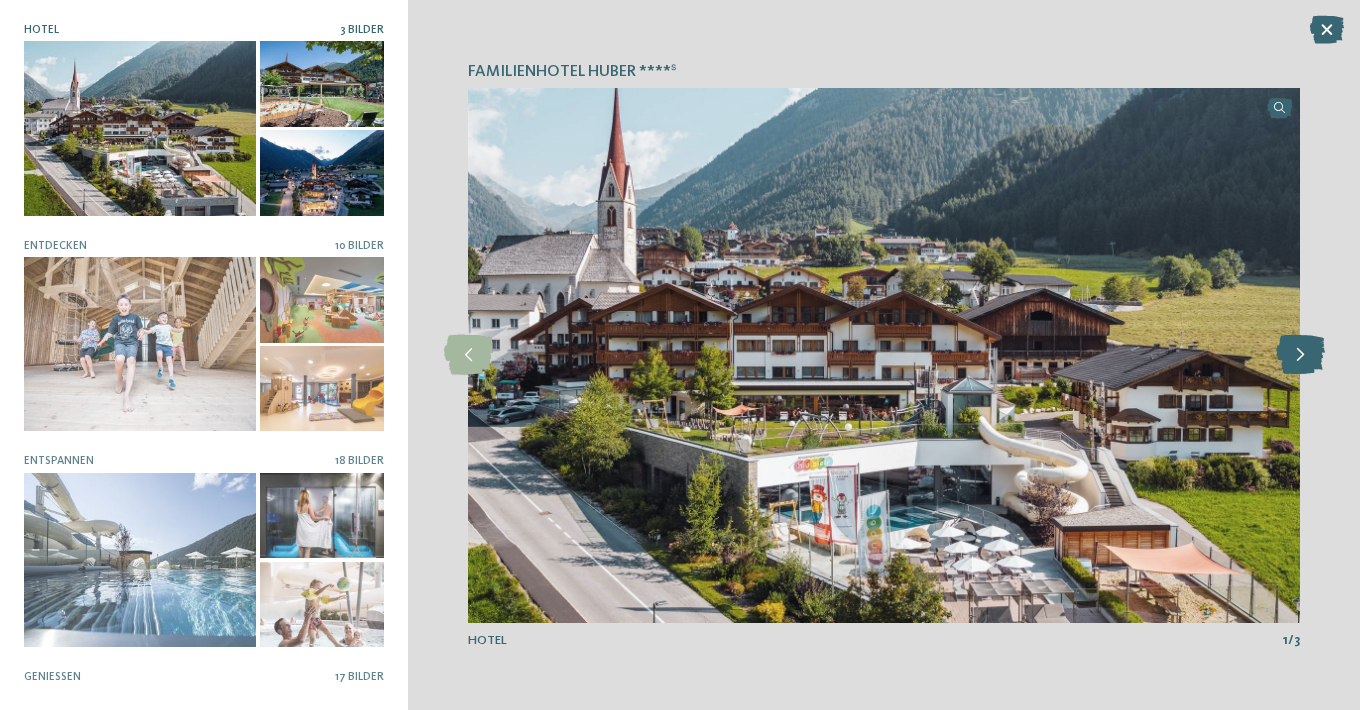 click at bounding box center (1300, 355) 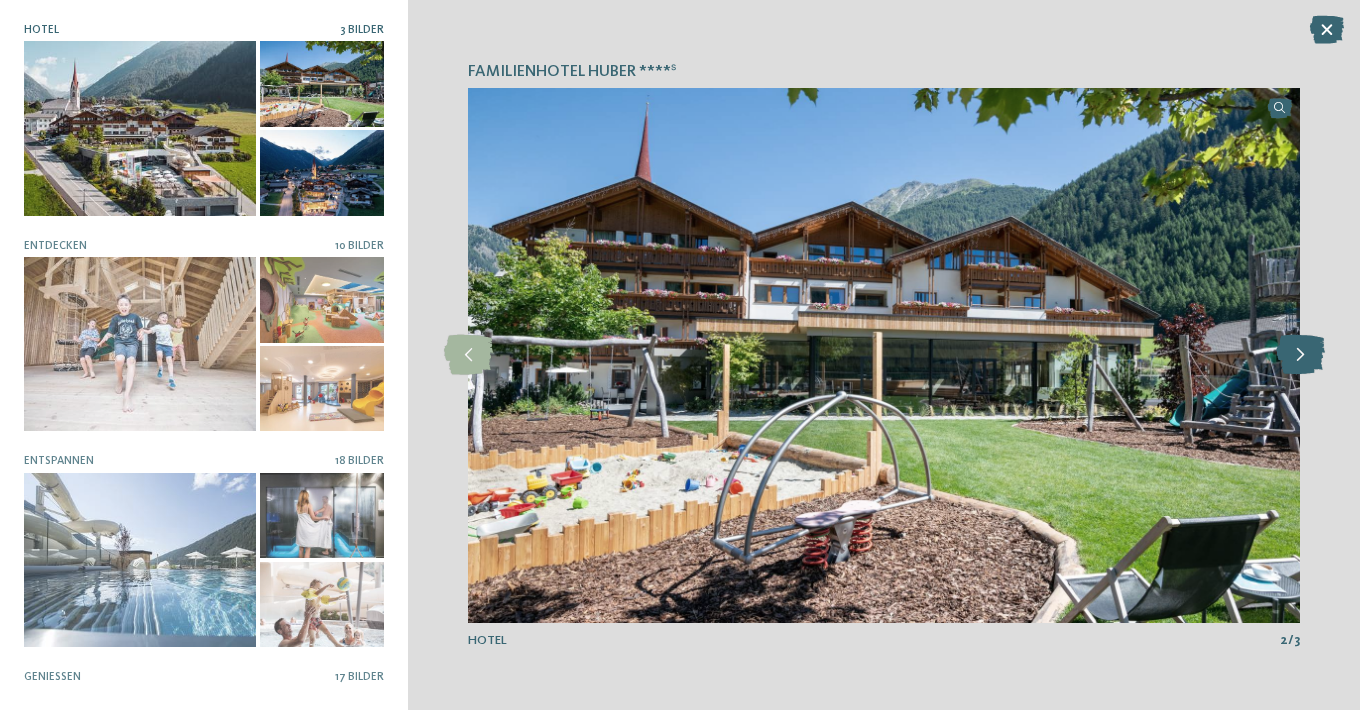 click at bounding box center [1300, 355] 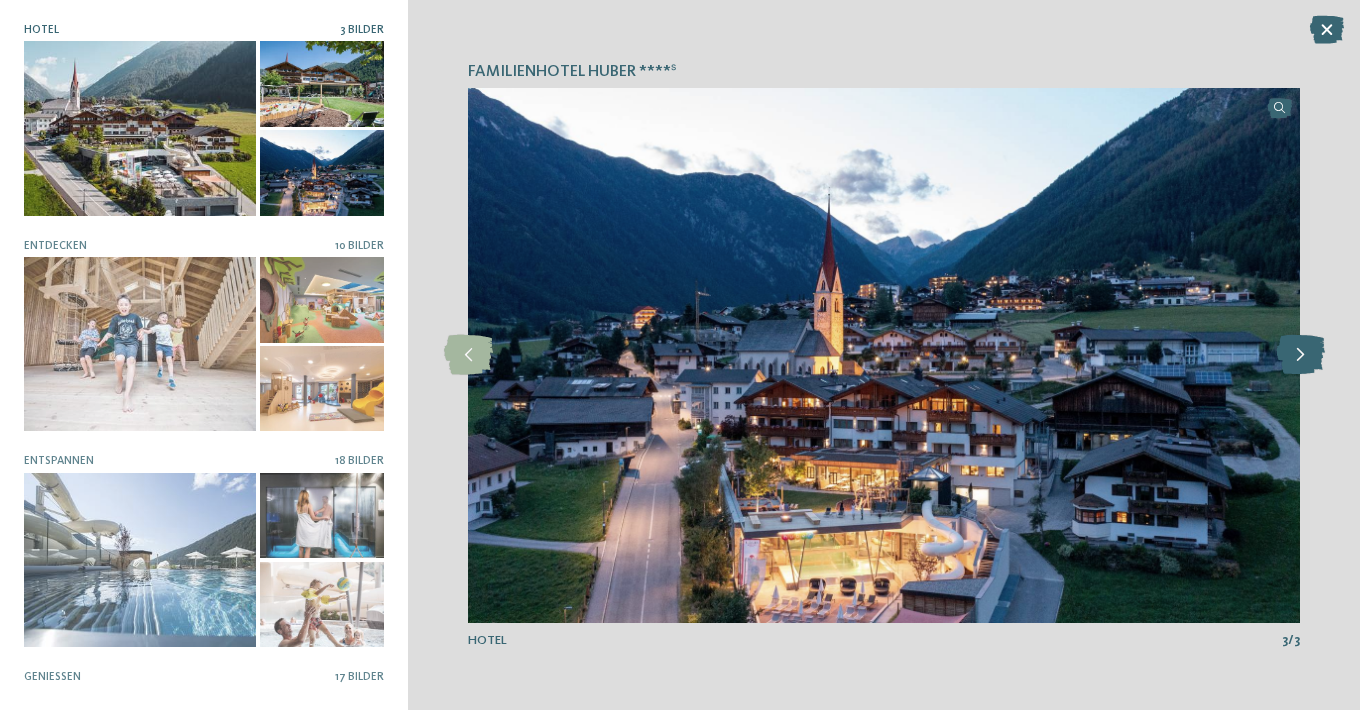 click at bounding box center [1300, 355] 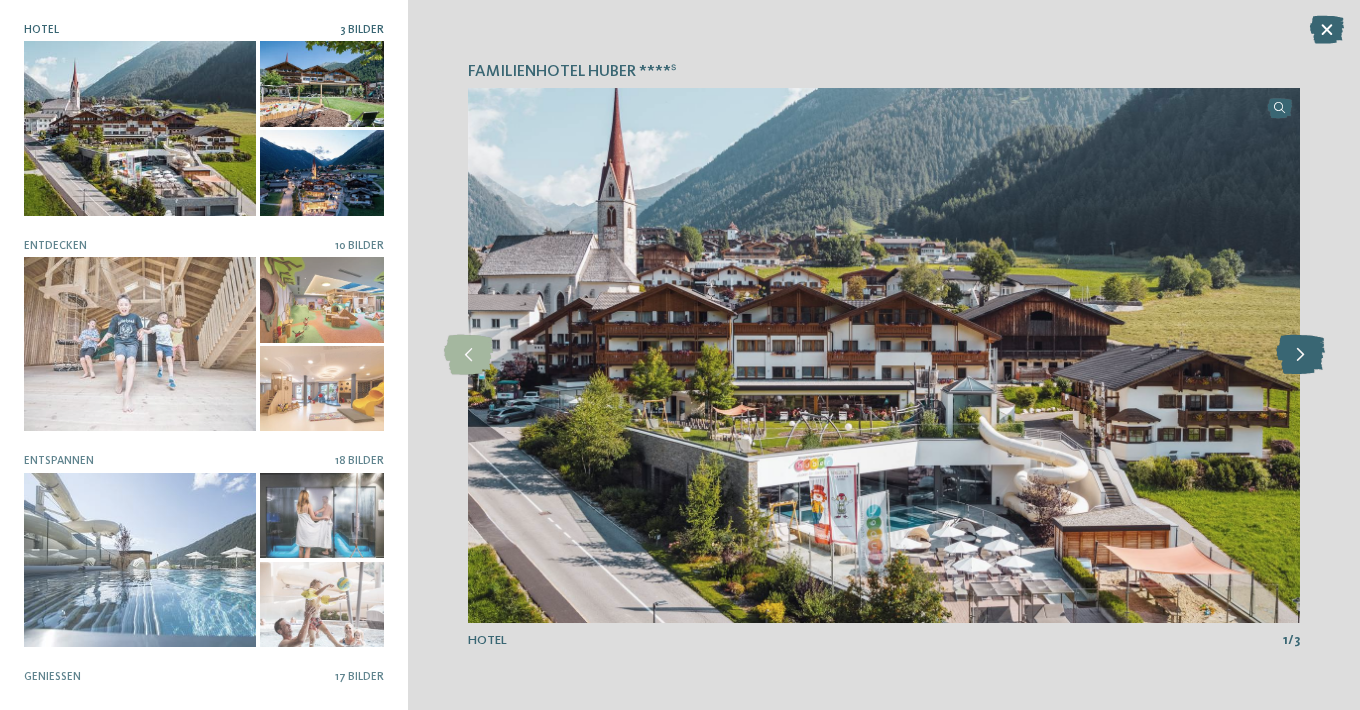 click at bounding box center [1300, 355] 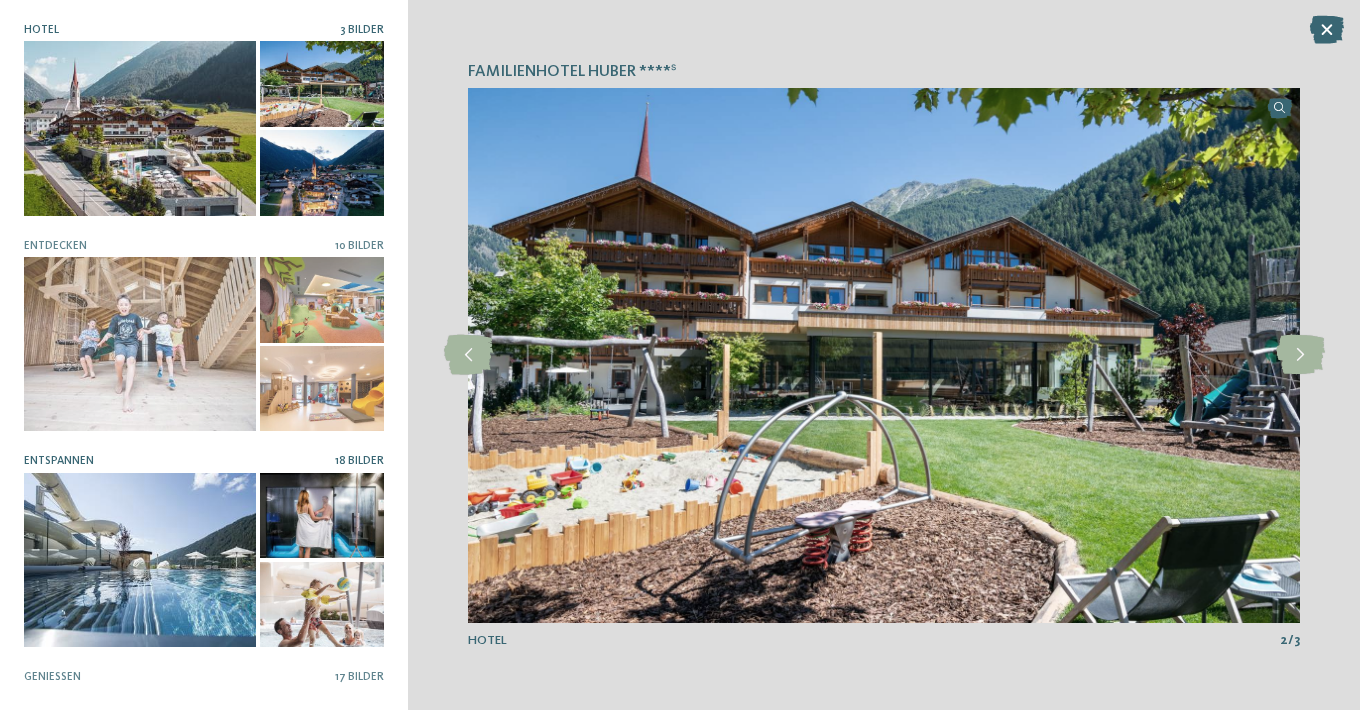 click at bounding box center (140, 560) 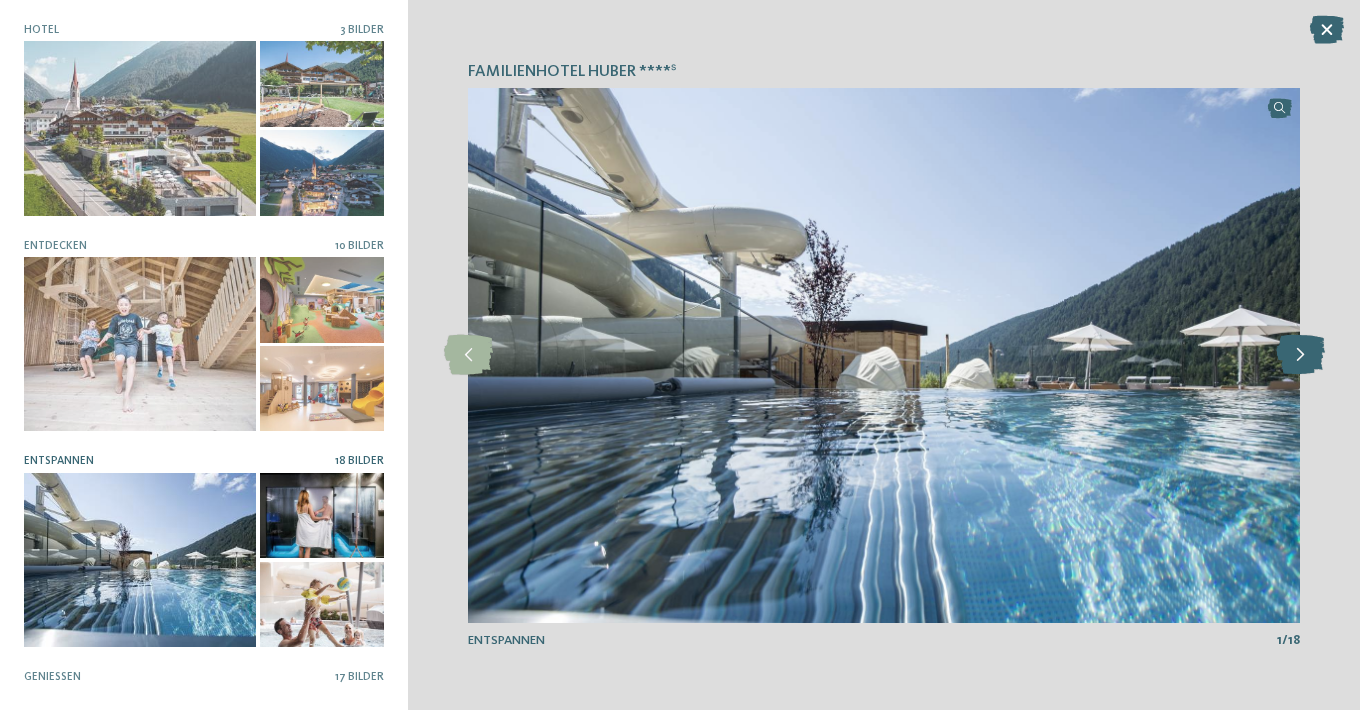 click at bounding box center (1300, 355) 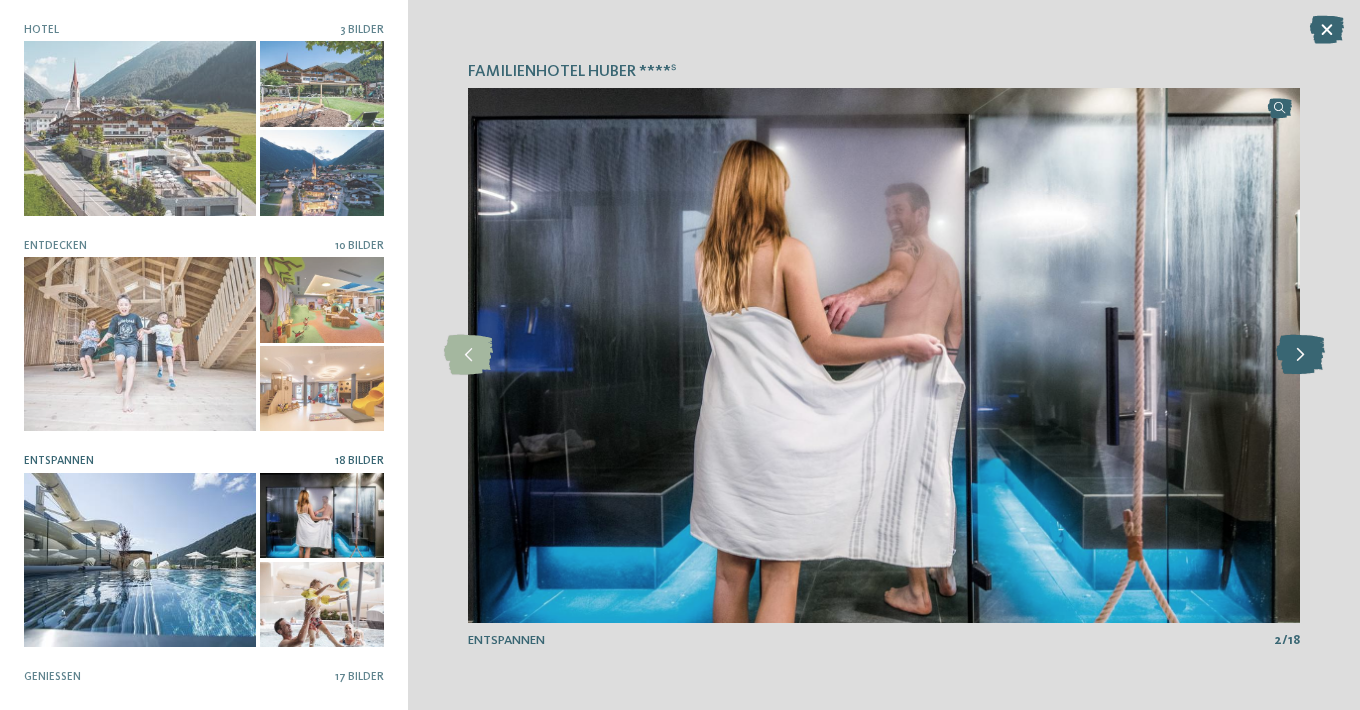 click at bounding box center [1300, 355] 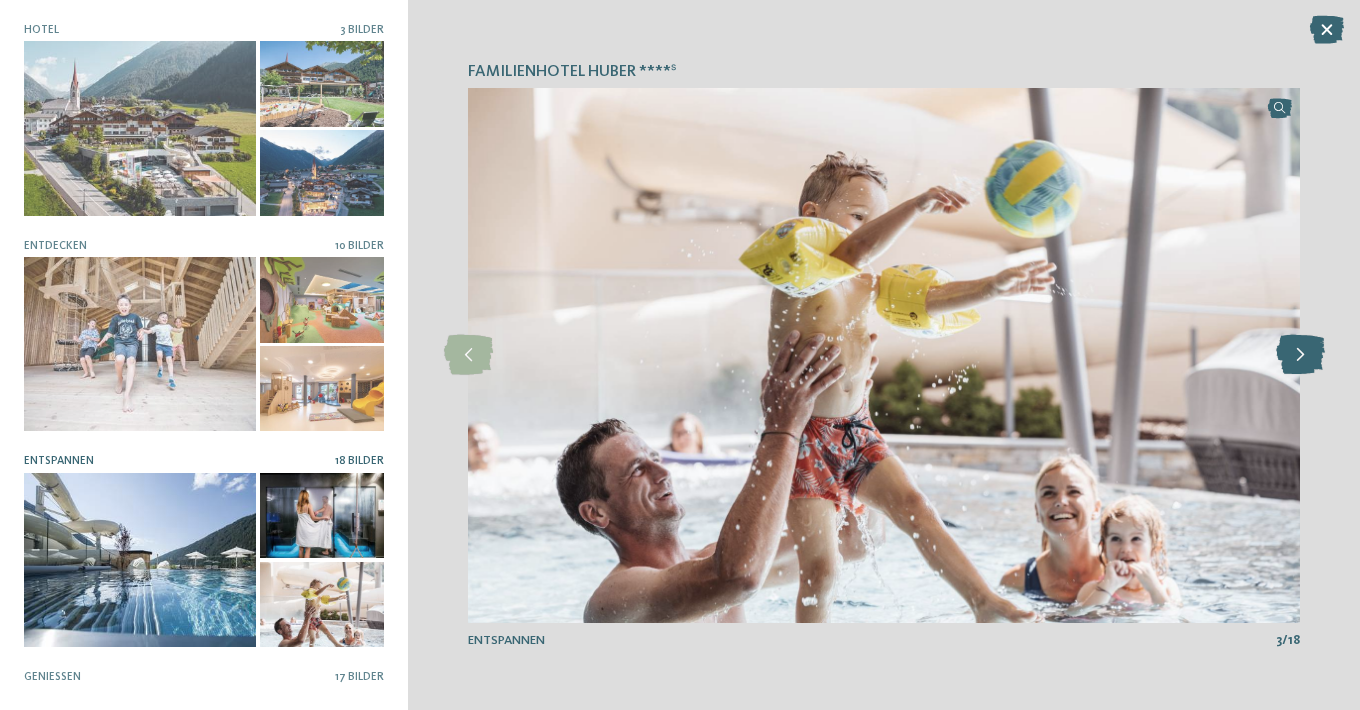 click at bounding box center (1300, 355) 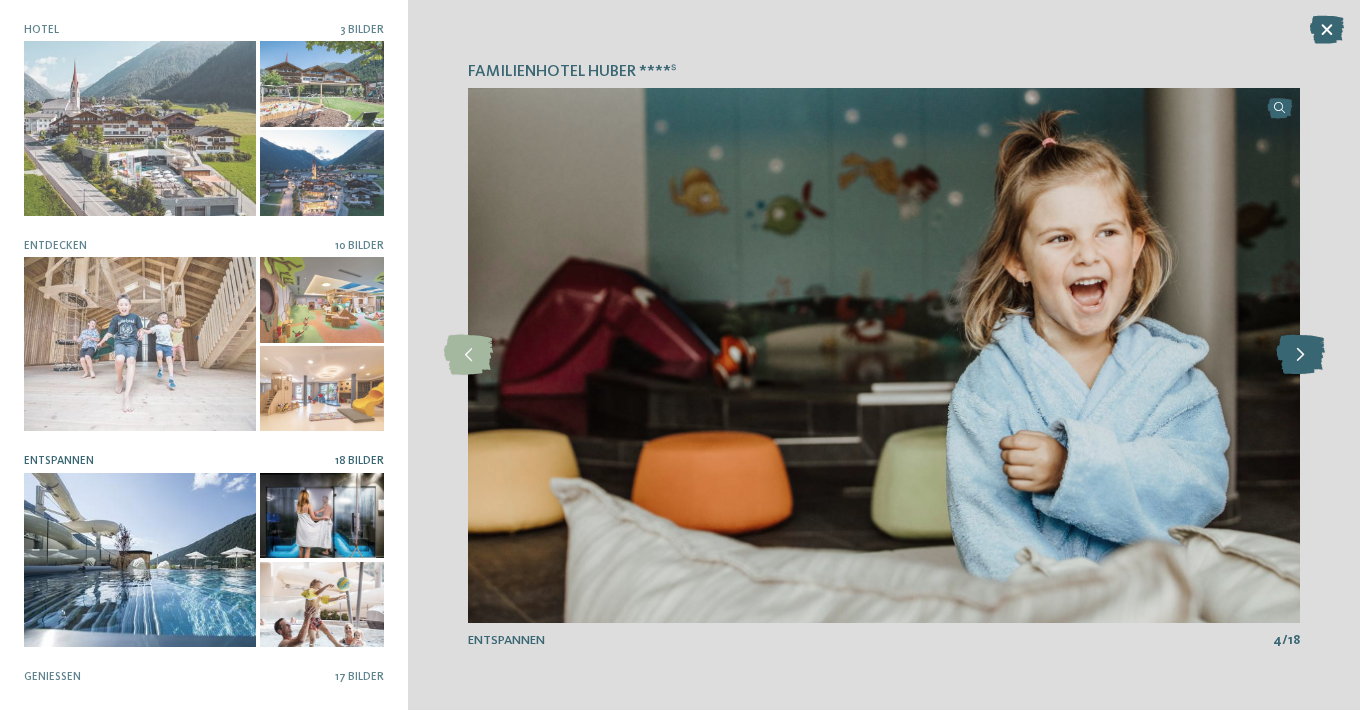 click at bounding box center (1300, 355) 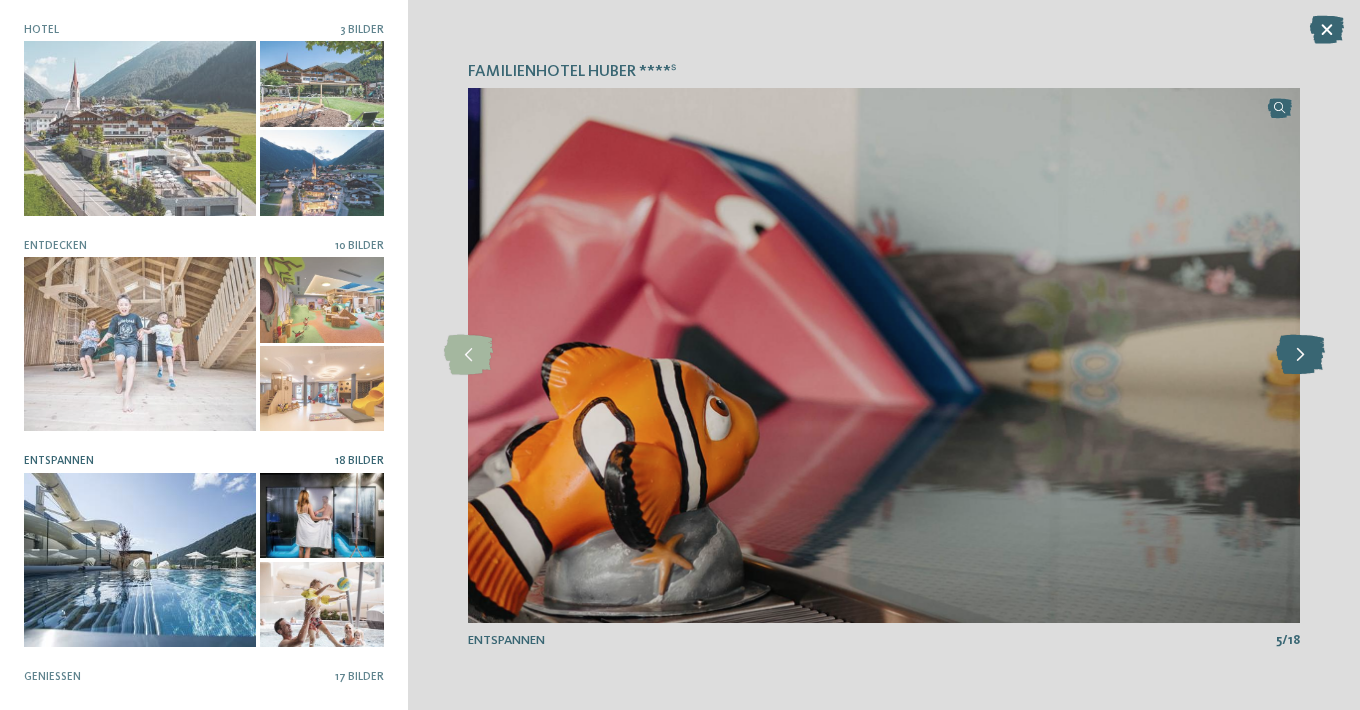click at bounding box center [1300, 355] 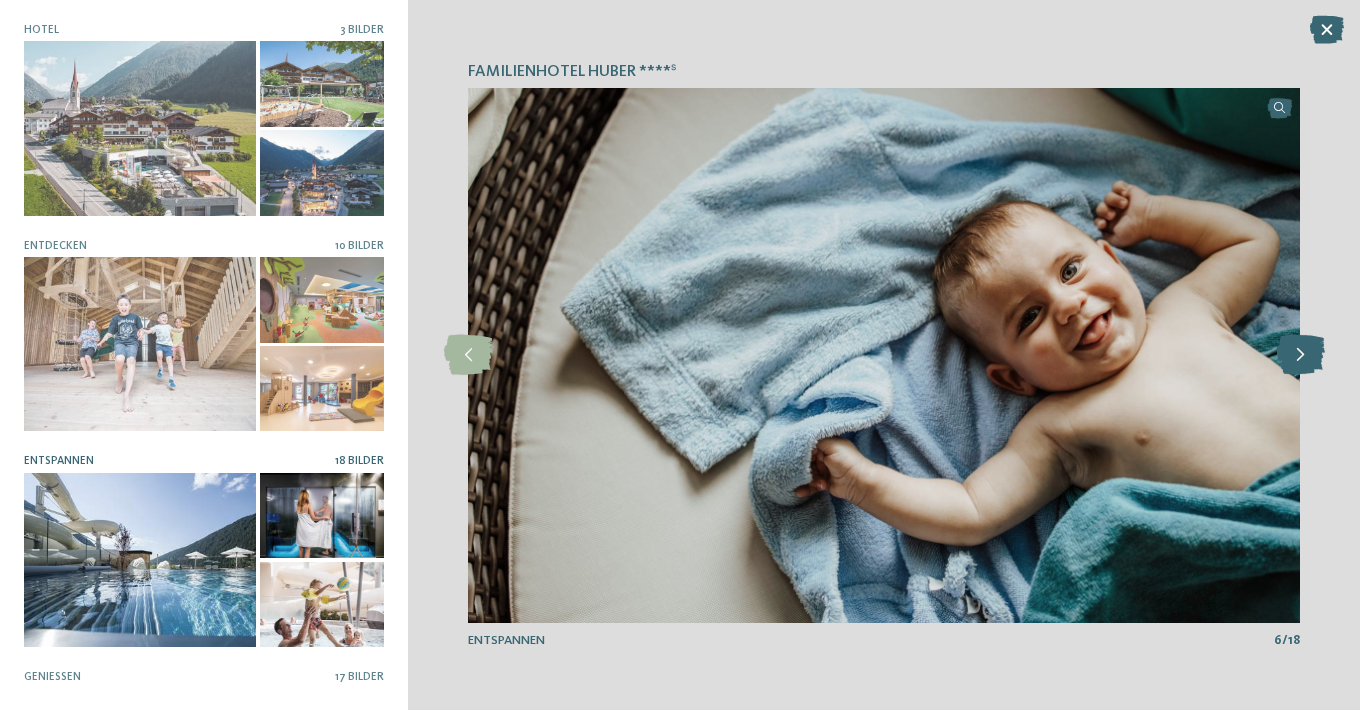 click at bounding box center (1300, 355) 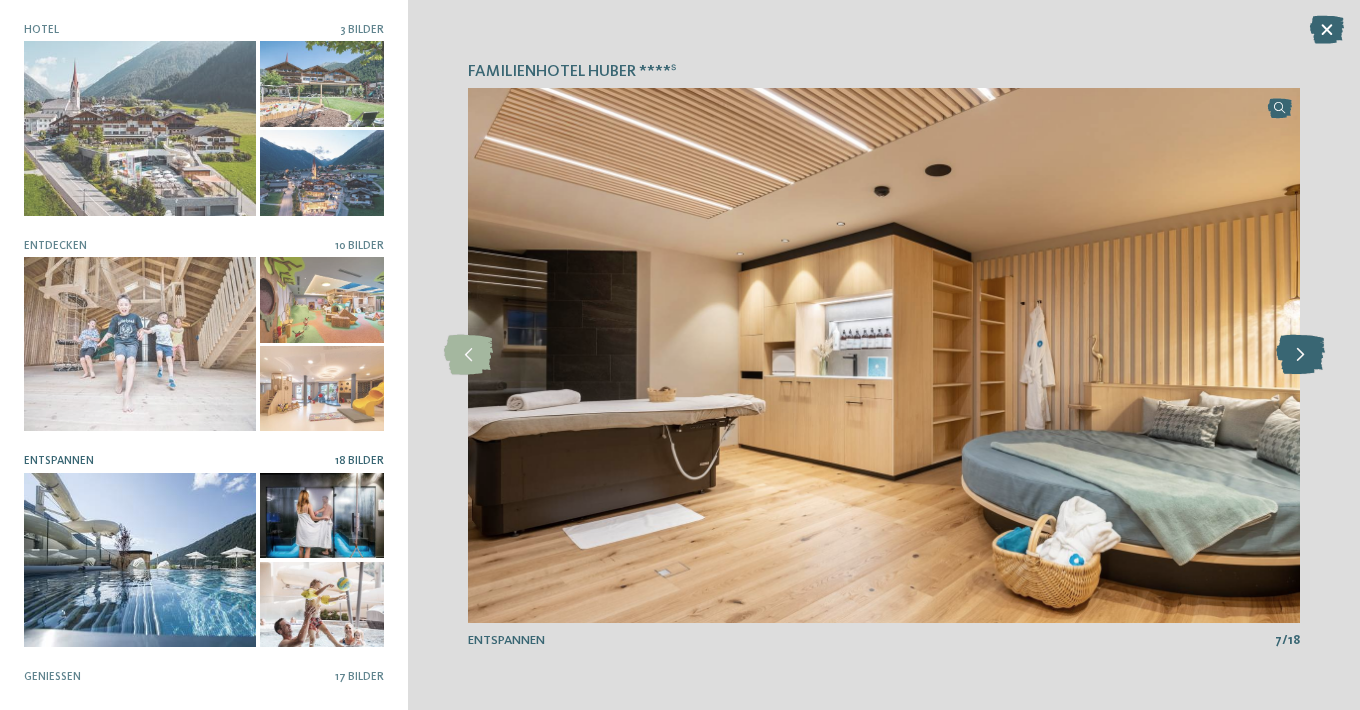 click at bounding box center [1300, 355] 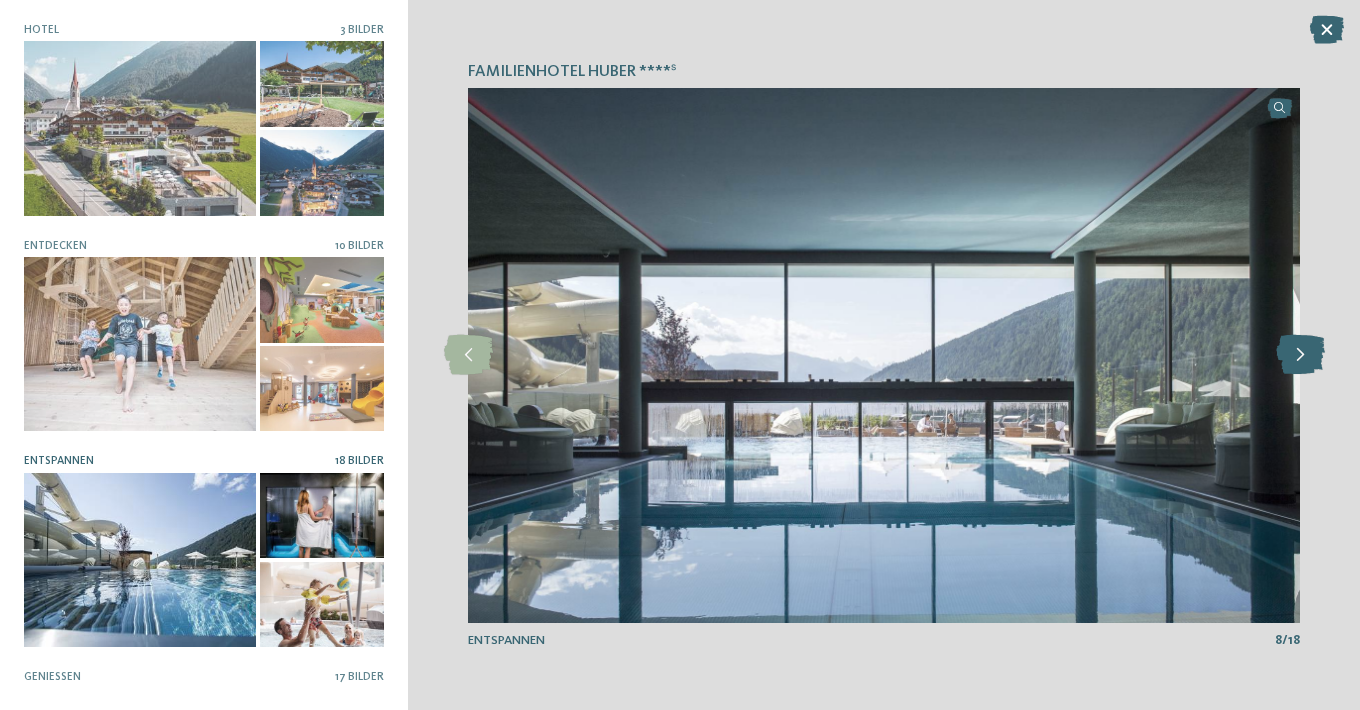click at bounding box center [1300, 355] 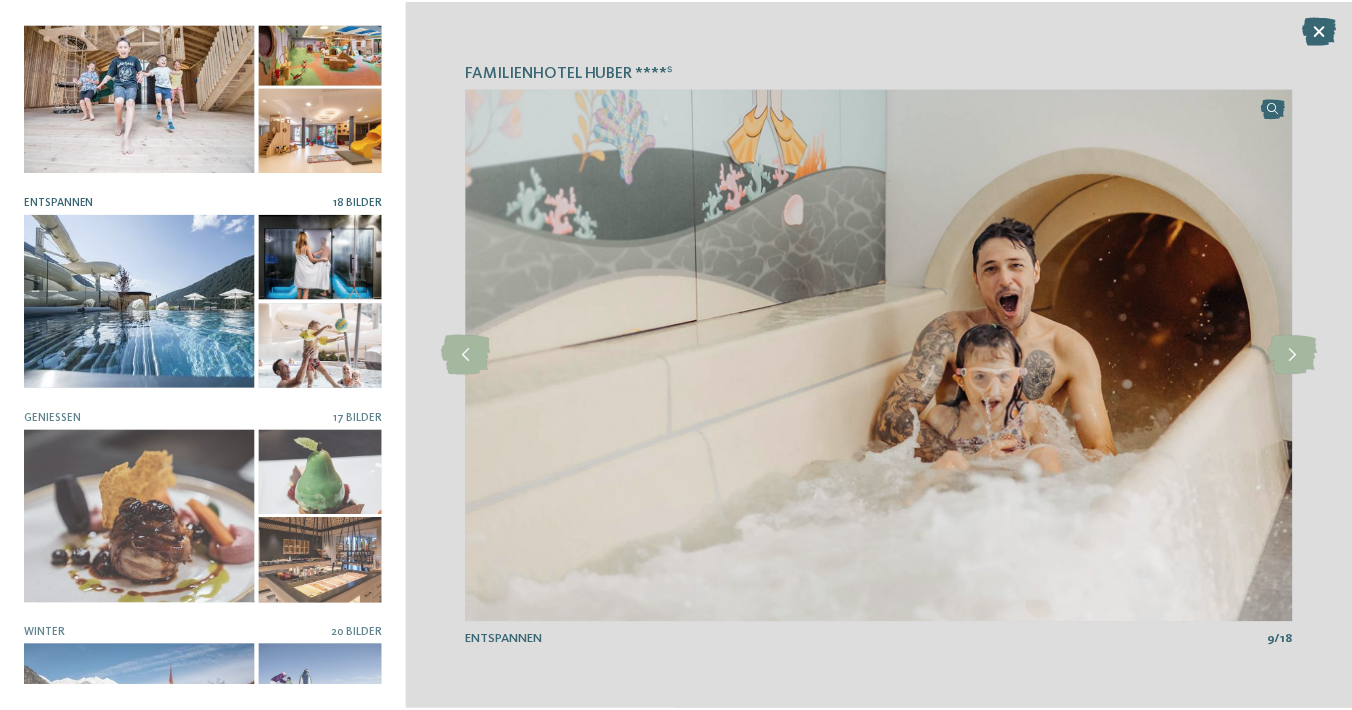 scroll, scrollTop: 107, scrollLeft: 0, axis: vertical 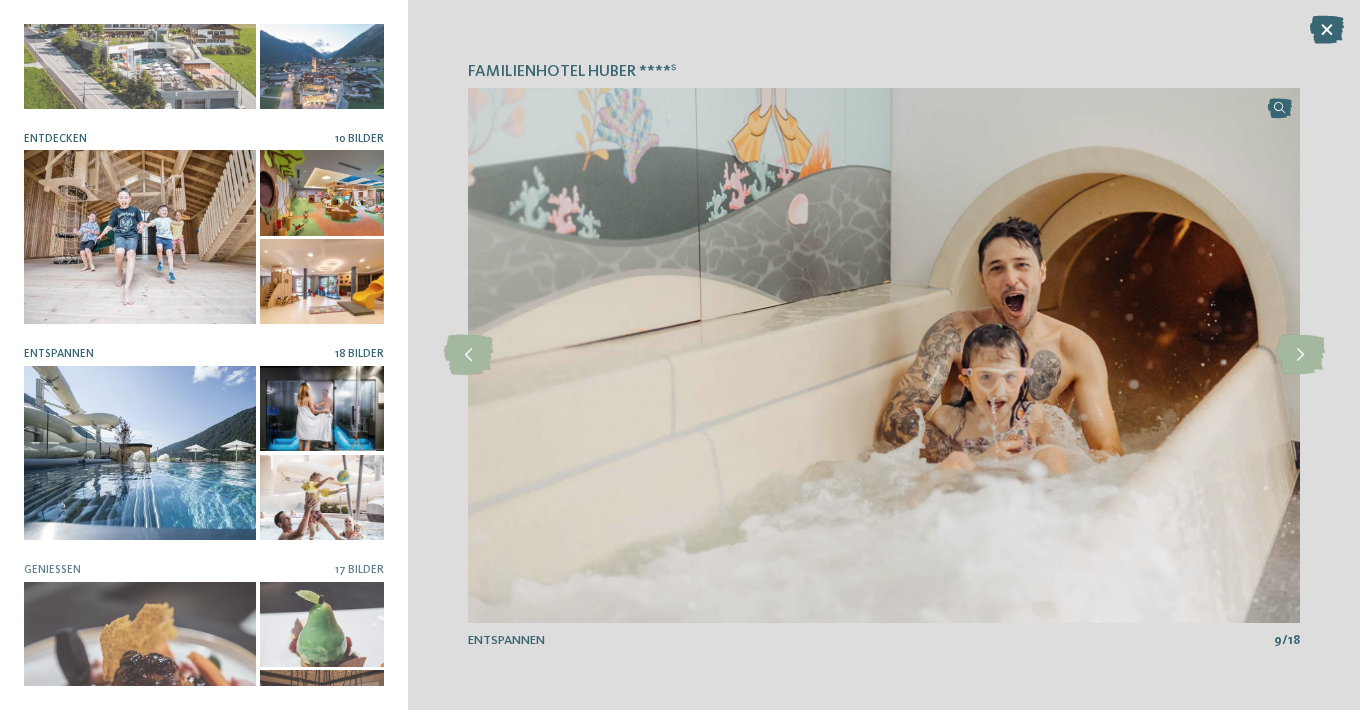 click at bounding box center (140, 237) 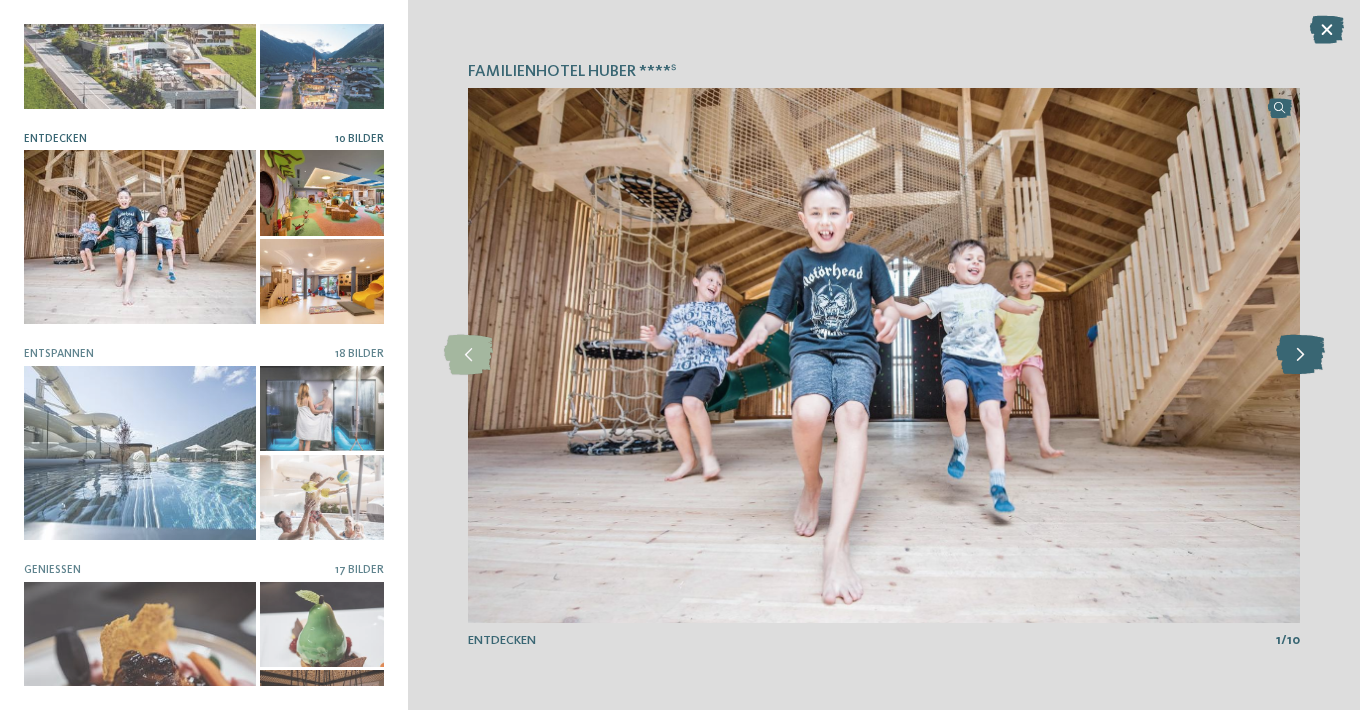 click at bounding box center (1300, 355) 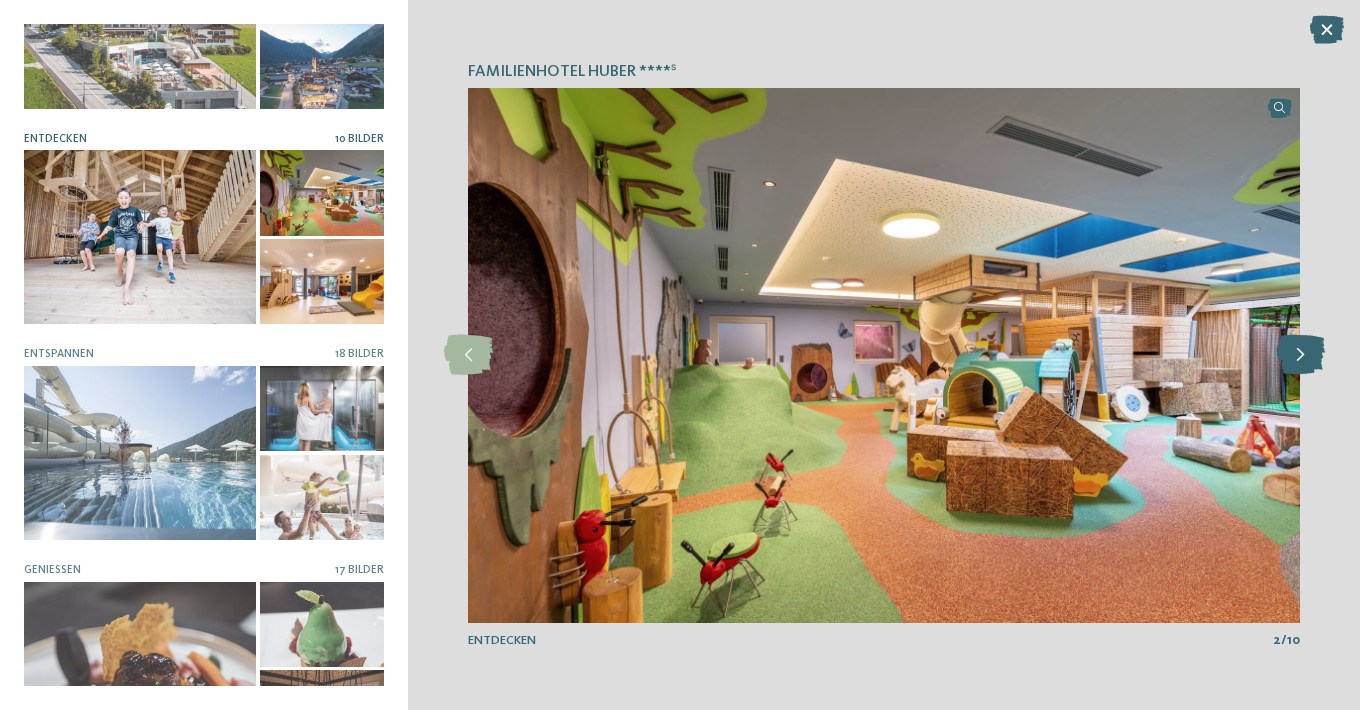 click at bounding box center [1300, 355] 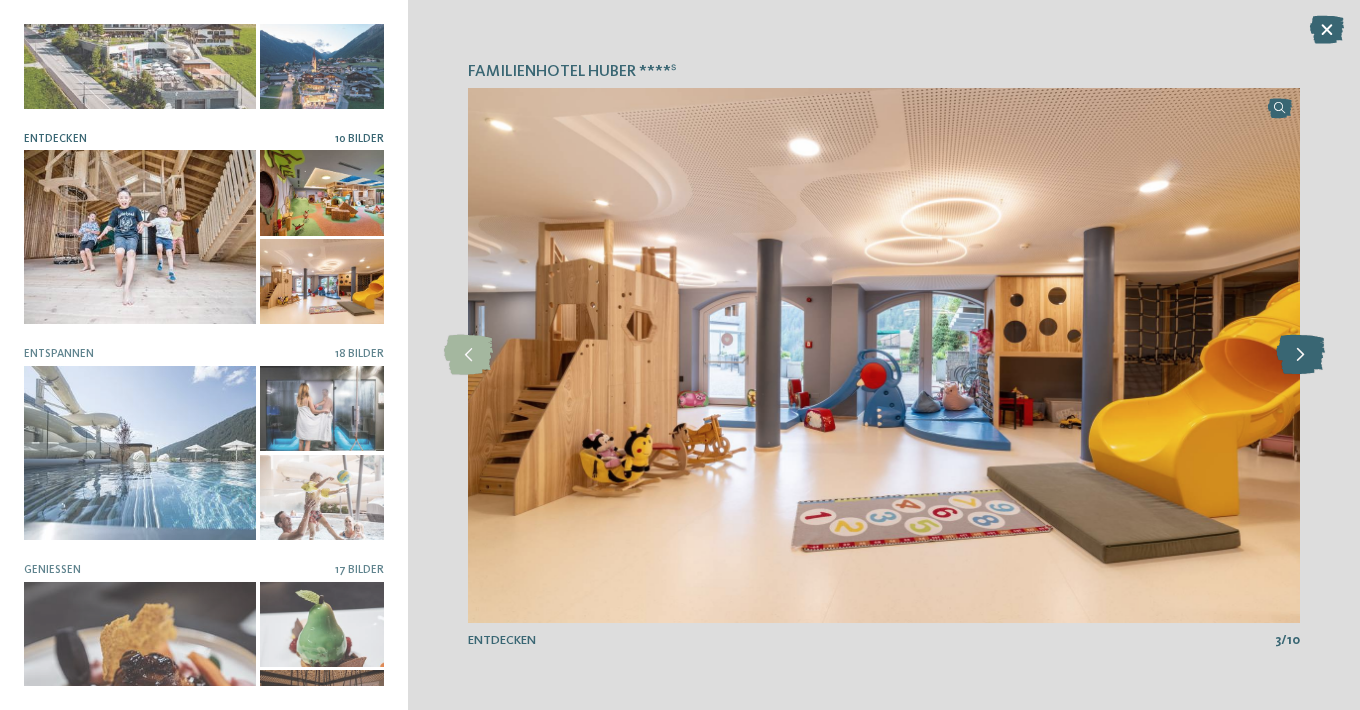 click at bounding box center (1300, 355) 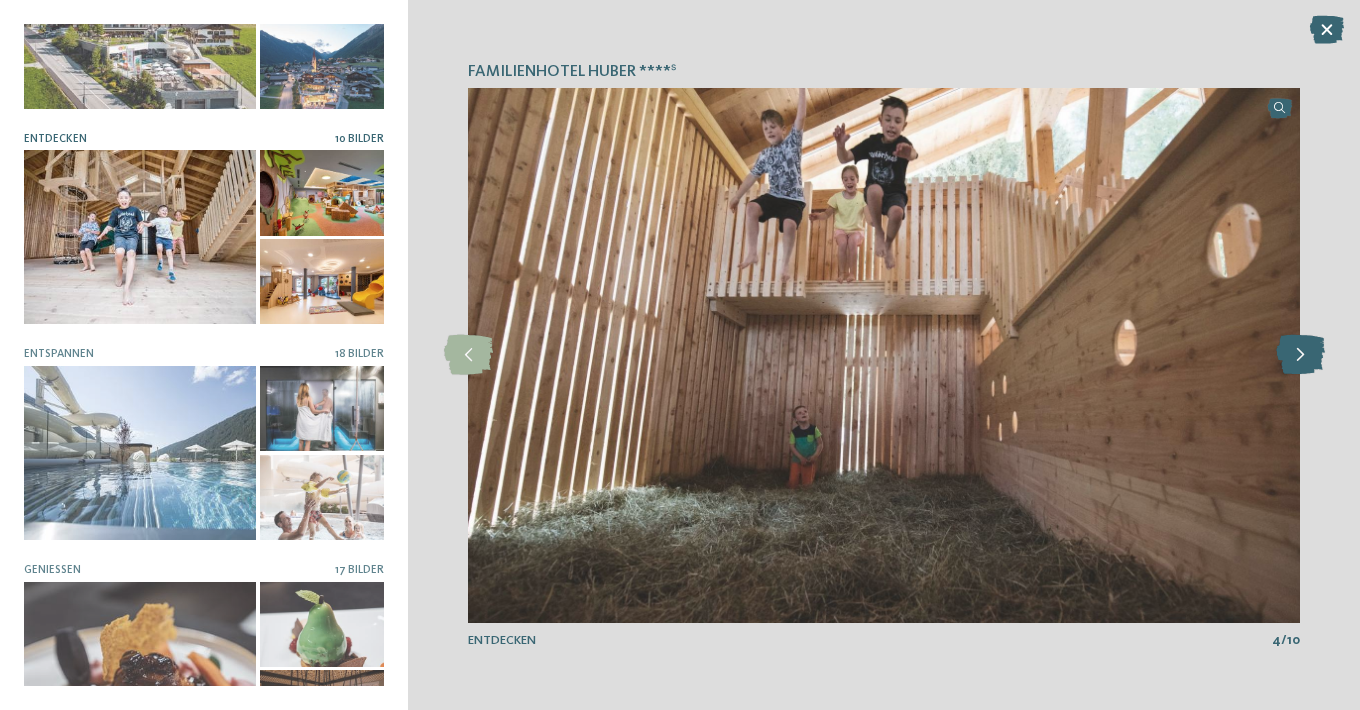 click at bounding box center (1300, 355) 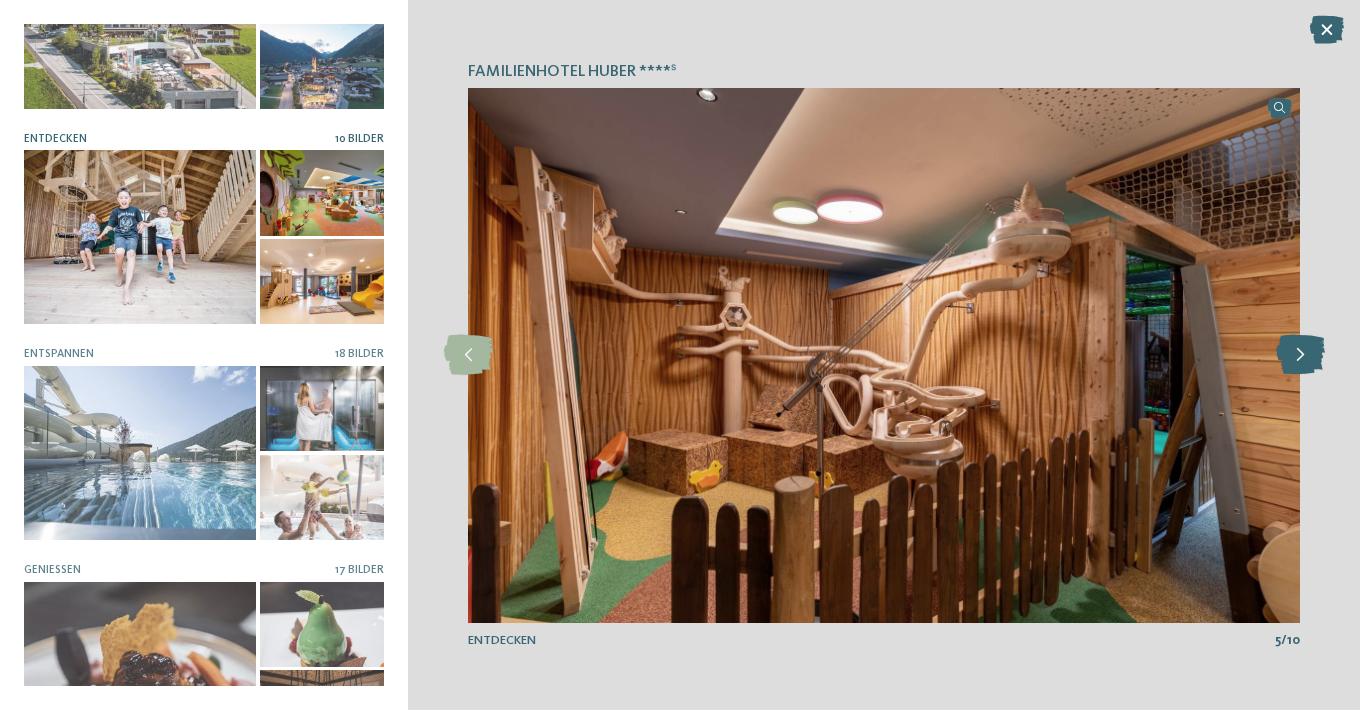 click at bounding box center (1300, 355) 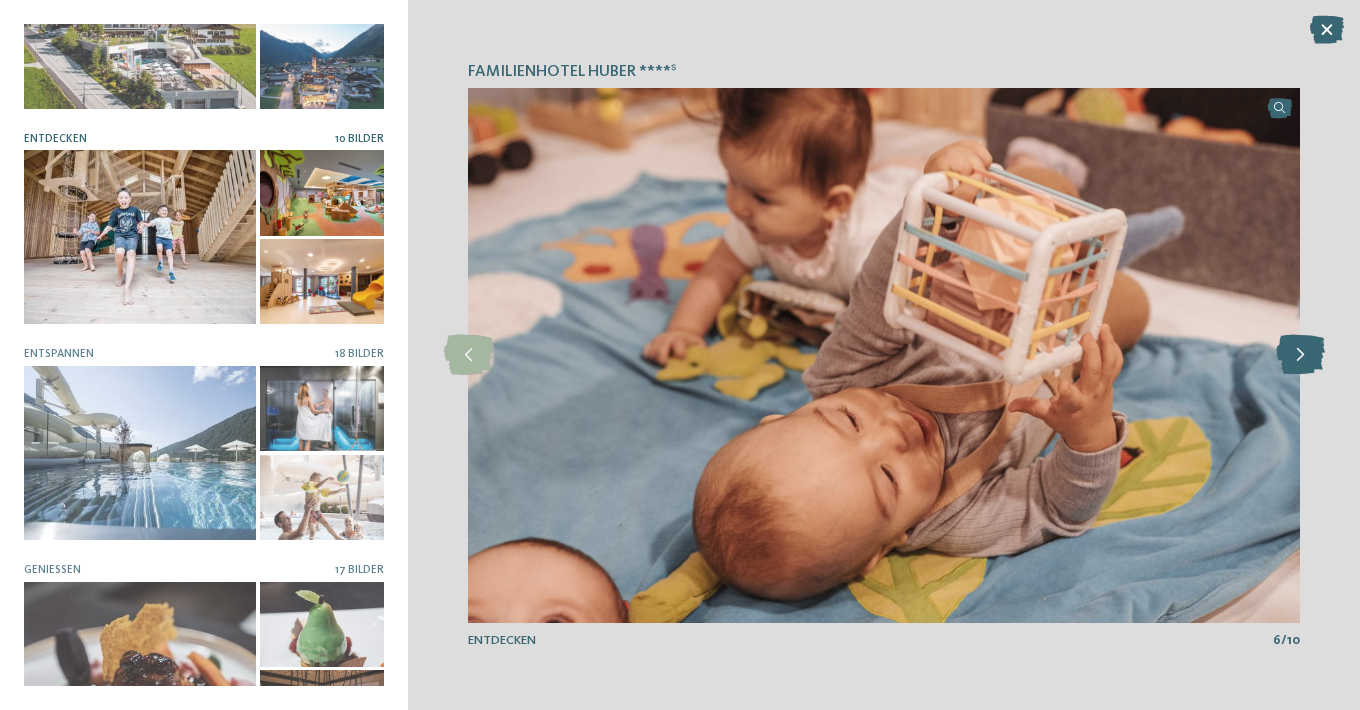click at bounding box center (1300, 355) 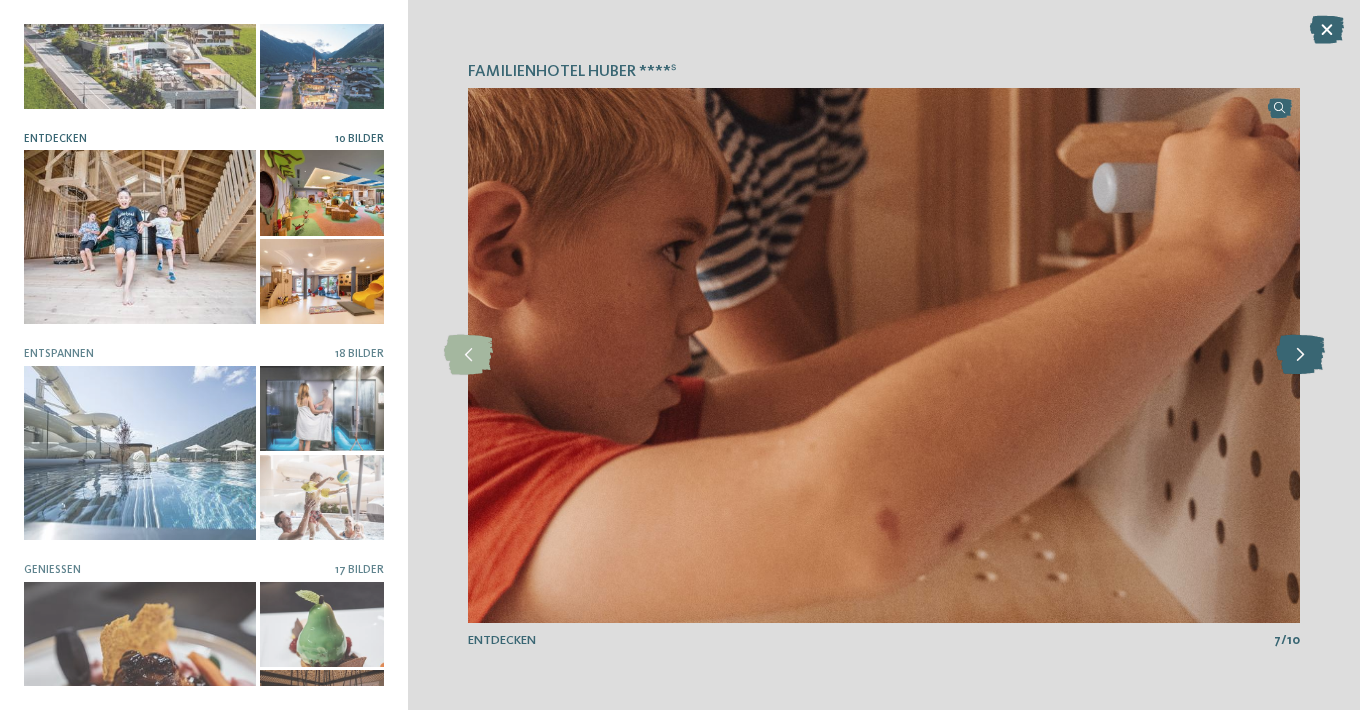 click at bounding box center [1300, 355] 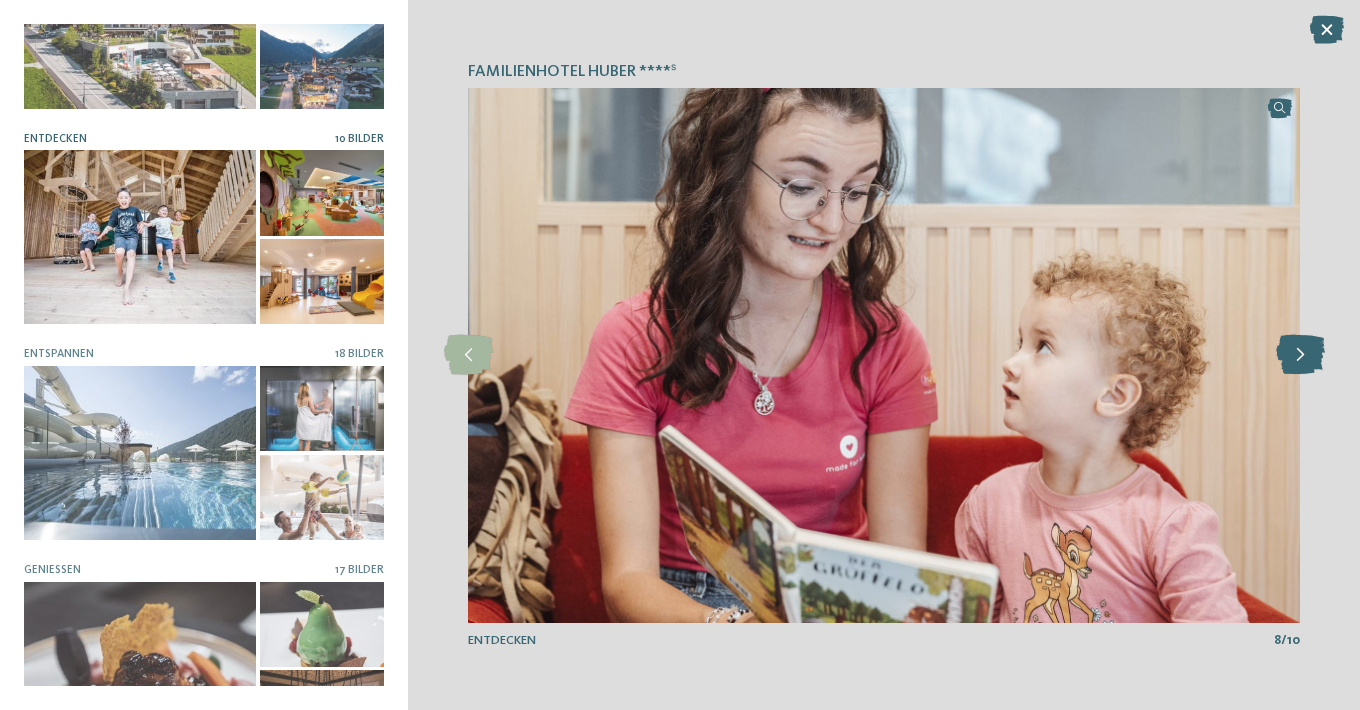 click at bounding box center [1300, 355] 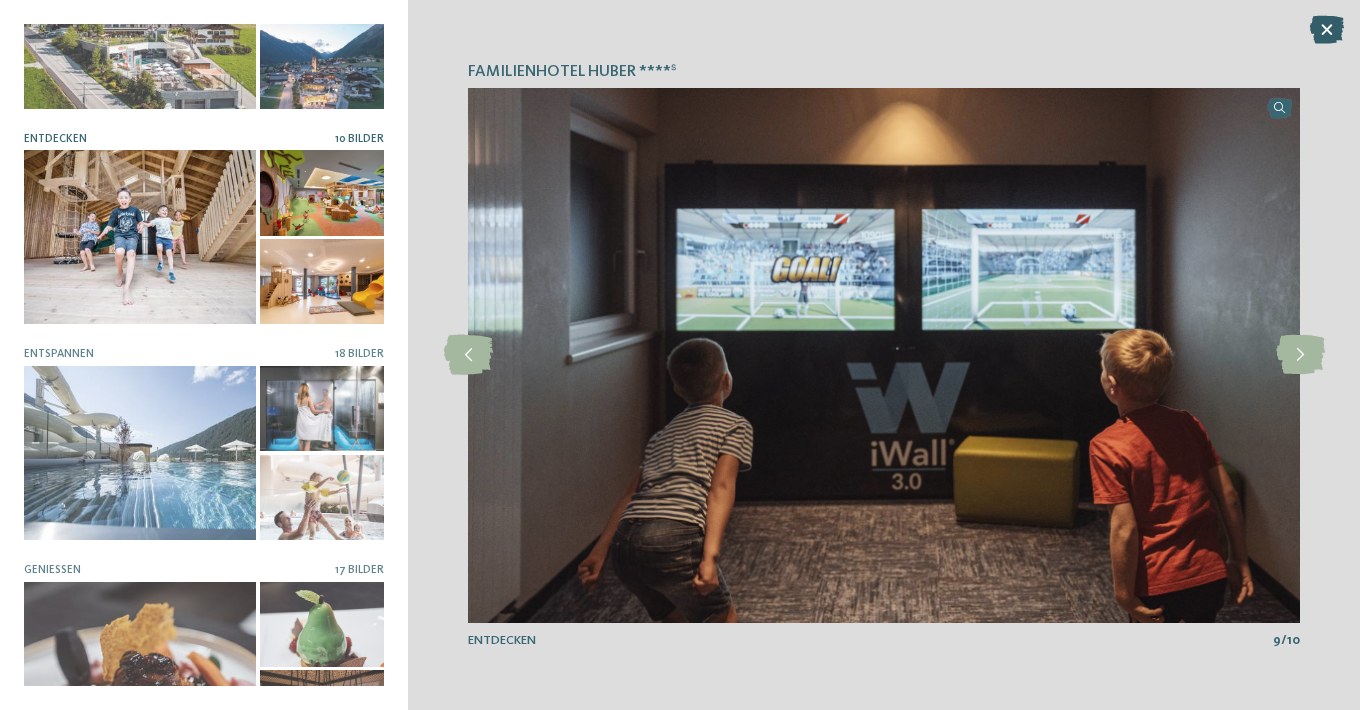 click at bounding box center (1327, 30) 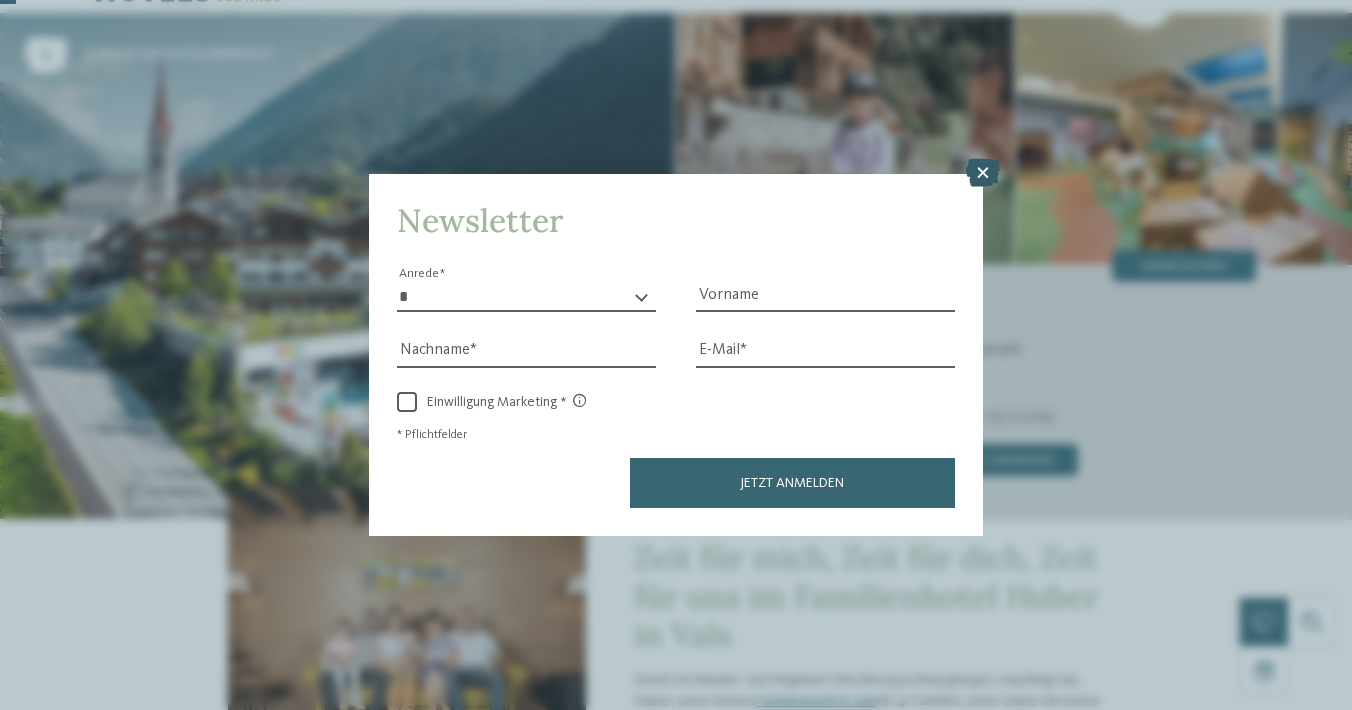 click at bounding box center (983, 173) 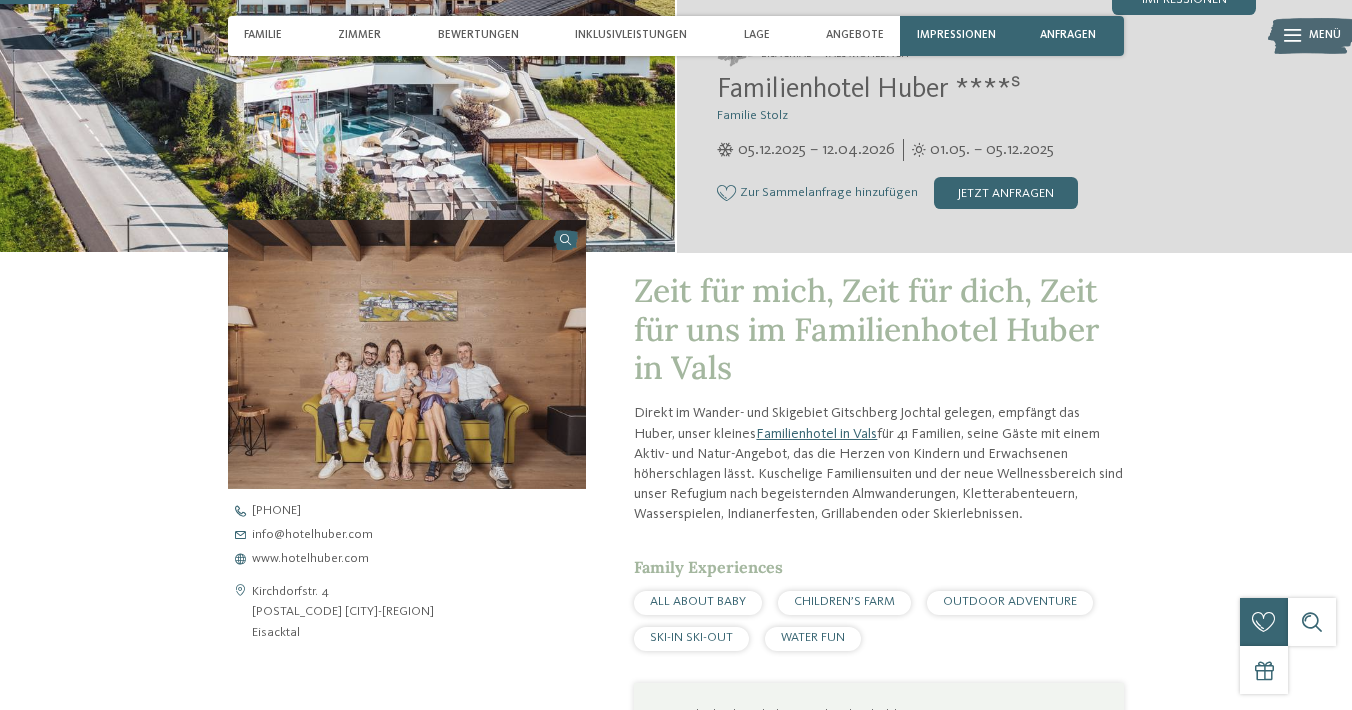 scroll, scrollTop: 336, scrollLeft: 0, axis: vertical 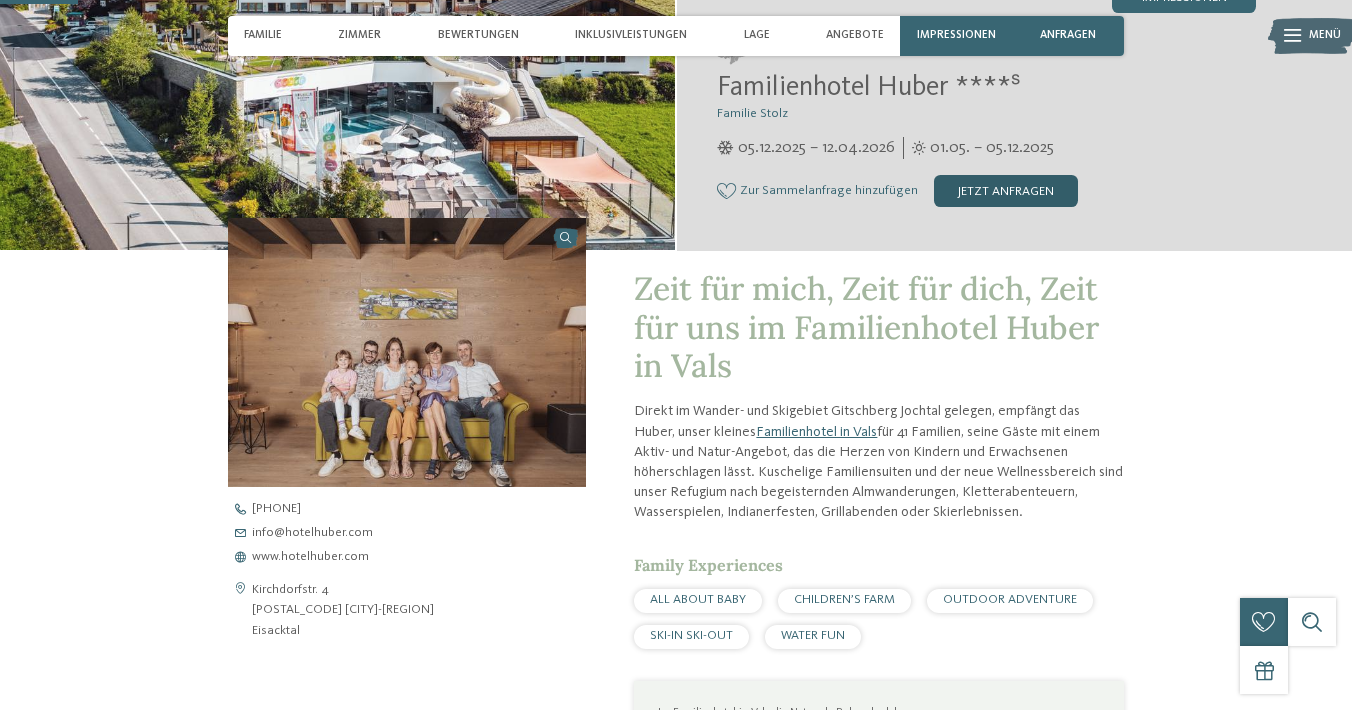 click on "jetzt anfragen" at bounding box center (1006, 191) 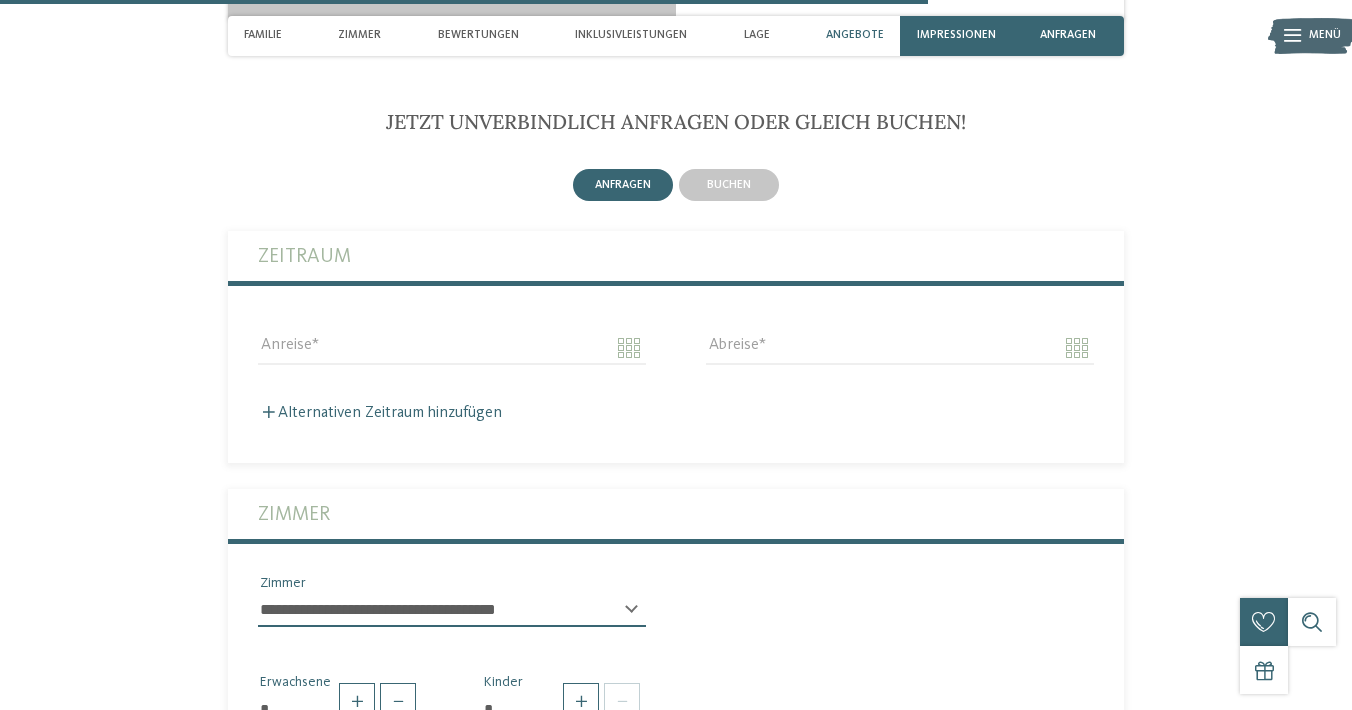 scroll, scrollTop: 4077, scrollLeft: 0, axis: vertical 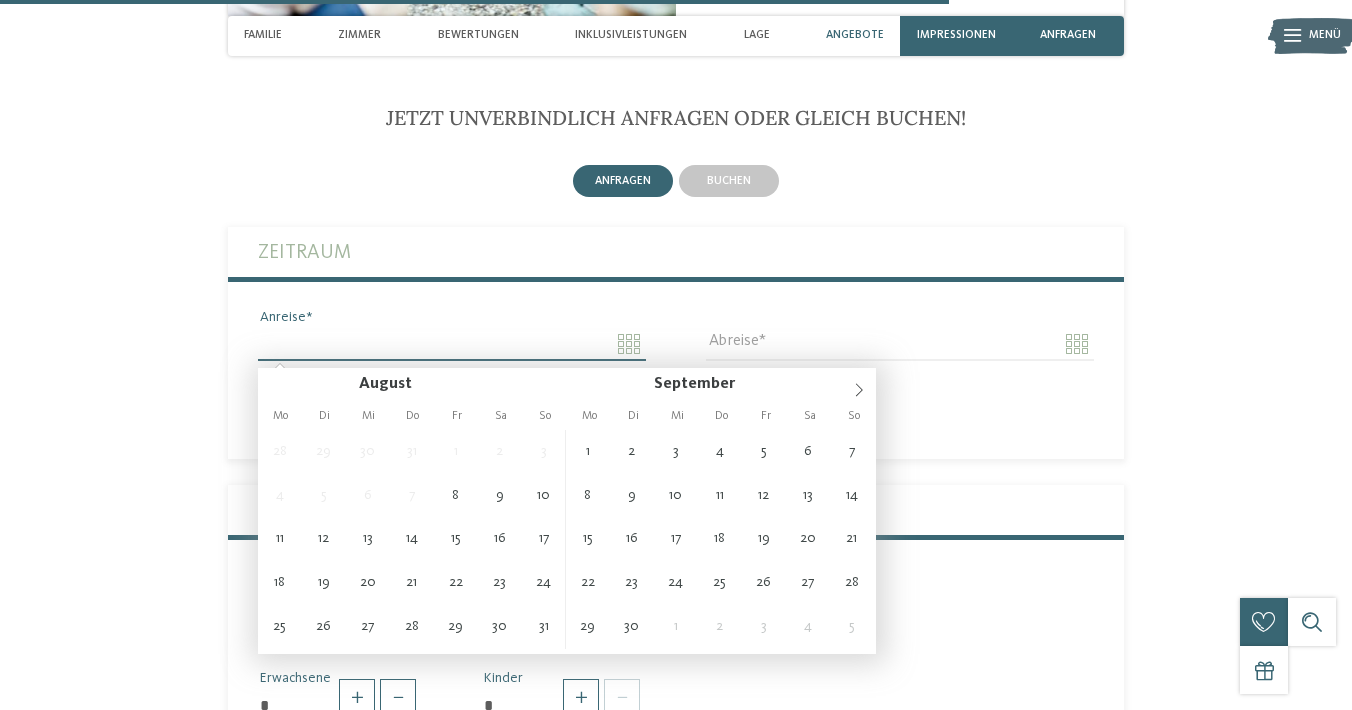 click on "Anreise" at bounding box center [452, 344] 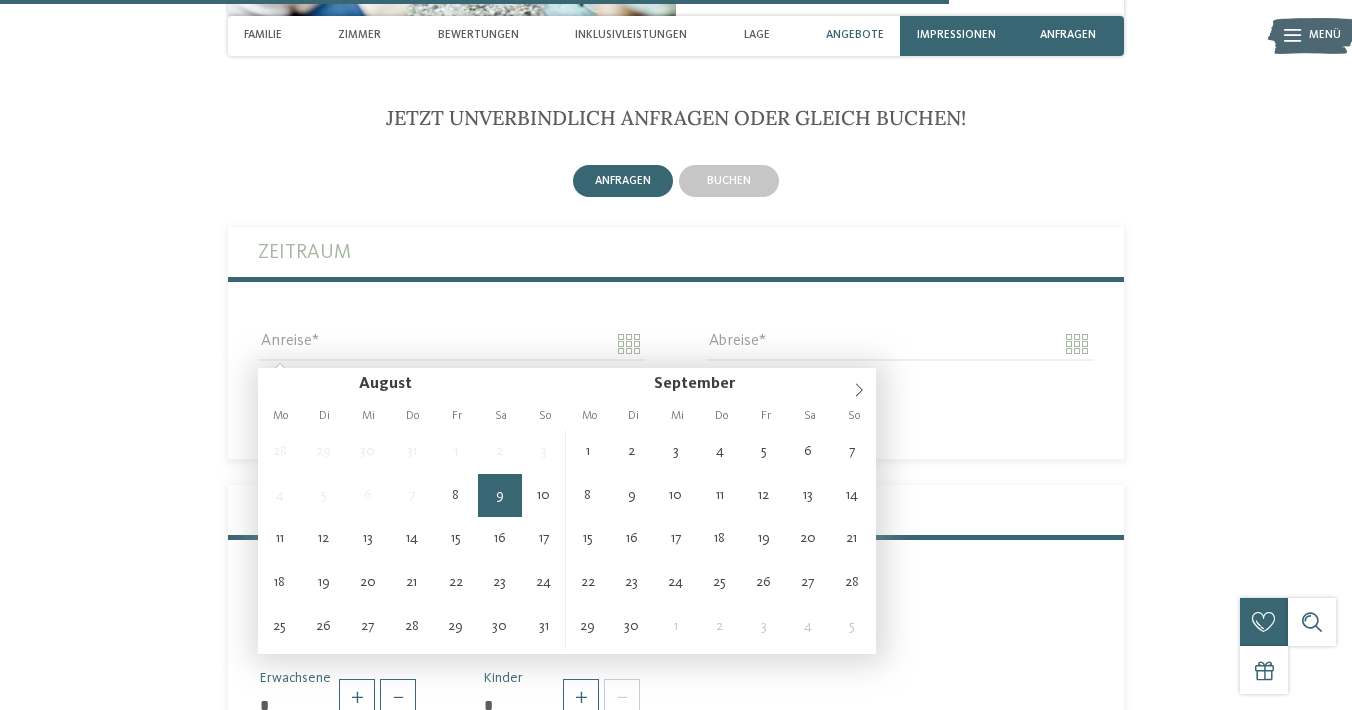 type on "**********" 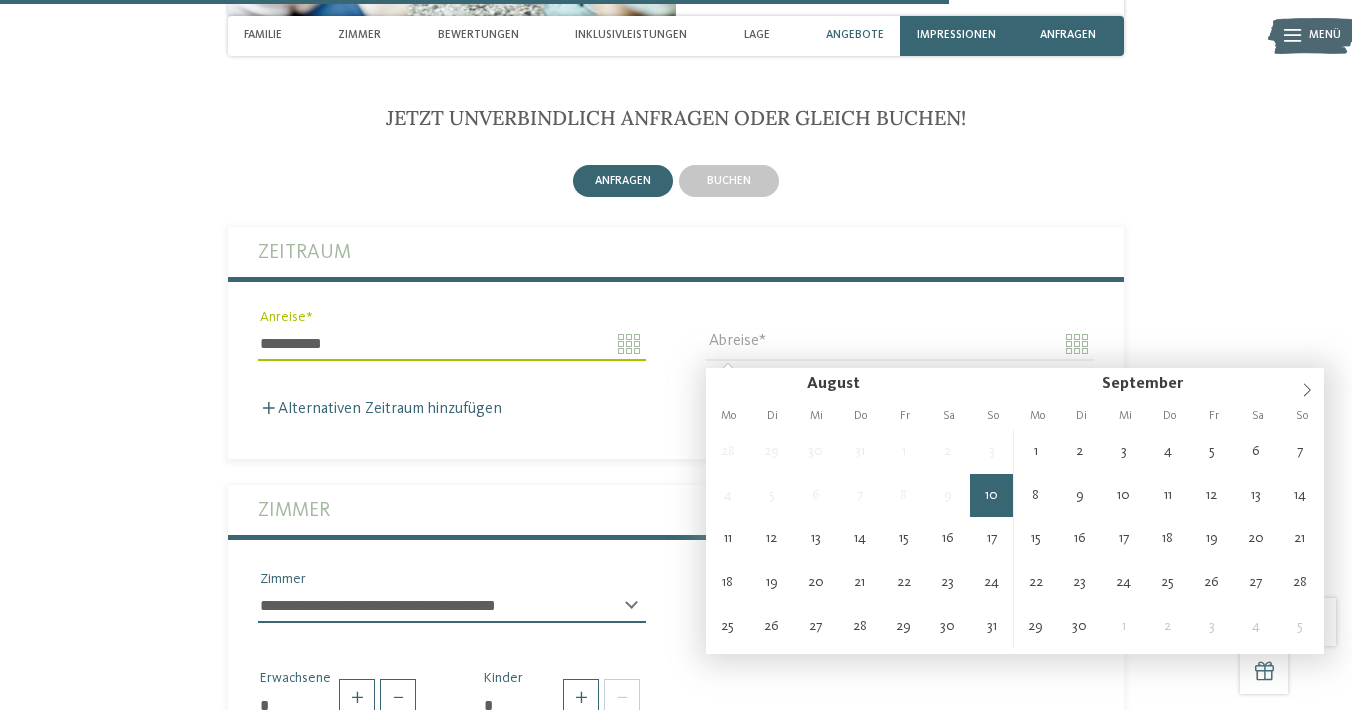 type on "**********" 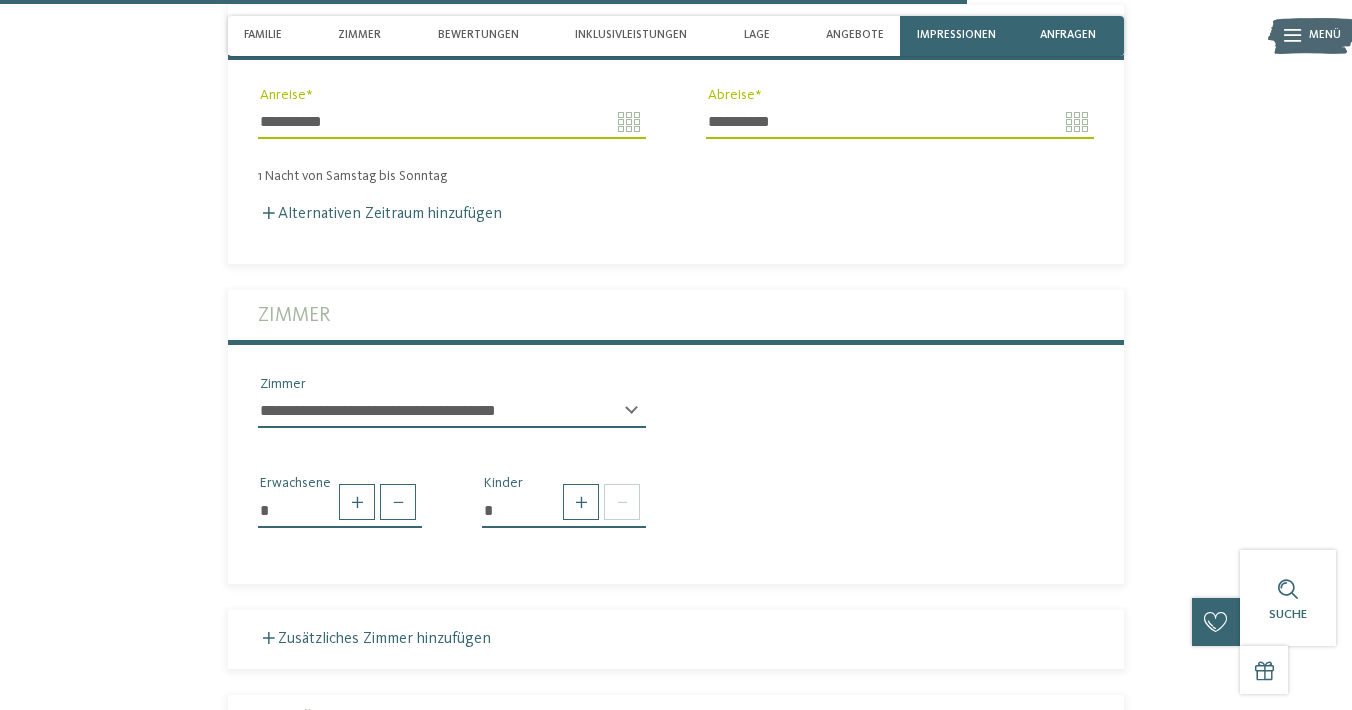 scroll, scrollTop: 4340, scrollLeft: 0, axis: vertical 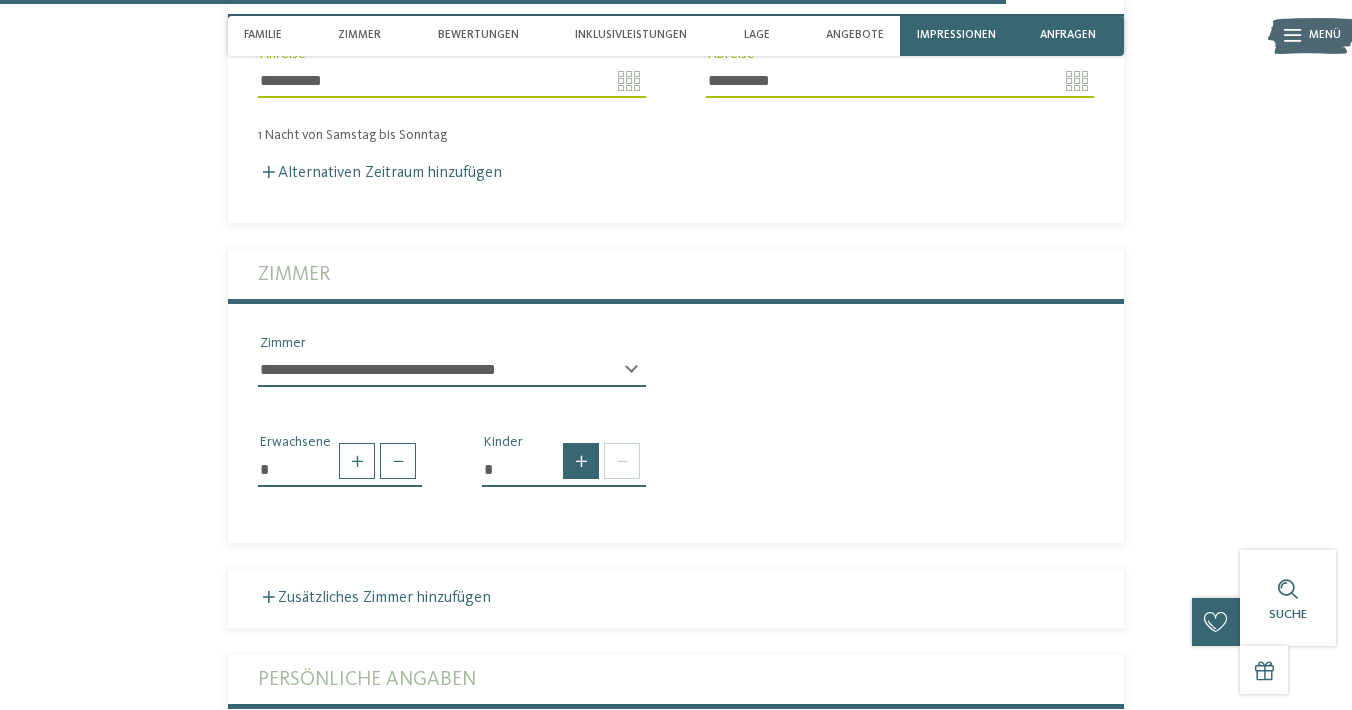 click at bounding box center (581, 461) 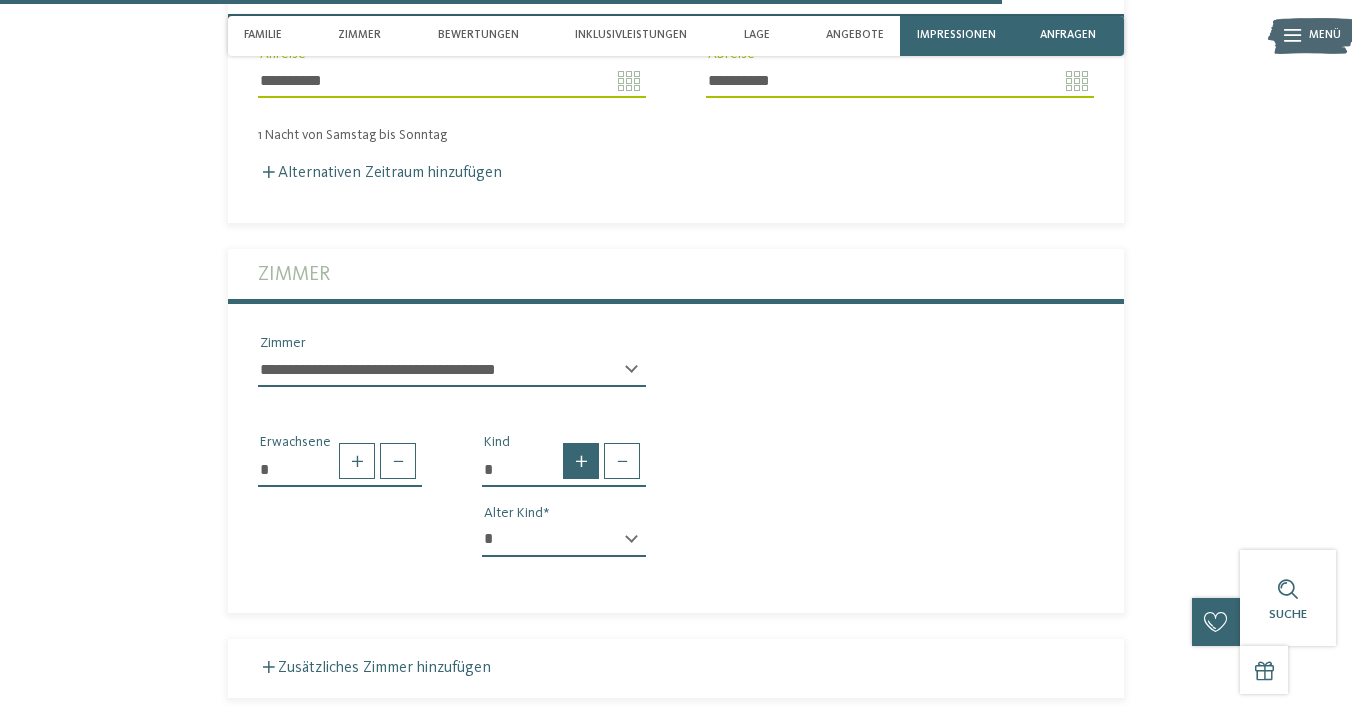 scroll, scrollTop: 4510, scrollLeft: 0, axis: vertical 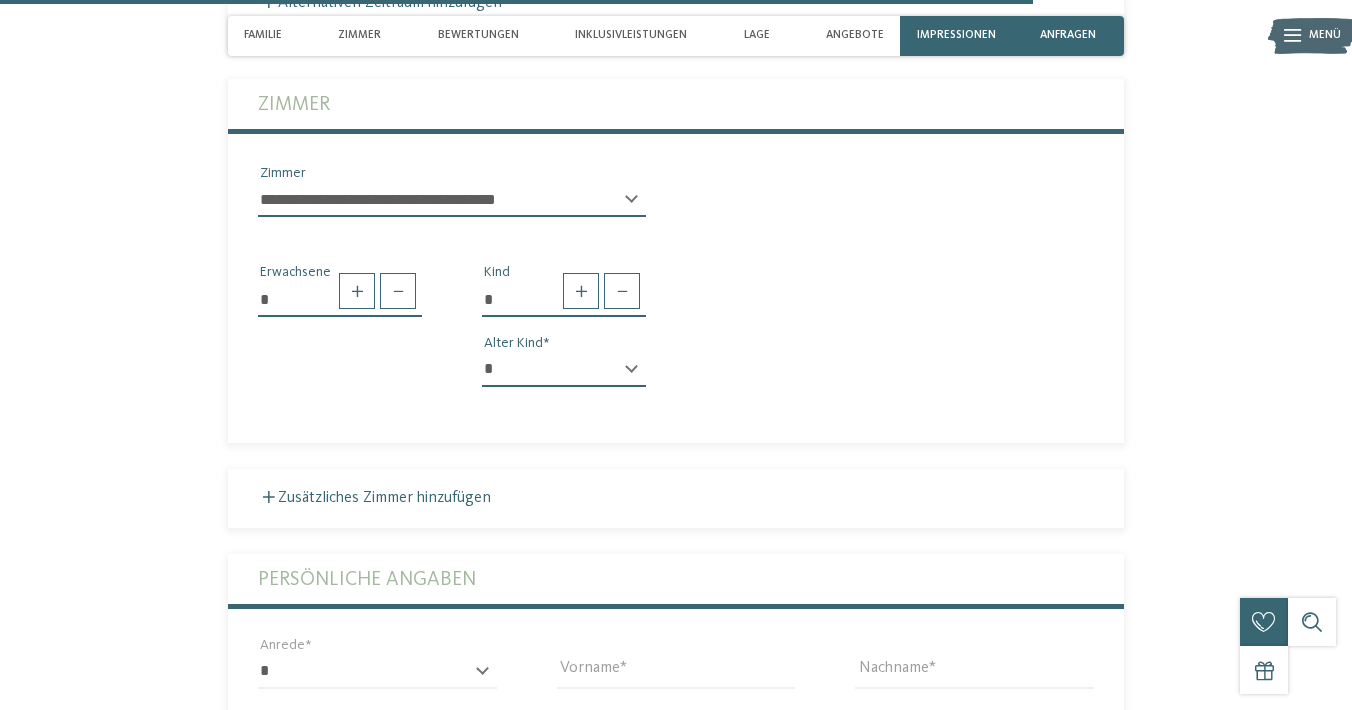 select on "*" 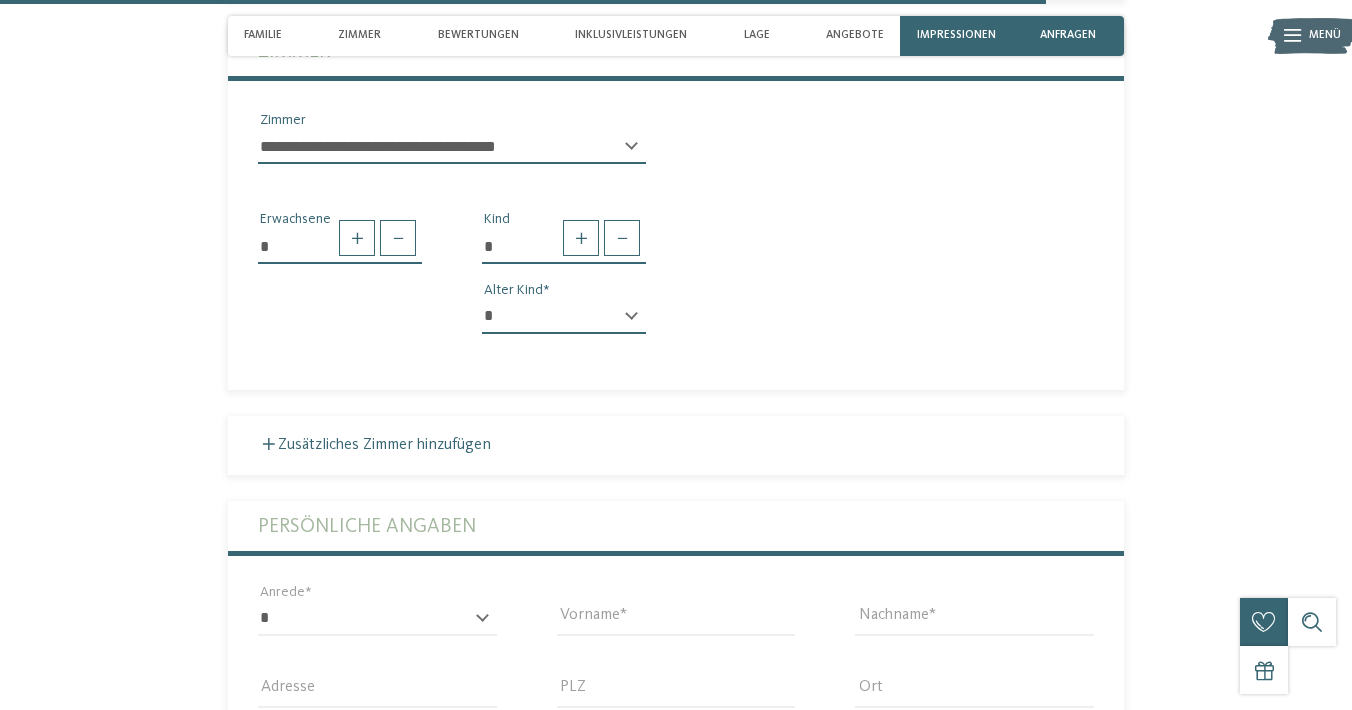 scroll, scrollTop: 4588, scrollLeft: 0, axis: vertical 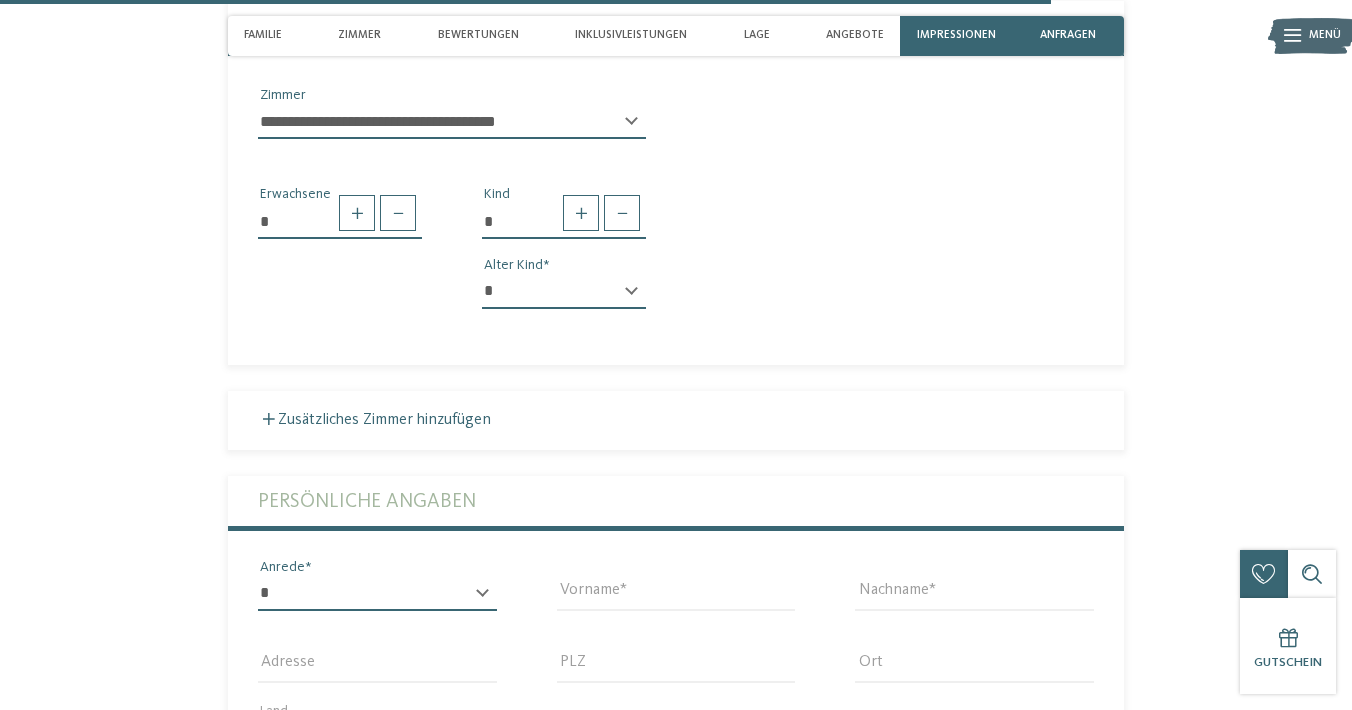 select on "*" 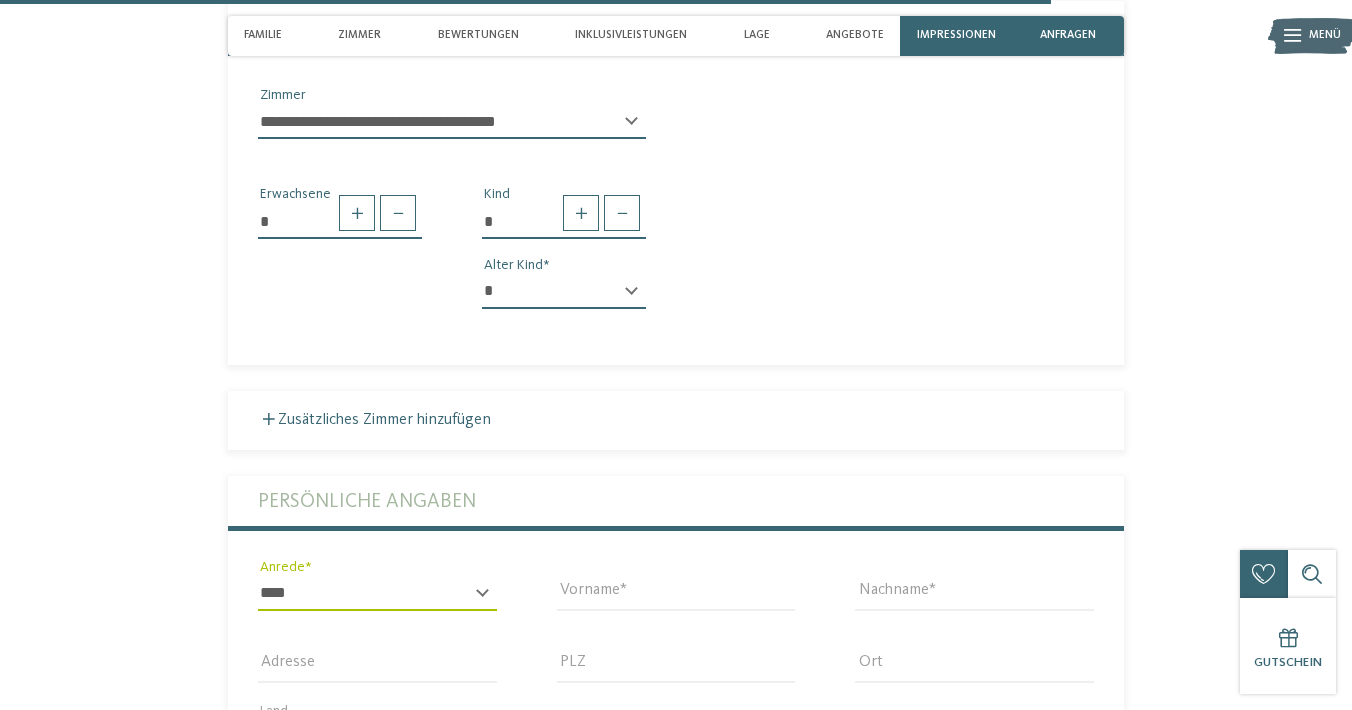 click on "Vorname" at bounding box center (676, 593) 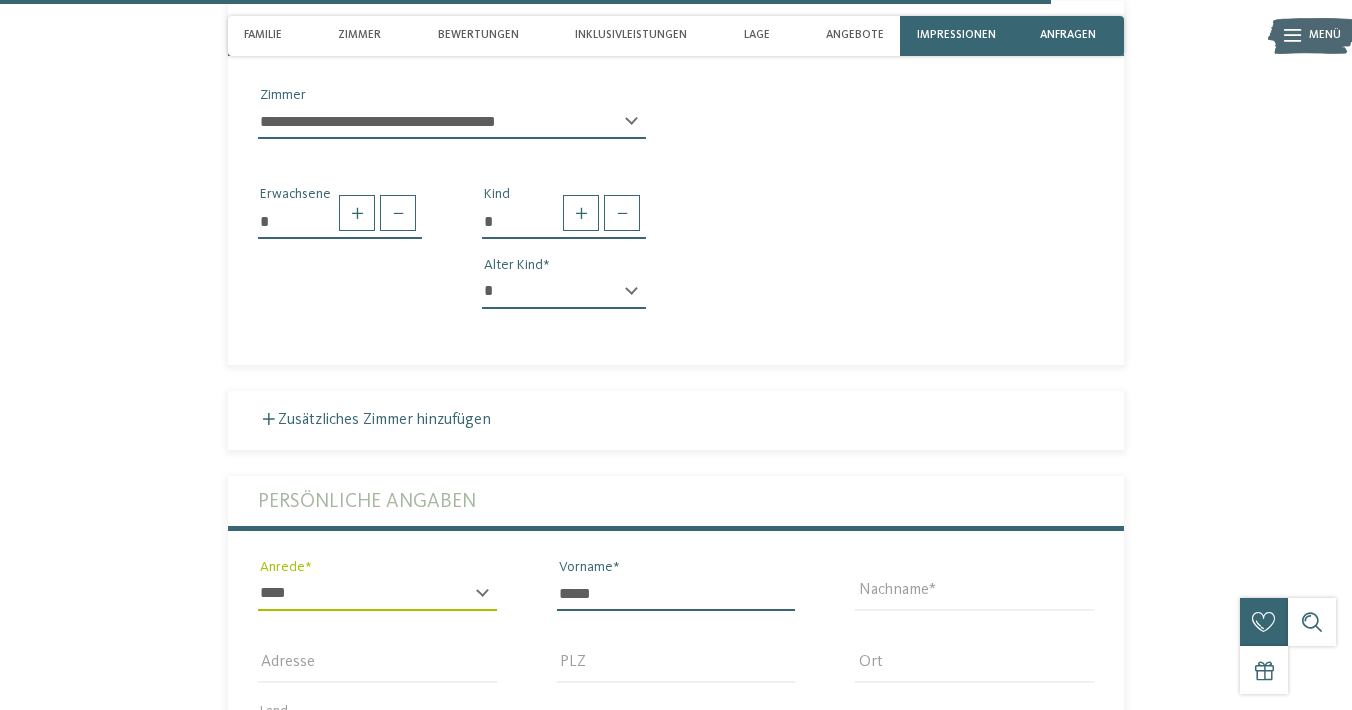 type on "*****" 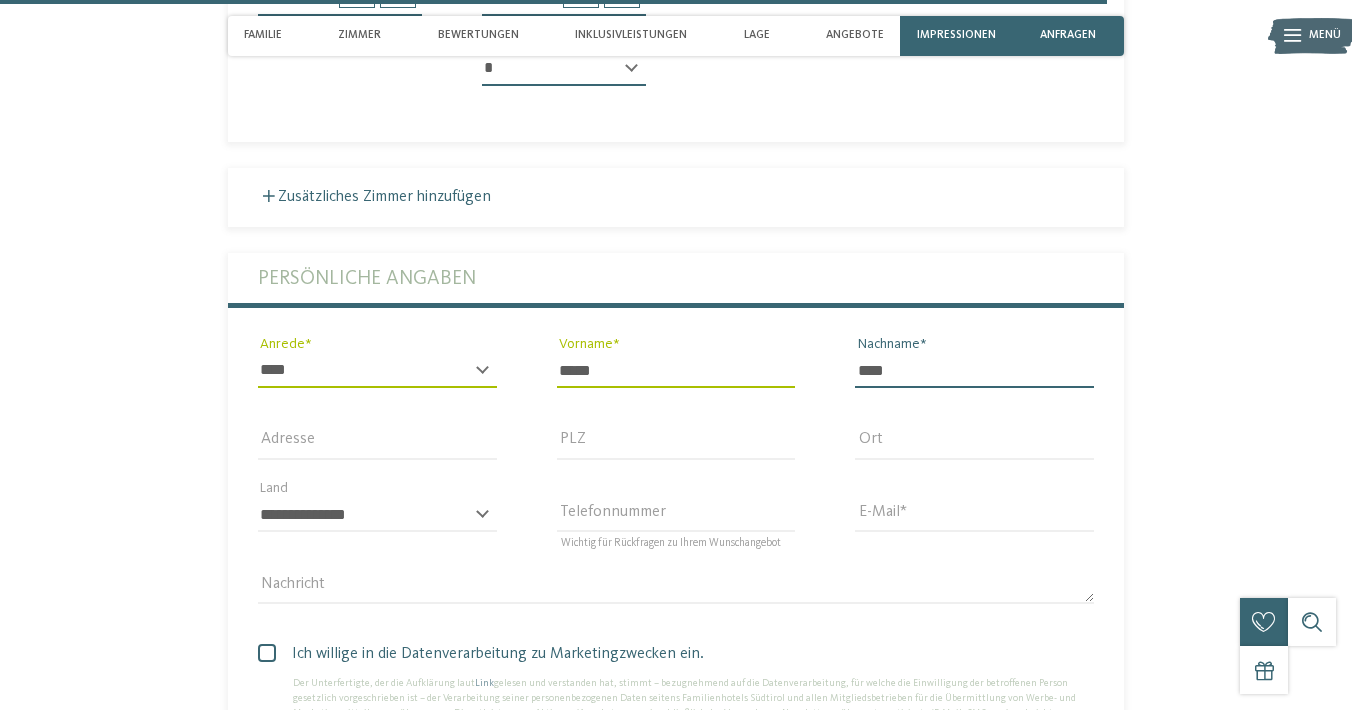 scroll, scrollTop: 4855, scrollLeft: 0, axis: vertical 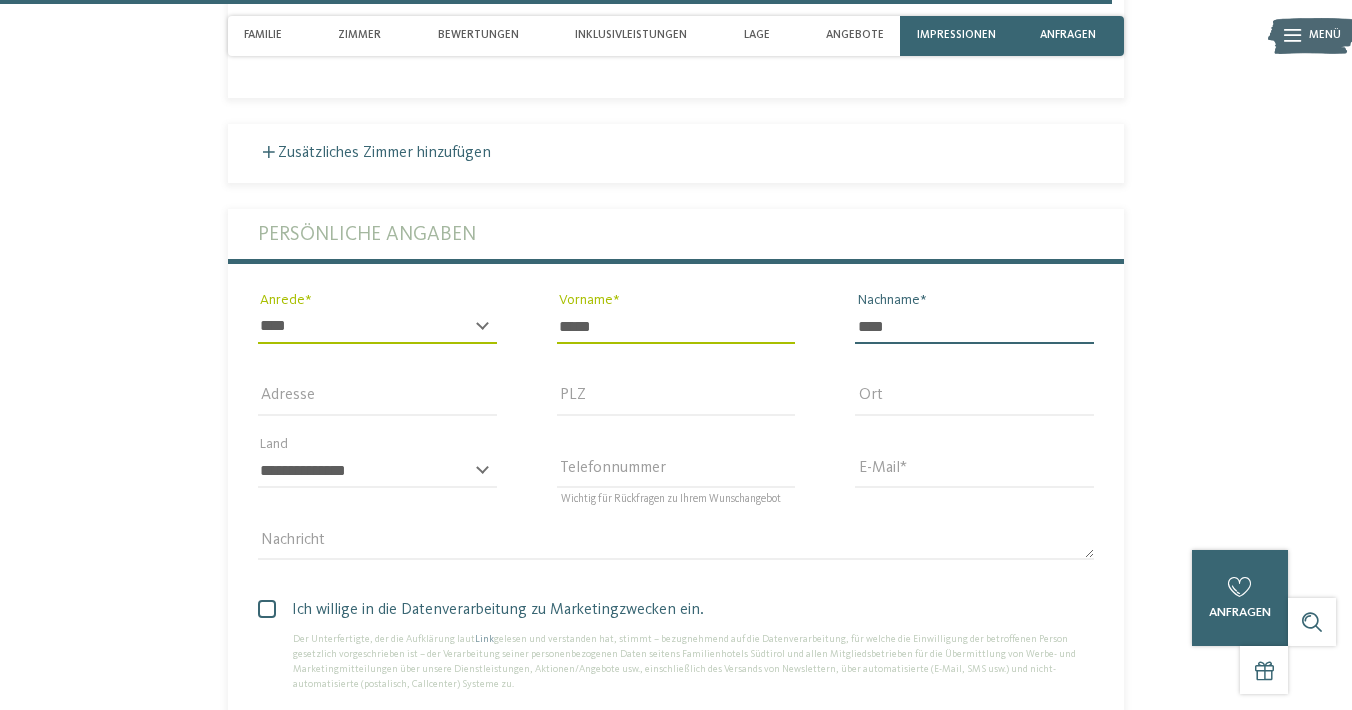 type on "****" 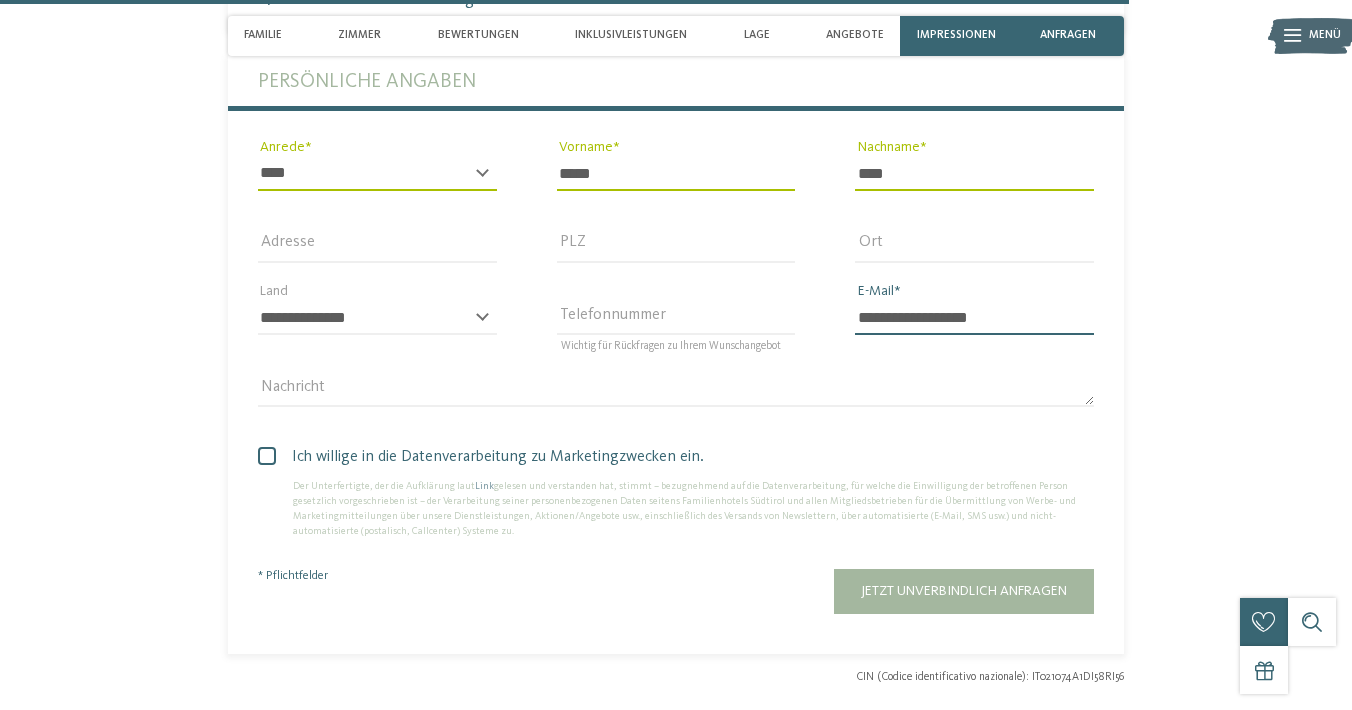 scroll, scrollTop: 5010, scrollLeft: 0, axis: vertical 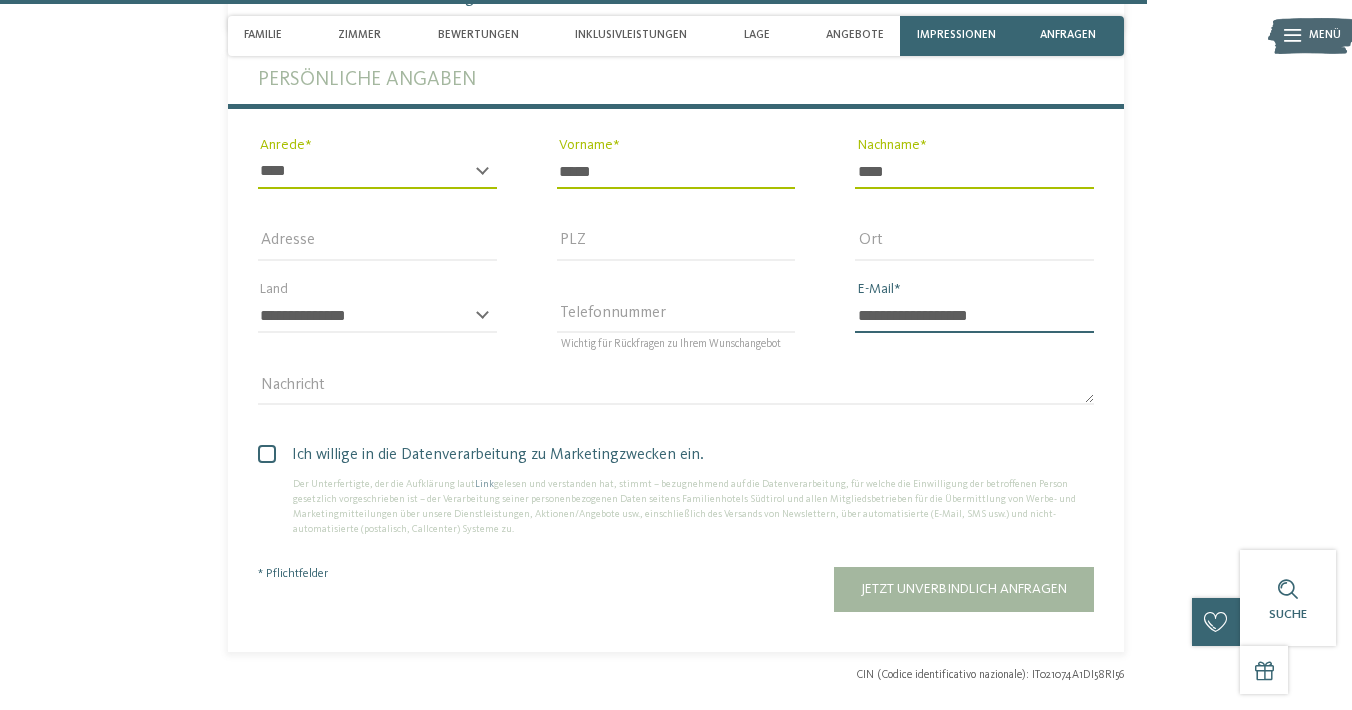 type on "**********" 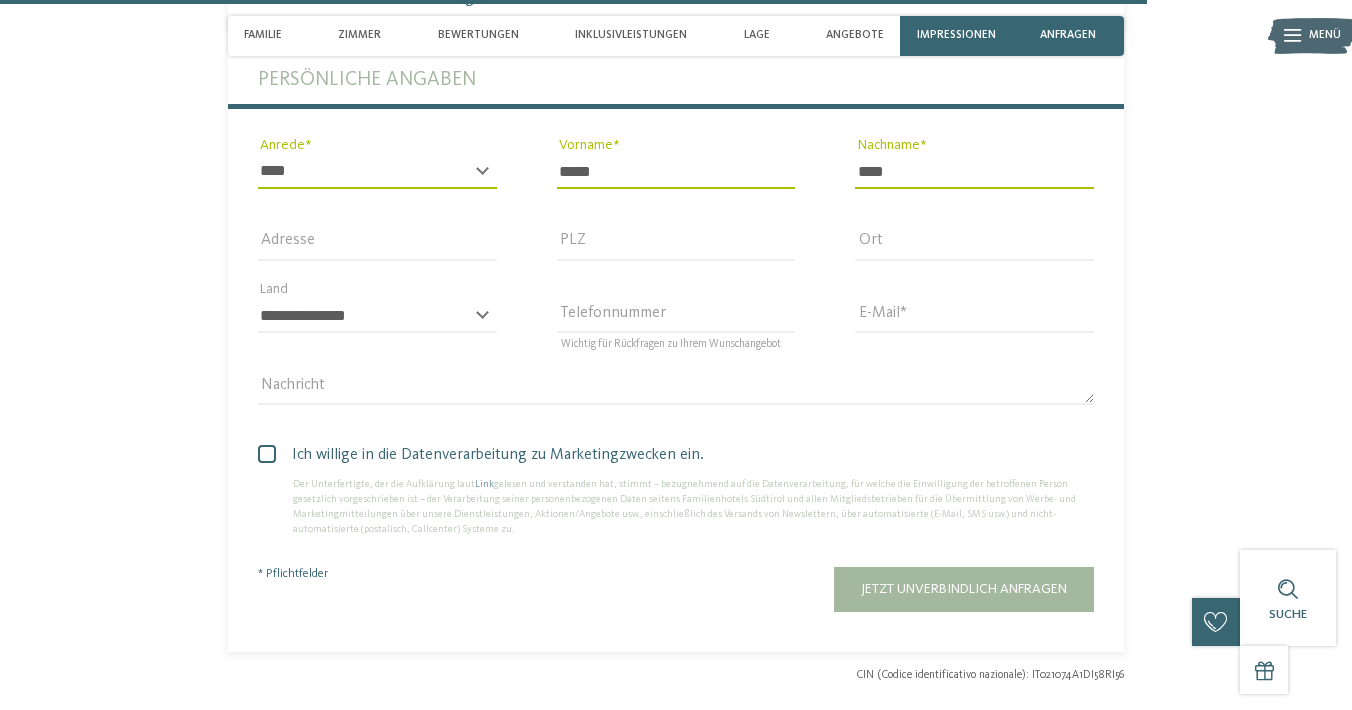 click on "Ich willige in die Datenverarbeitung zu Marketingzwecken ein.
Der Unterfertigte, der die Aufklärung laut  Link  gelesen und verstanden hat, stimmt – bezugnehmend auf die Datenverarbeitung, für welche die Einwilligung der betroffenen Person gesetzlich vorgeschrieben ist – der Verarbeitung seiner personenbezogenen Daten seitens Familienhotels Südtirol und allen Mitgliedsbetrieben für die Übermittlung von Werbe- und Marketingmitteilungen über unsere Dienstleistungen, Aktionen/Angebote usw., einschließlich des Versands von Newslettern, über automatisierte (E-Mail, SMS usw.) und nicht-automatisierte (postalisch, Callcenter) Systeme zu. Link" at bounding box center (676, 486) 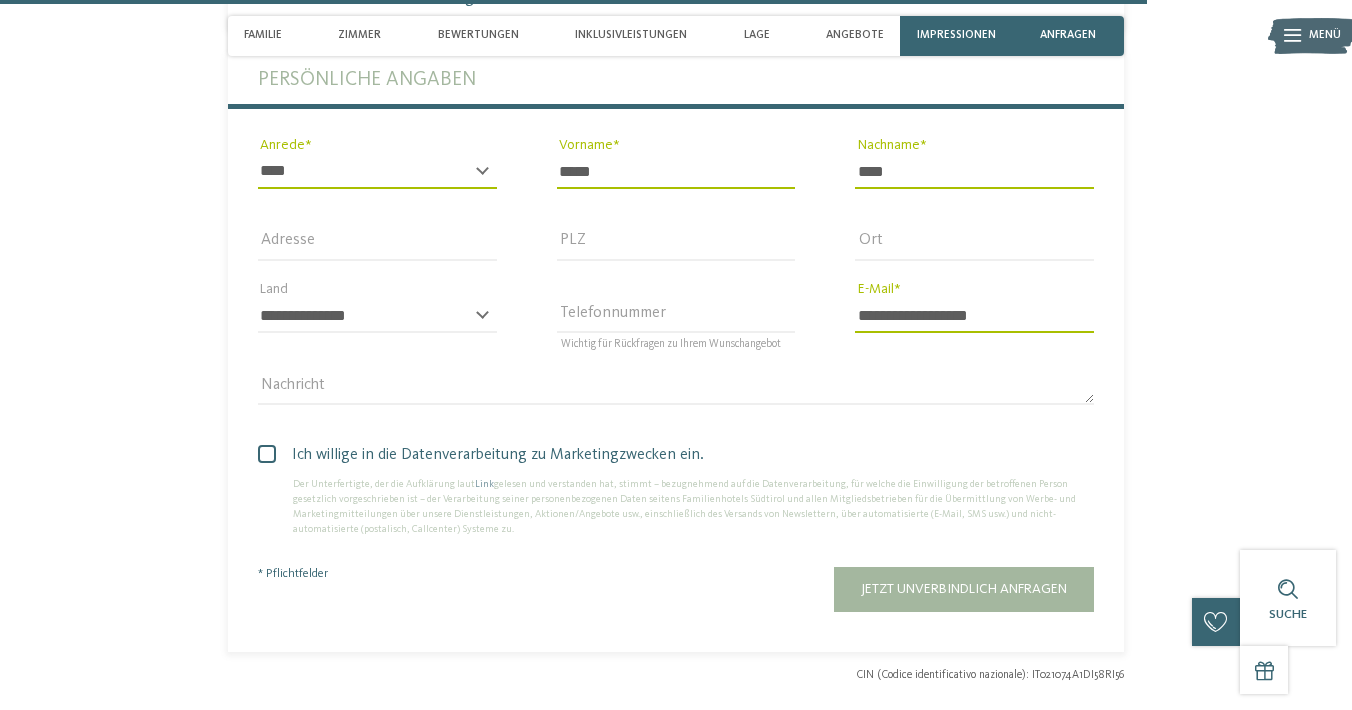 click at bounding box center [267, 454] 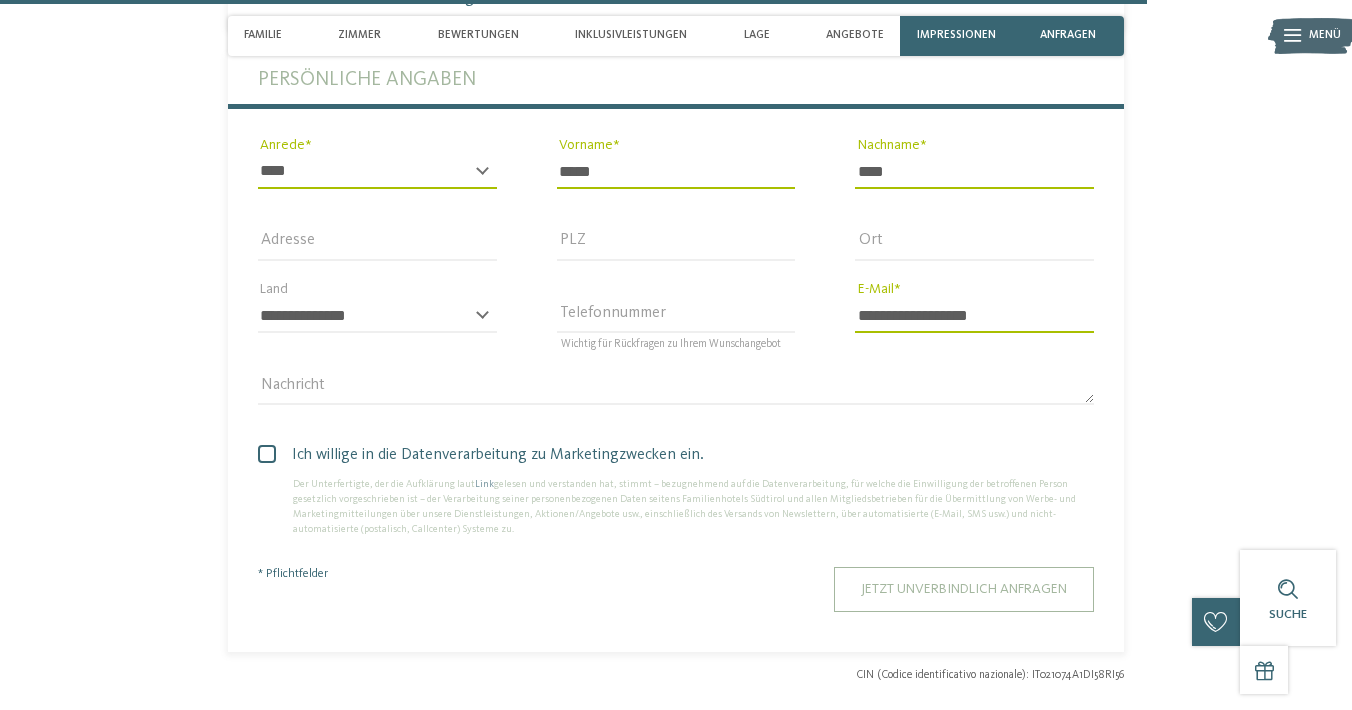 click on "Jetzt unverbindlich anfragen" at bounding box center [964, 589] 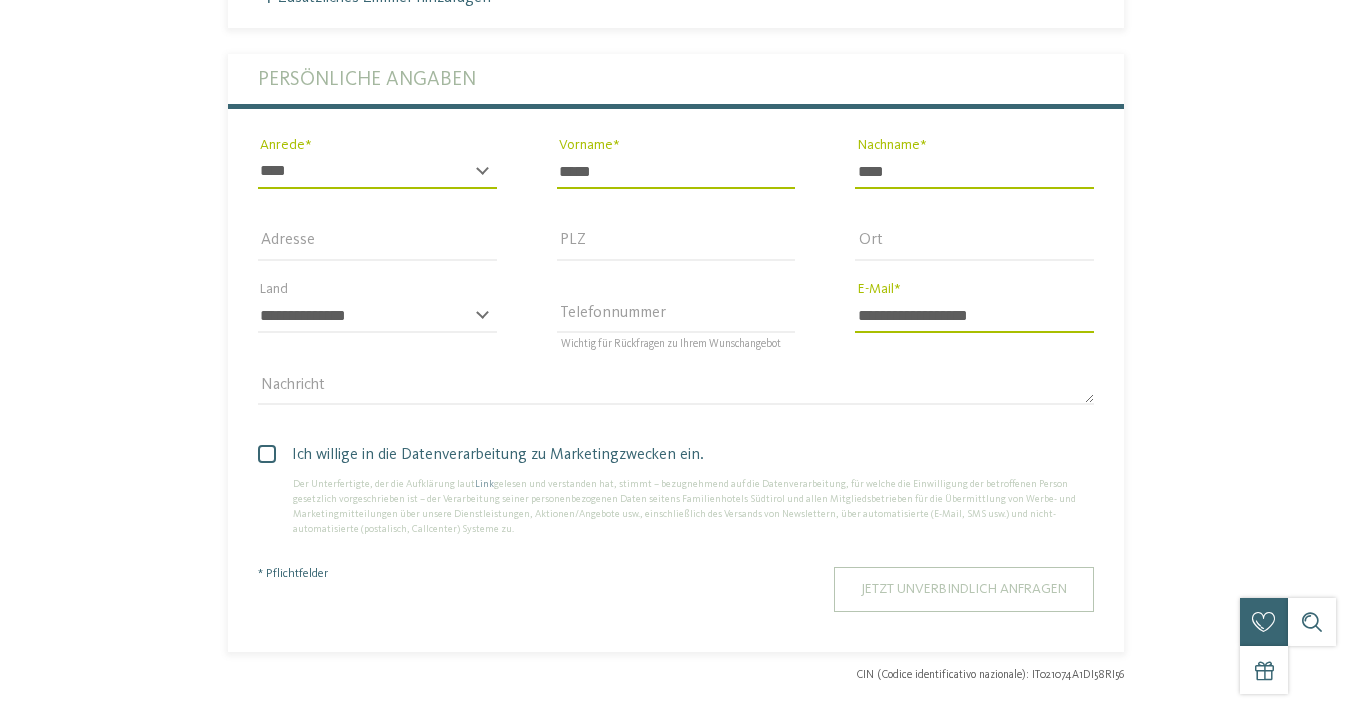 scroll, scrollTop: 0, scrollLeft: 0, axis: both 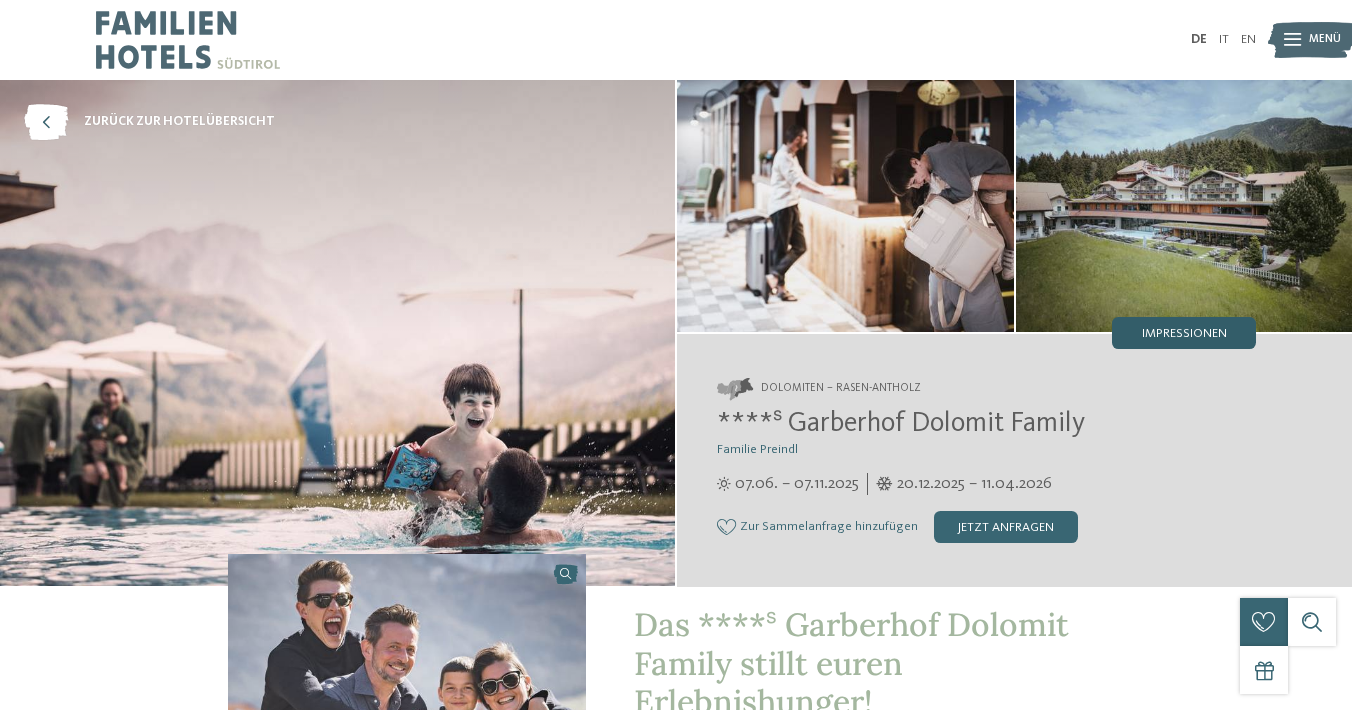 click on "Impressionen" at bounding box center (1184, 334) 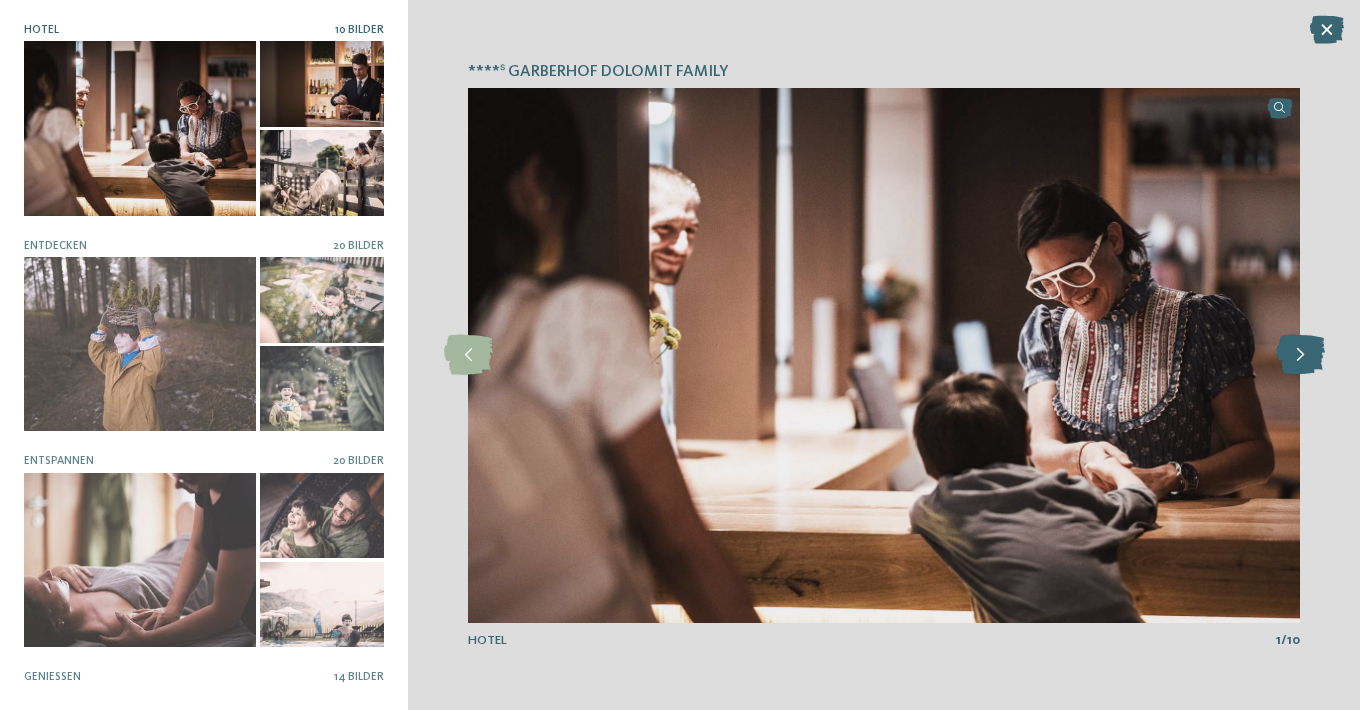 click at bounding box center (1300, 355) 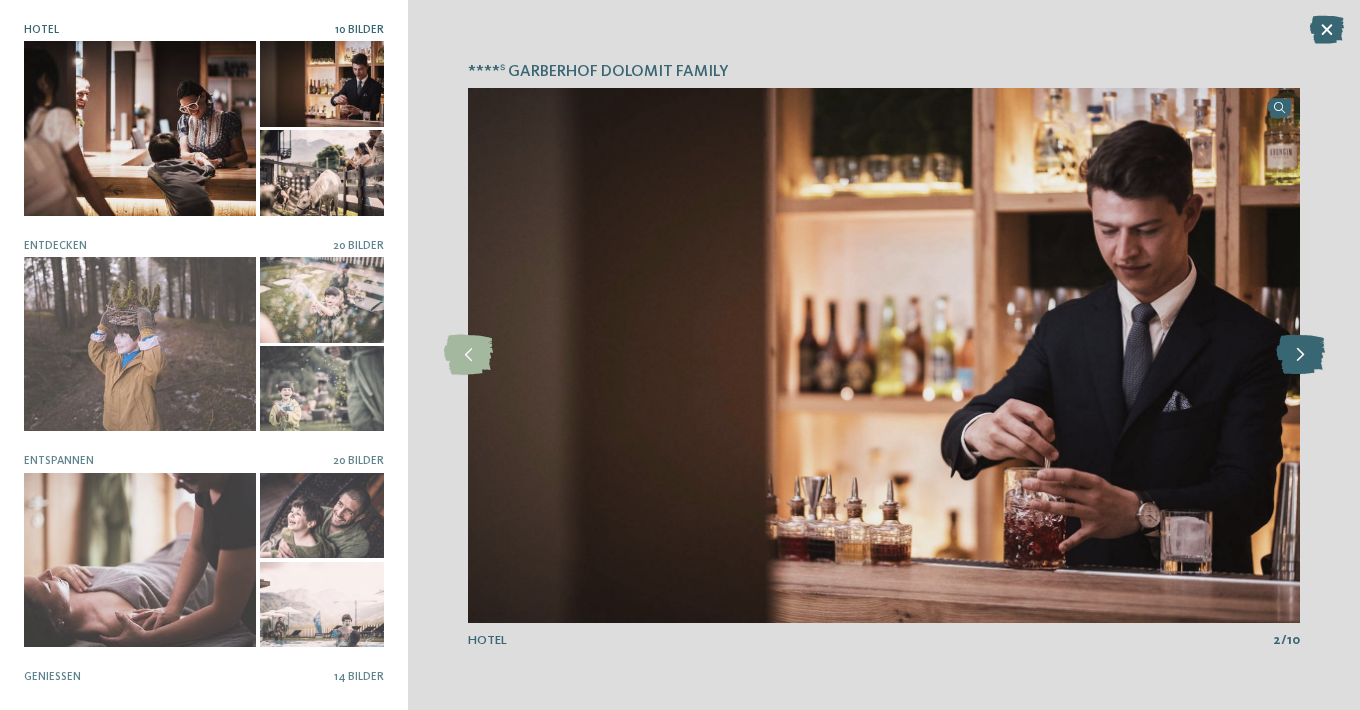 click at bounding box center (1300, 355) 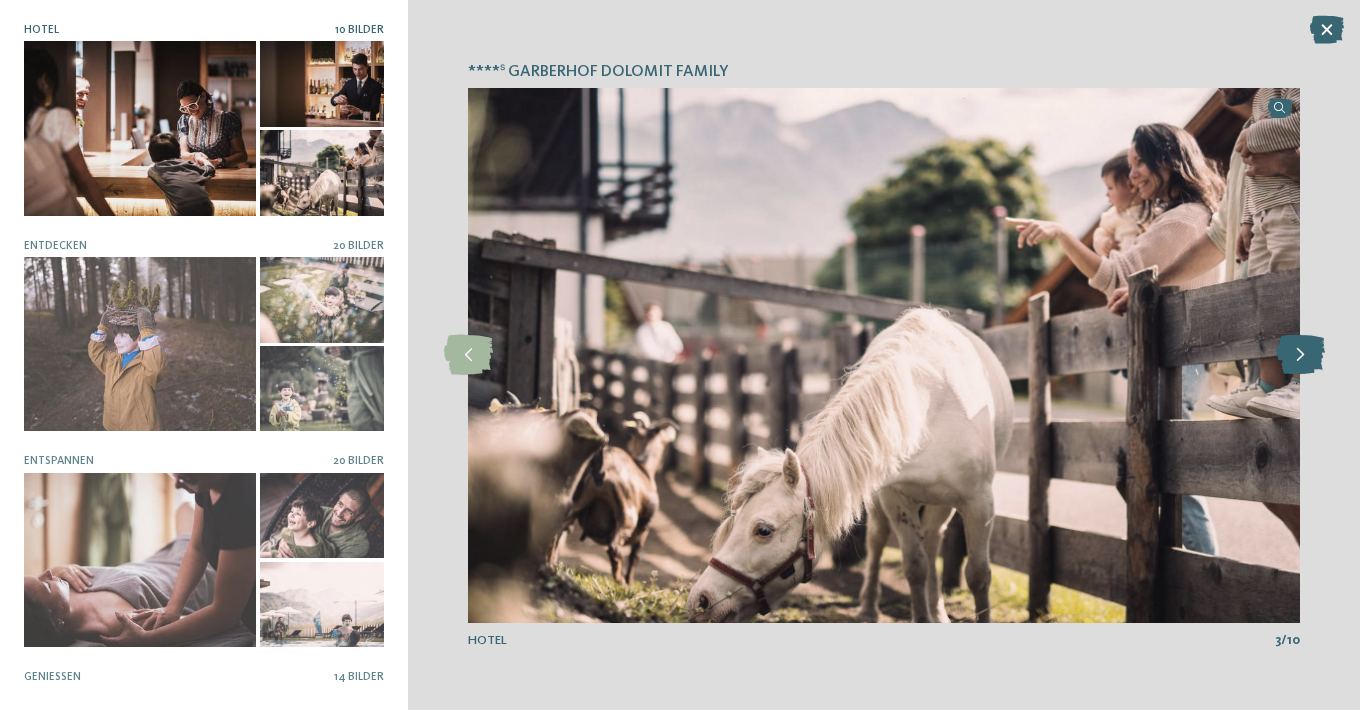 click at bounding box center (1300, 355) 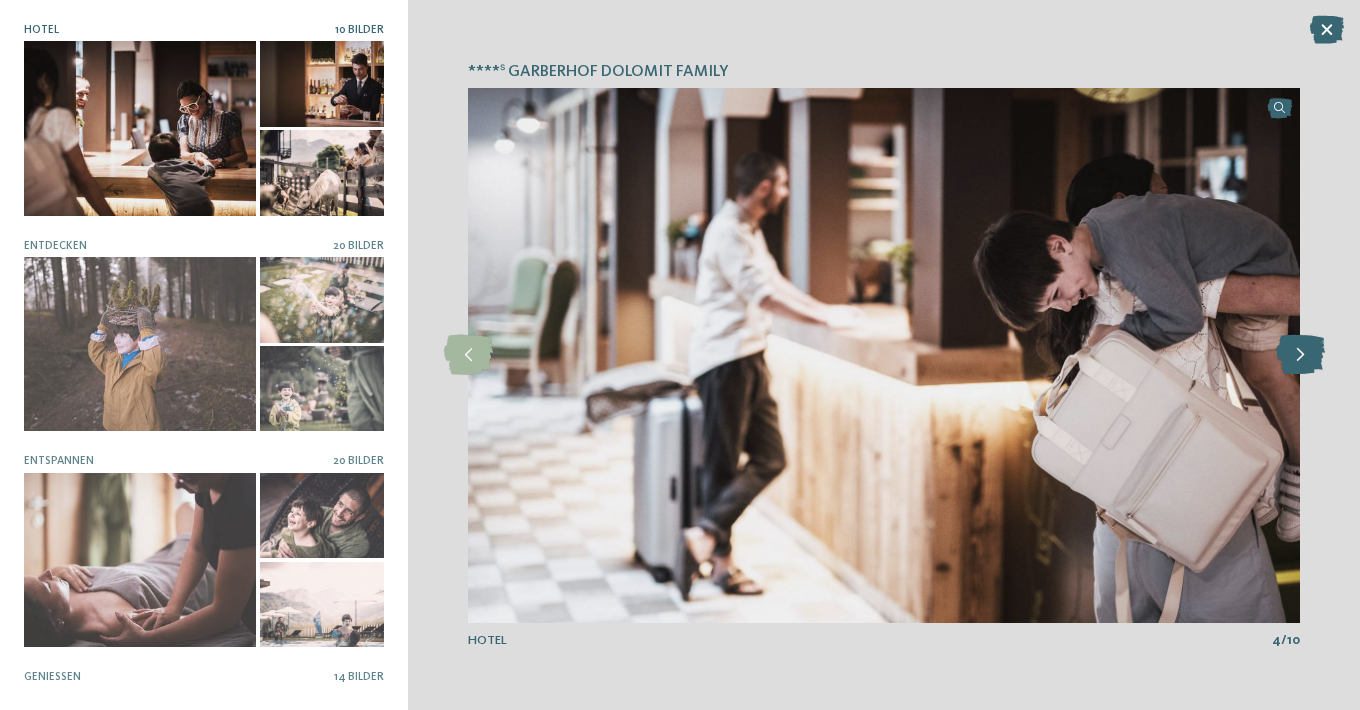 click at bounding box center [1300, 355] 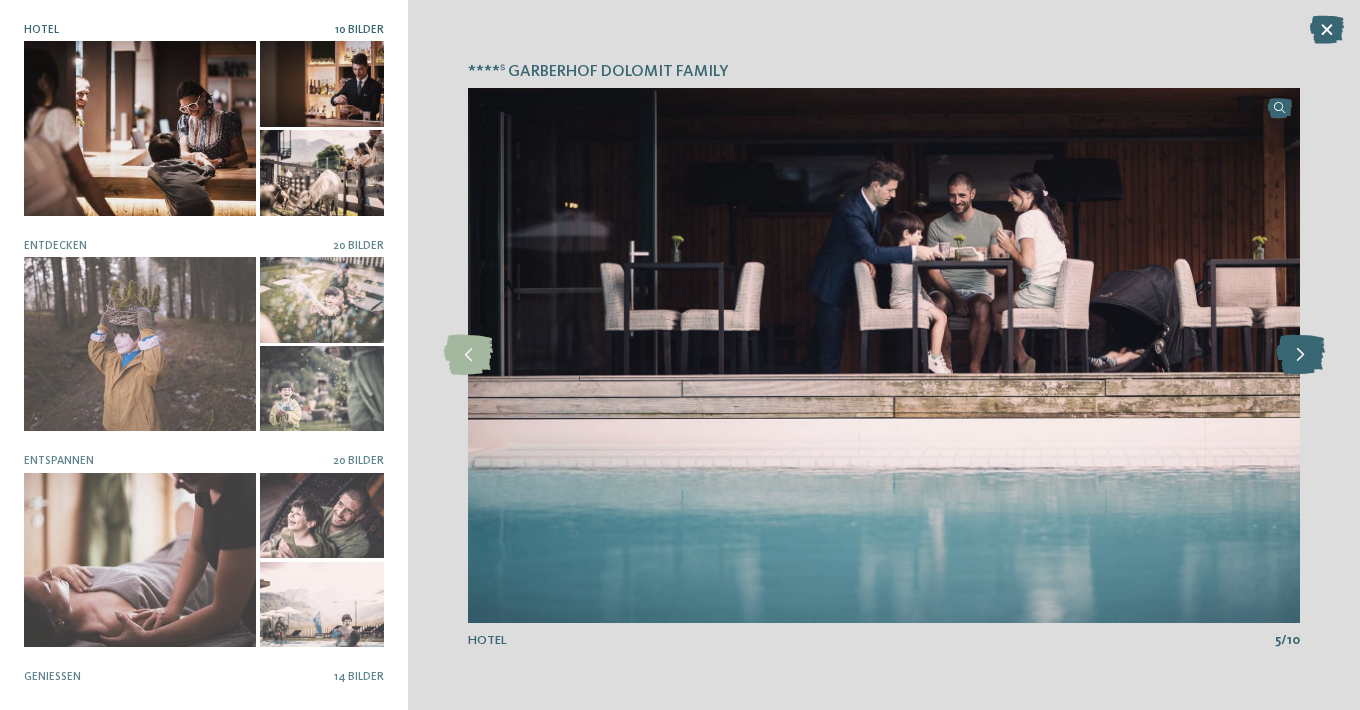 click at bounding box center [1300, 355] 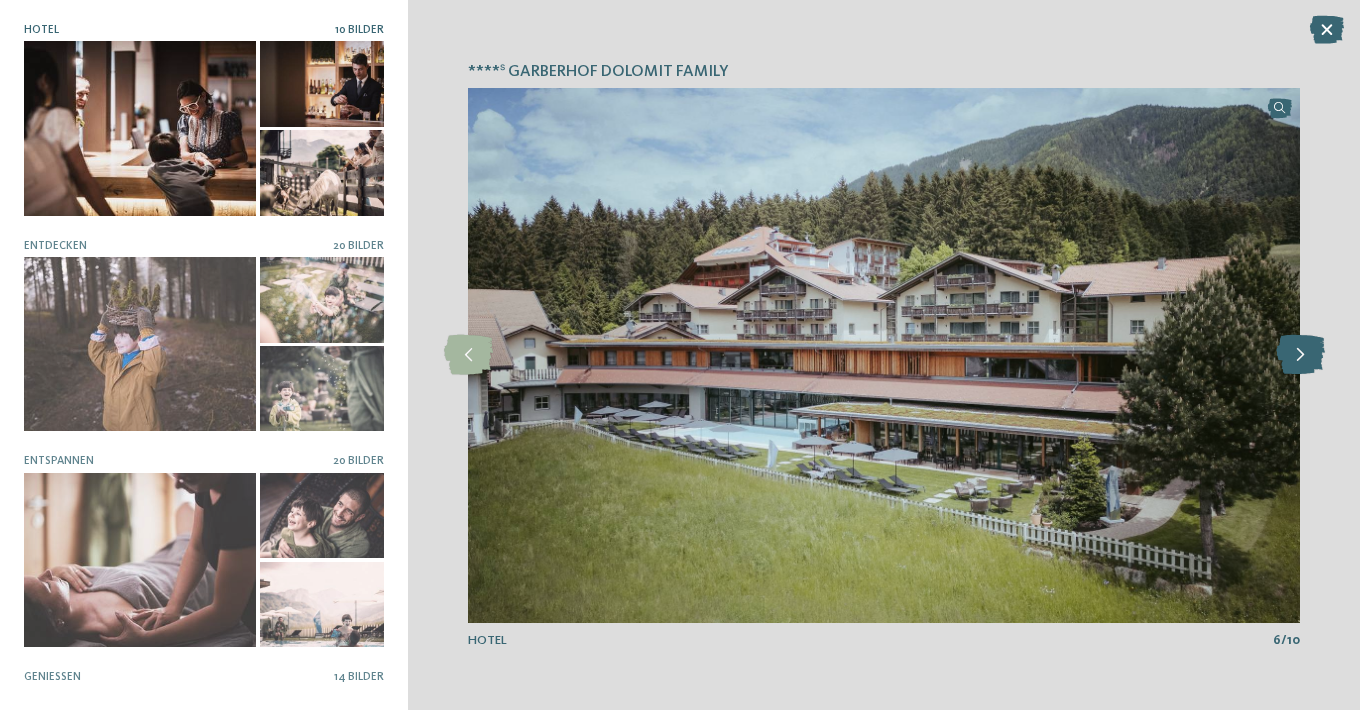 click at bounding box center [1300, 355] 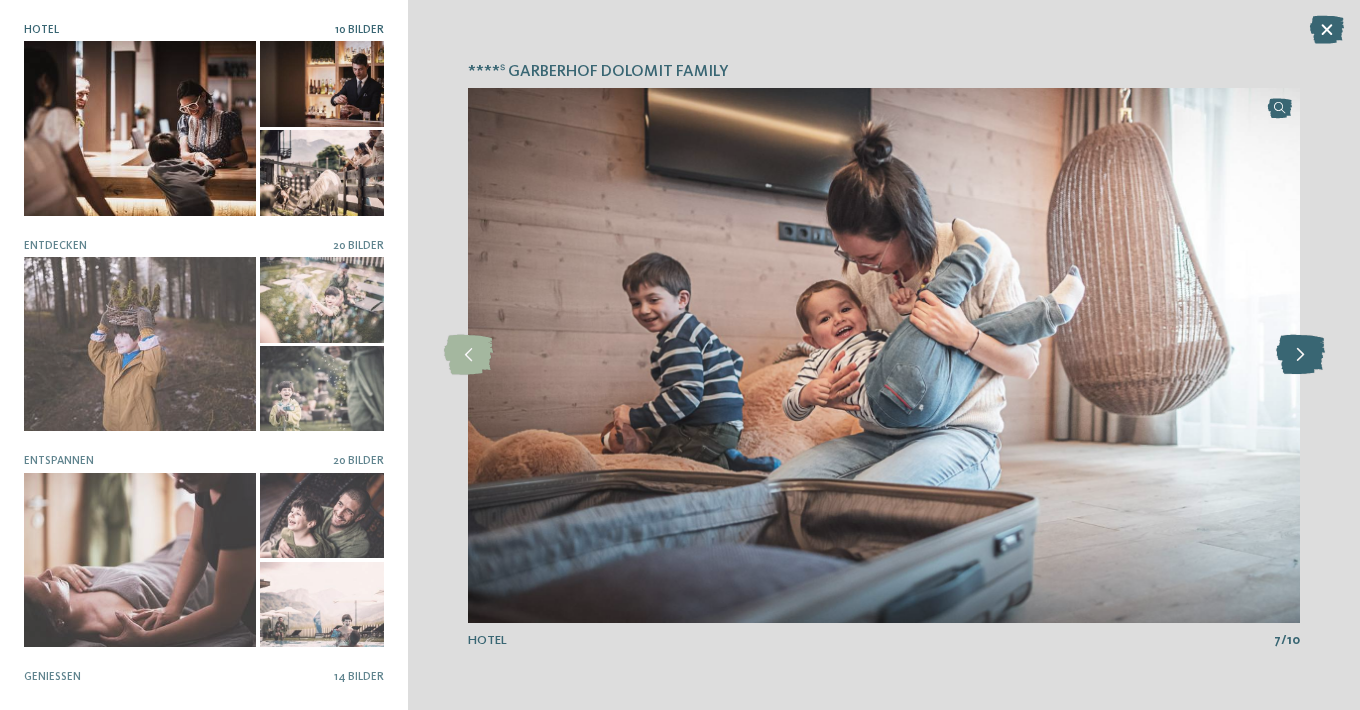 click at bounding box center [1300, 355] 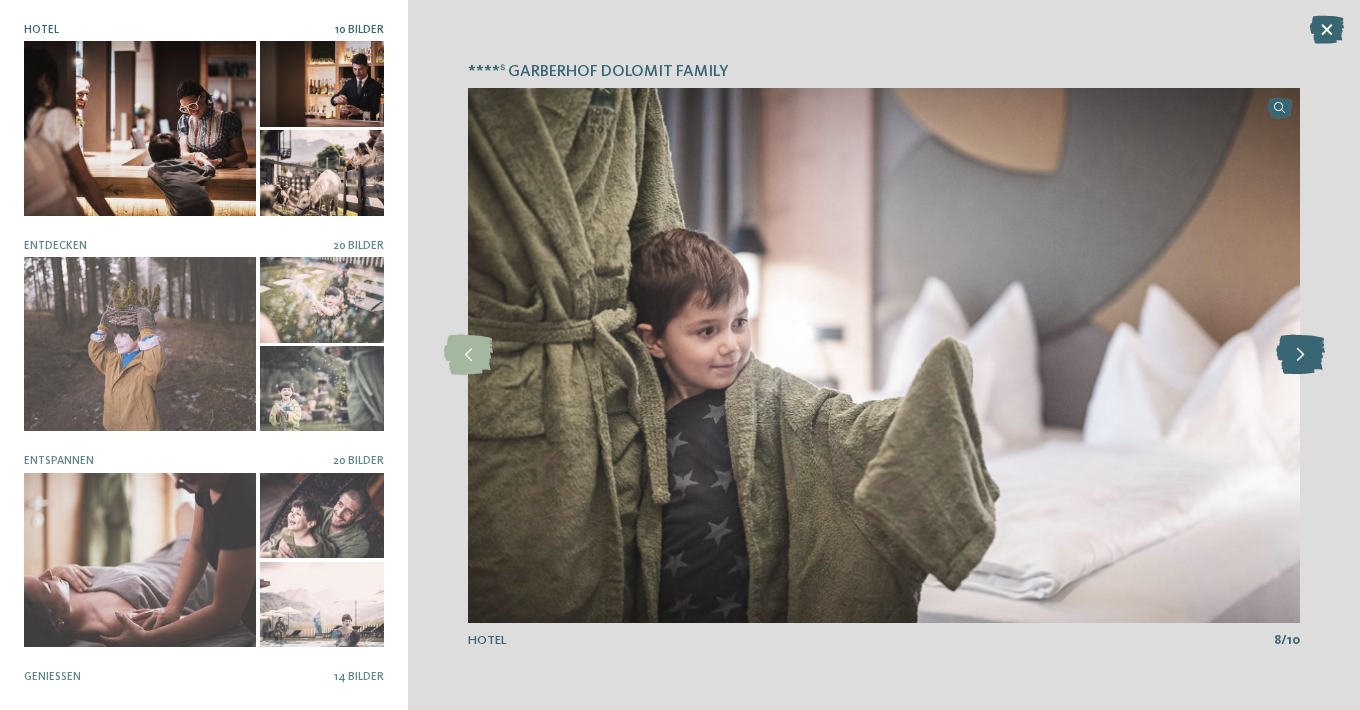 click at bounding box center [1300, 355] 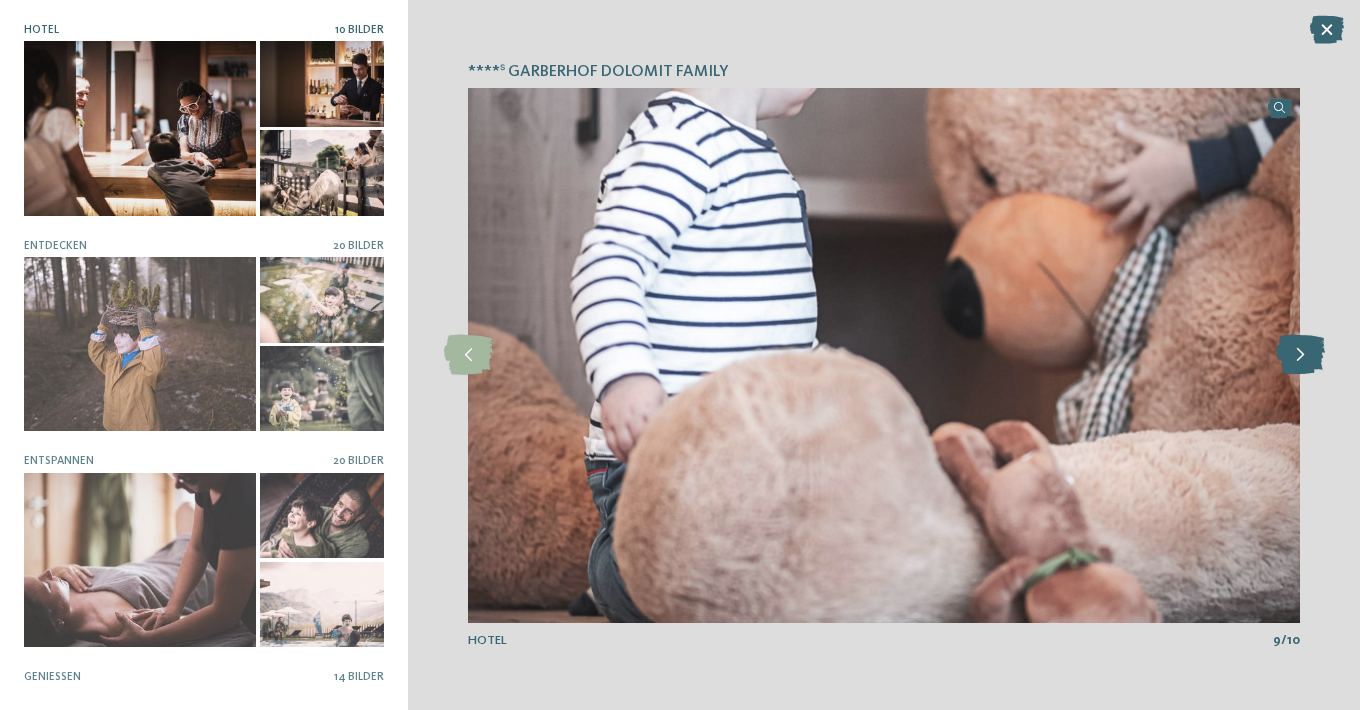 click at bounding box center (1300, 355) 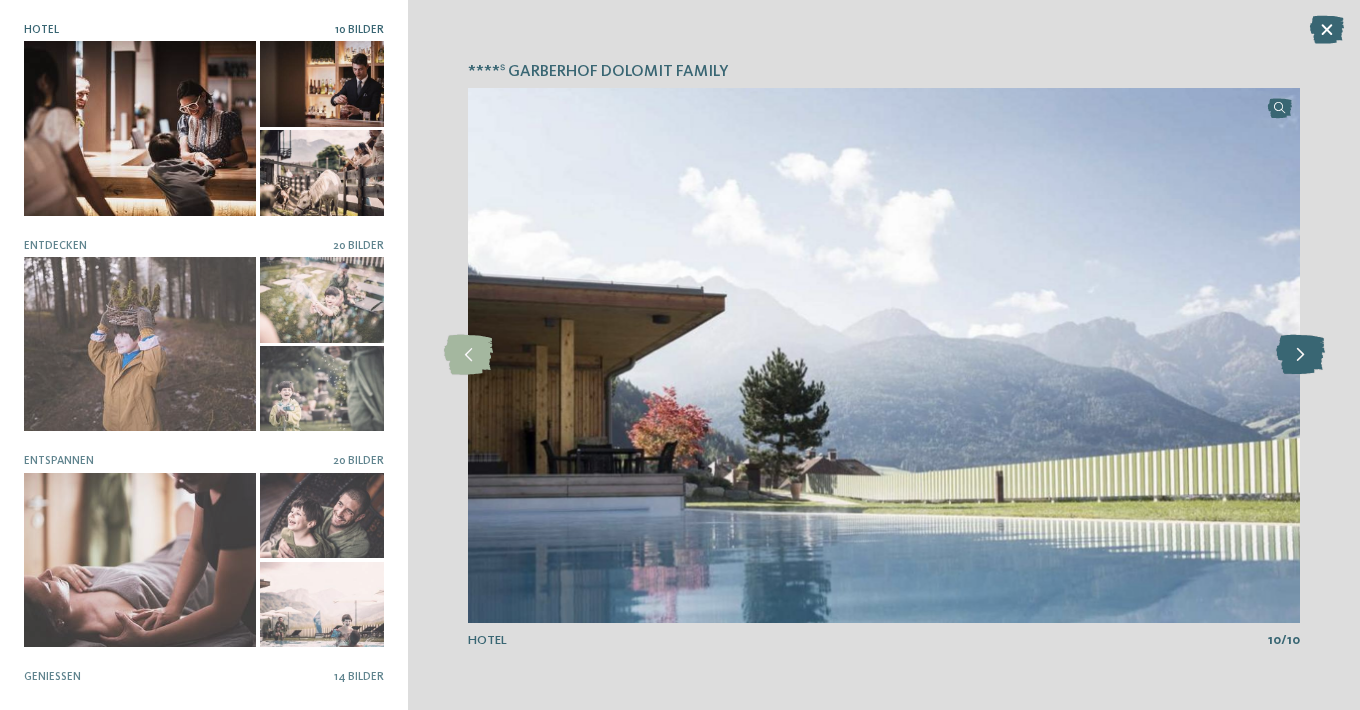 click at bounding box center [1300, 355] 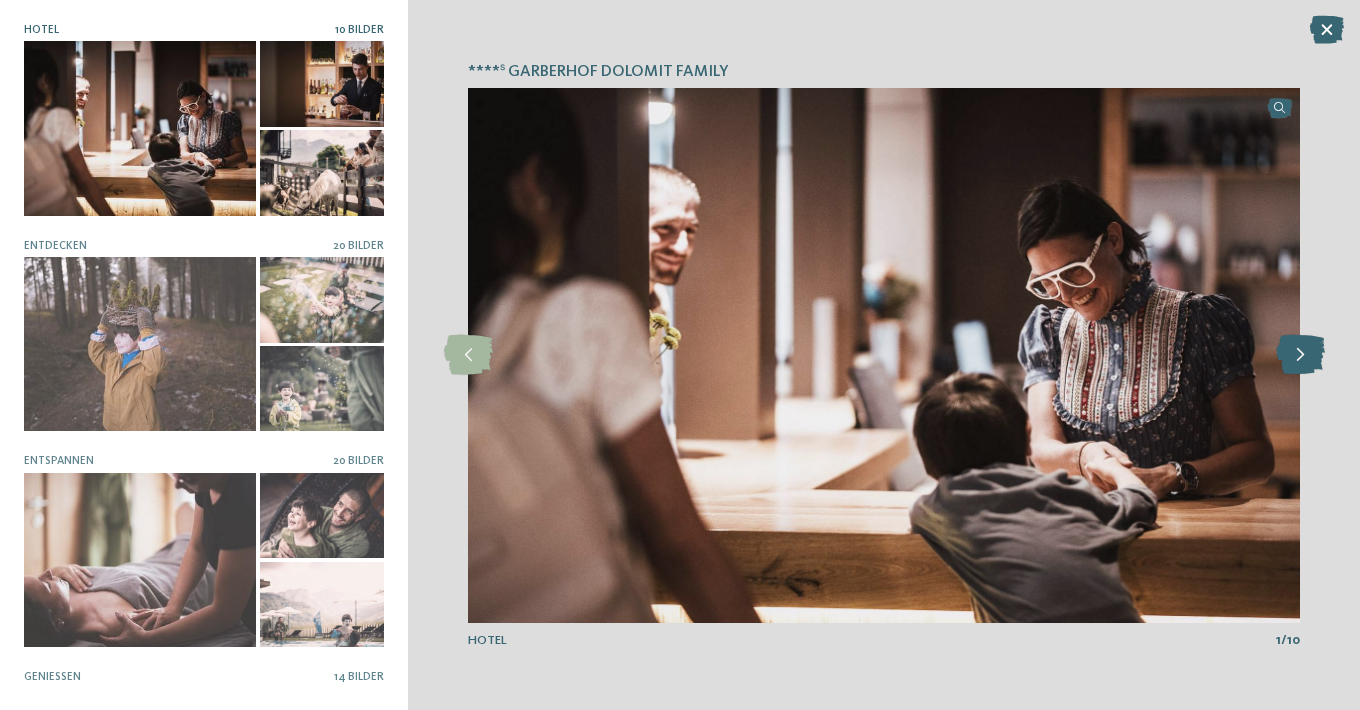 click at bounding box center [1300, 355] 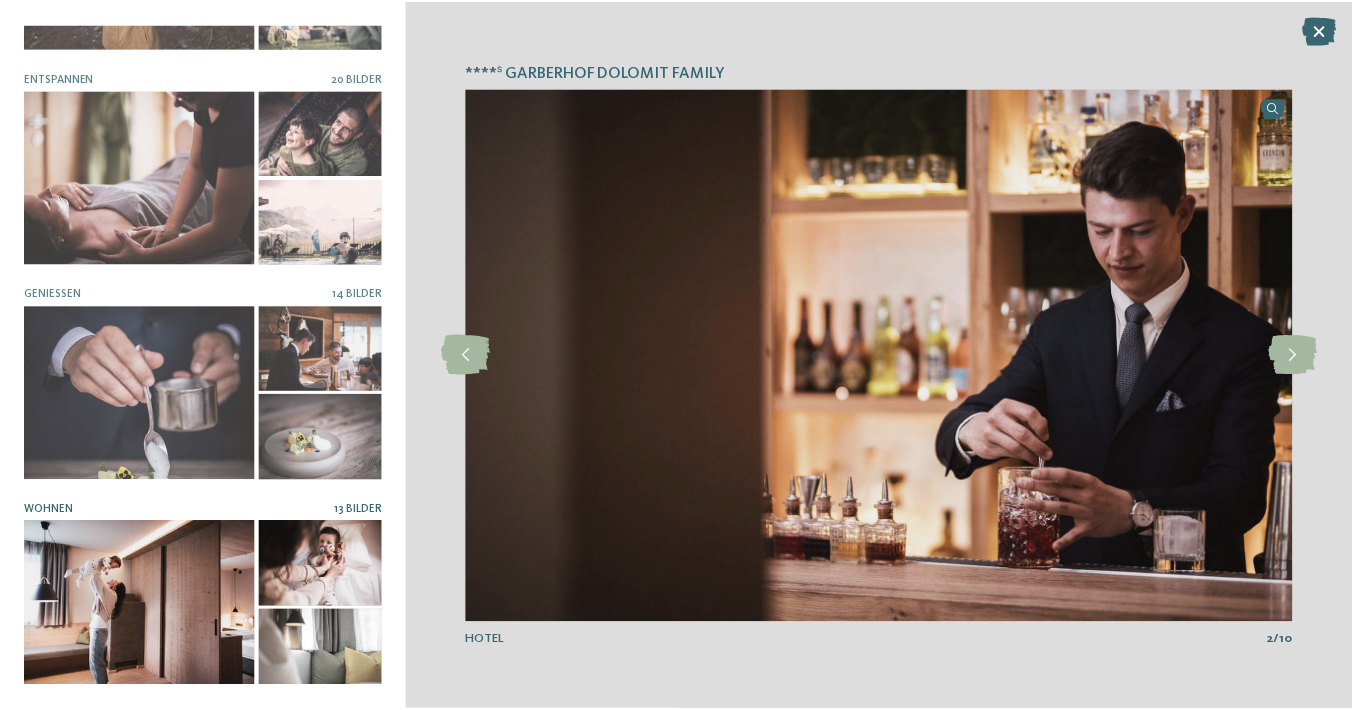 scroll, scrollTop: 381, scrollLeft: 0, axis: vertical 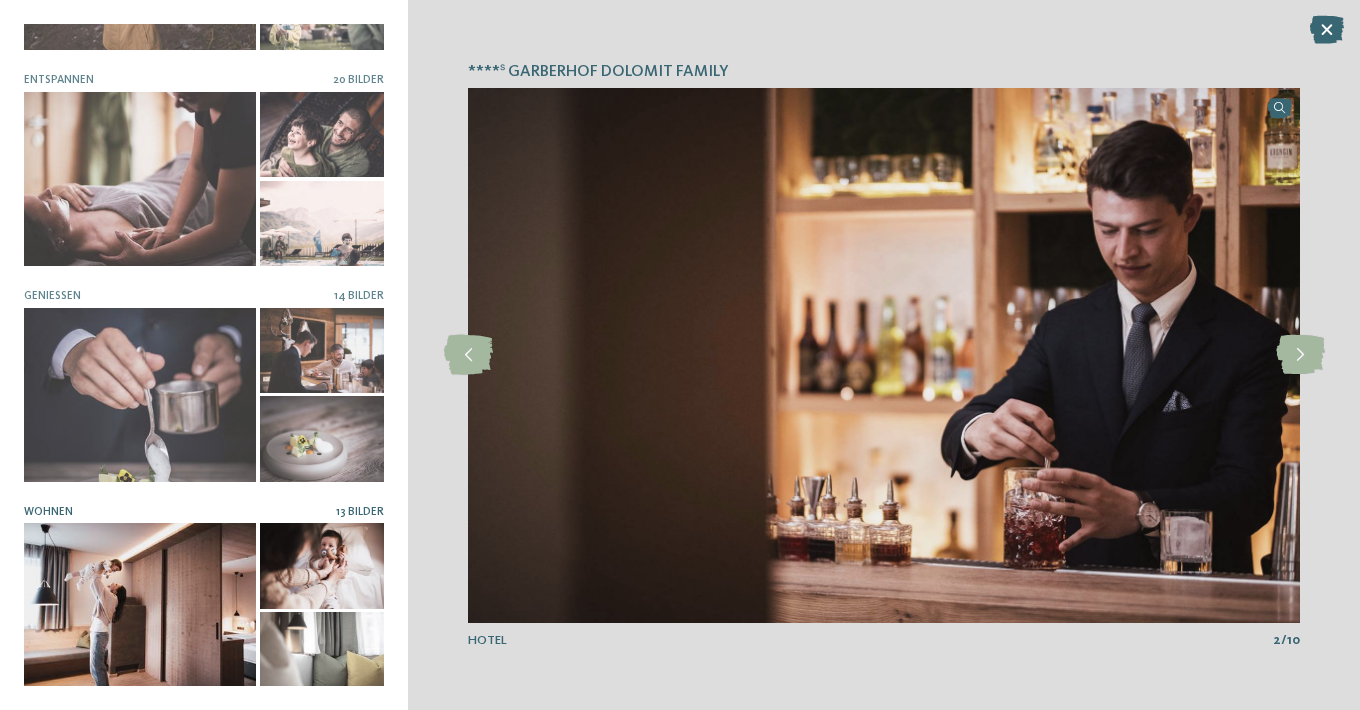 click at bounding box center [140, 610] 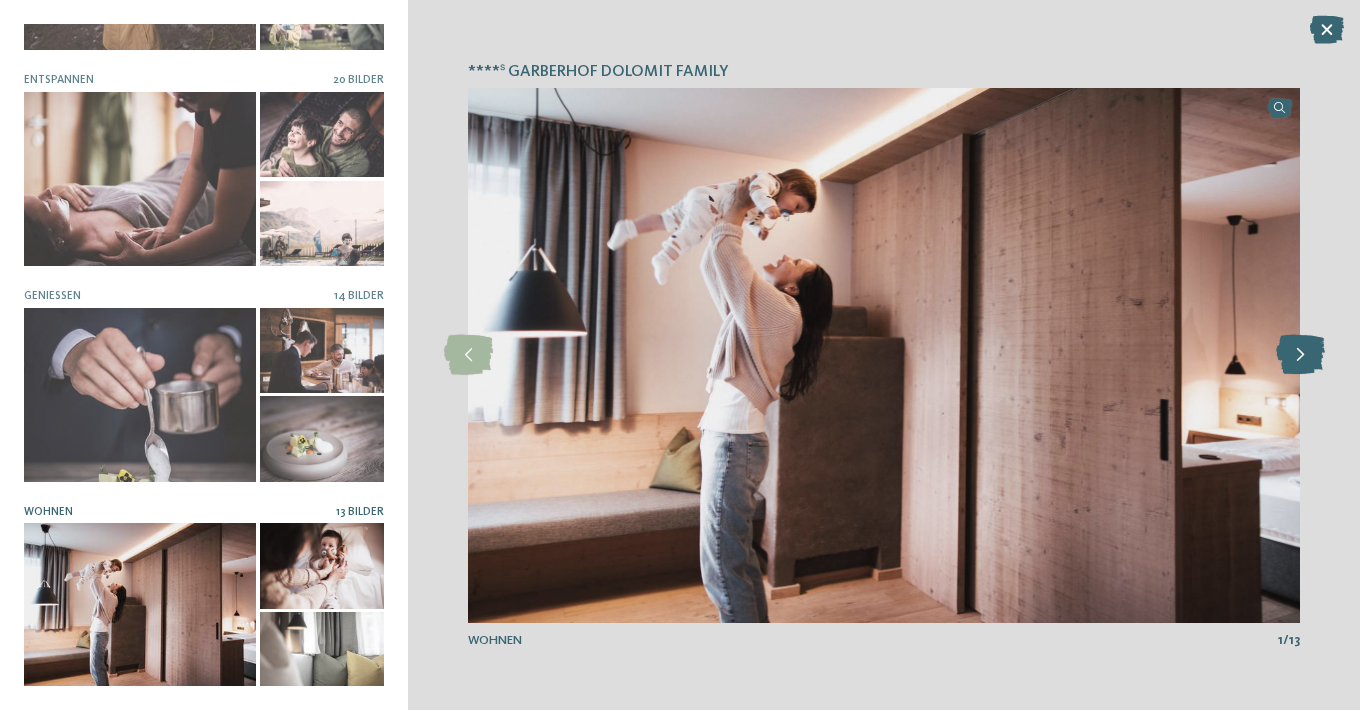 click at bounding box center (1300, 355) 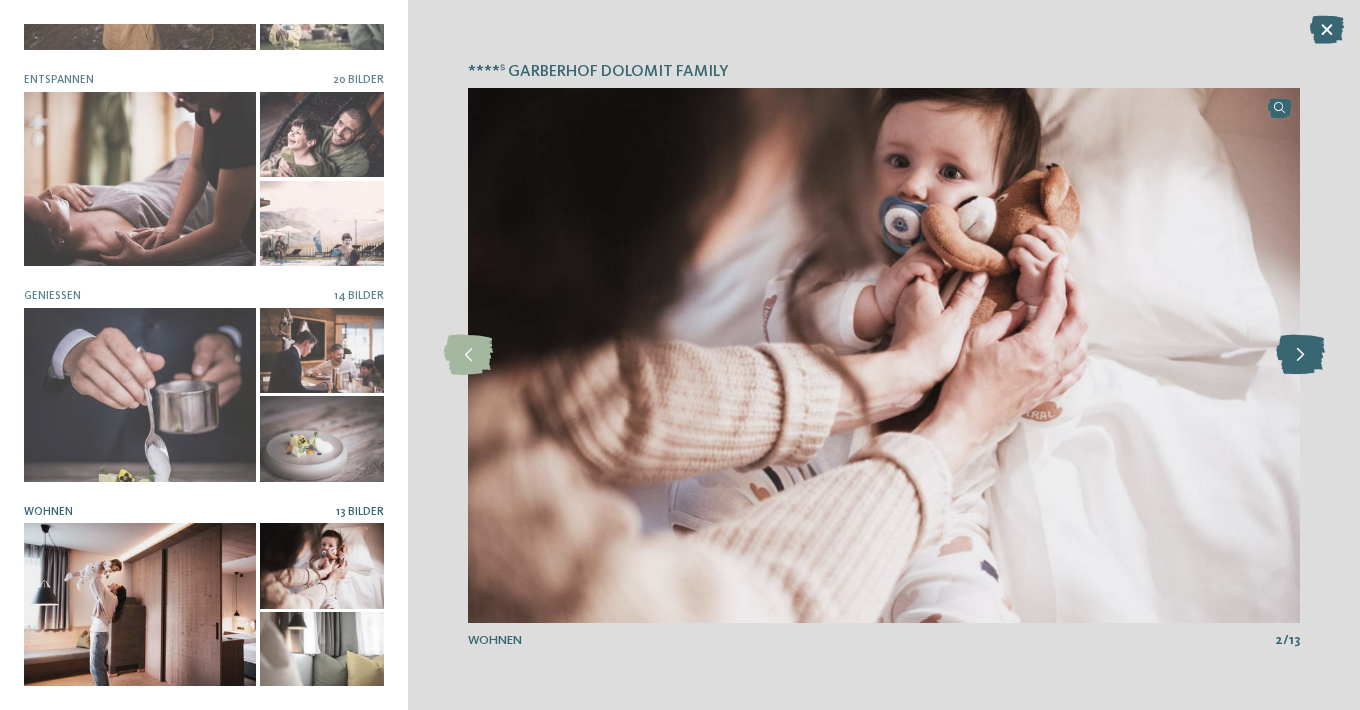 click at bounding box center [1300, 355] 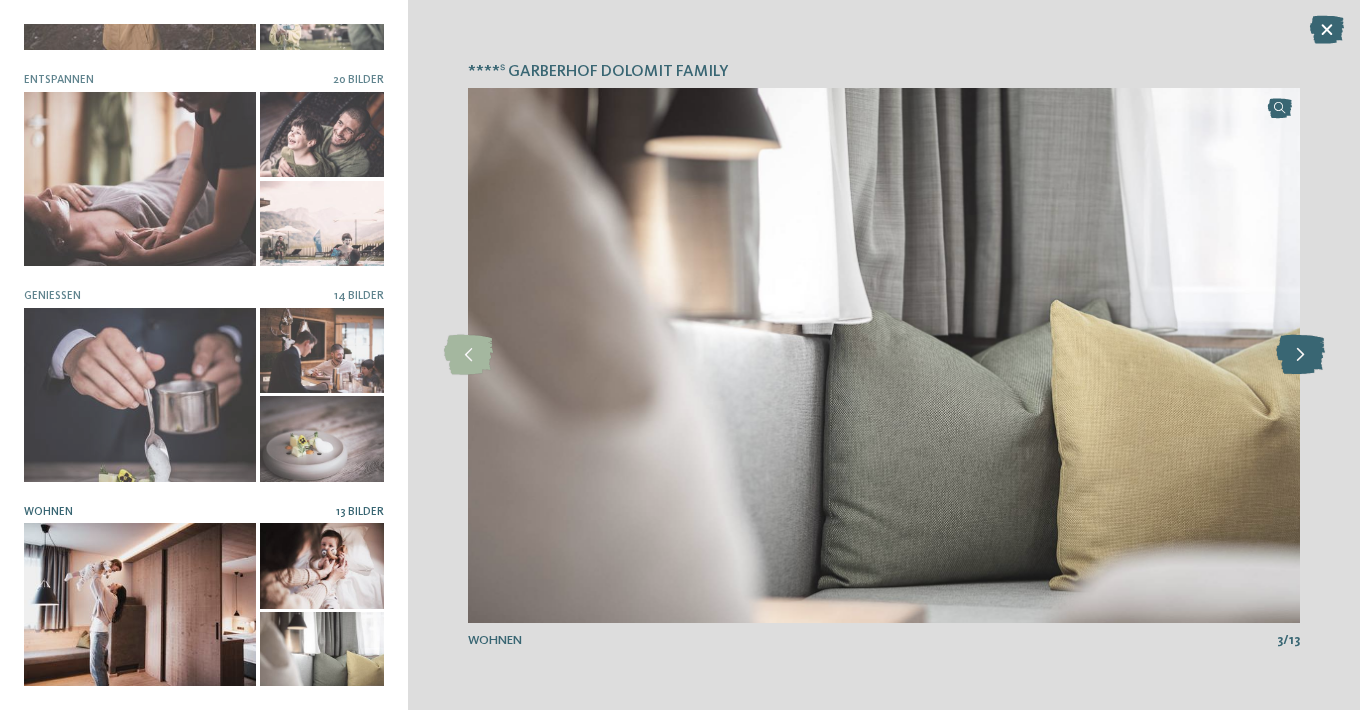 click at bounding box center (1300, 355) 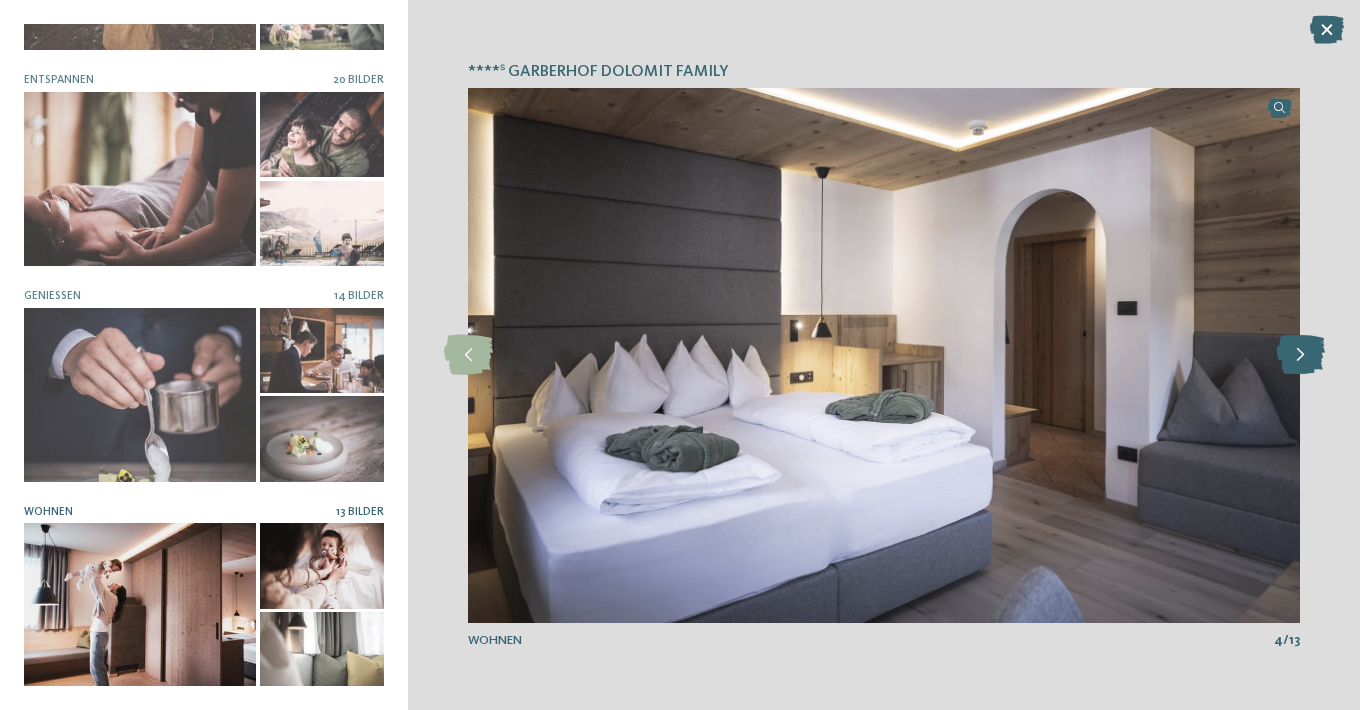 click at bounding box center [1300, 355] 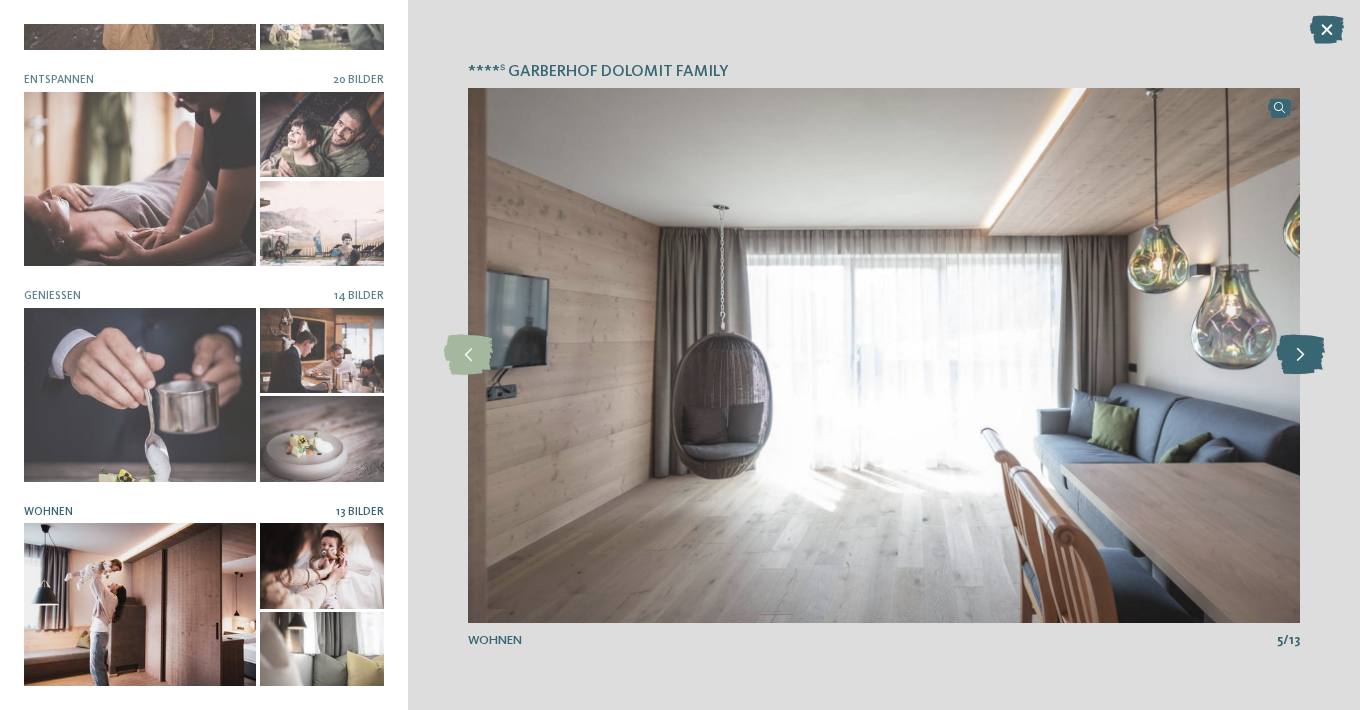 click at bounding box center [1300, 355] 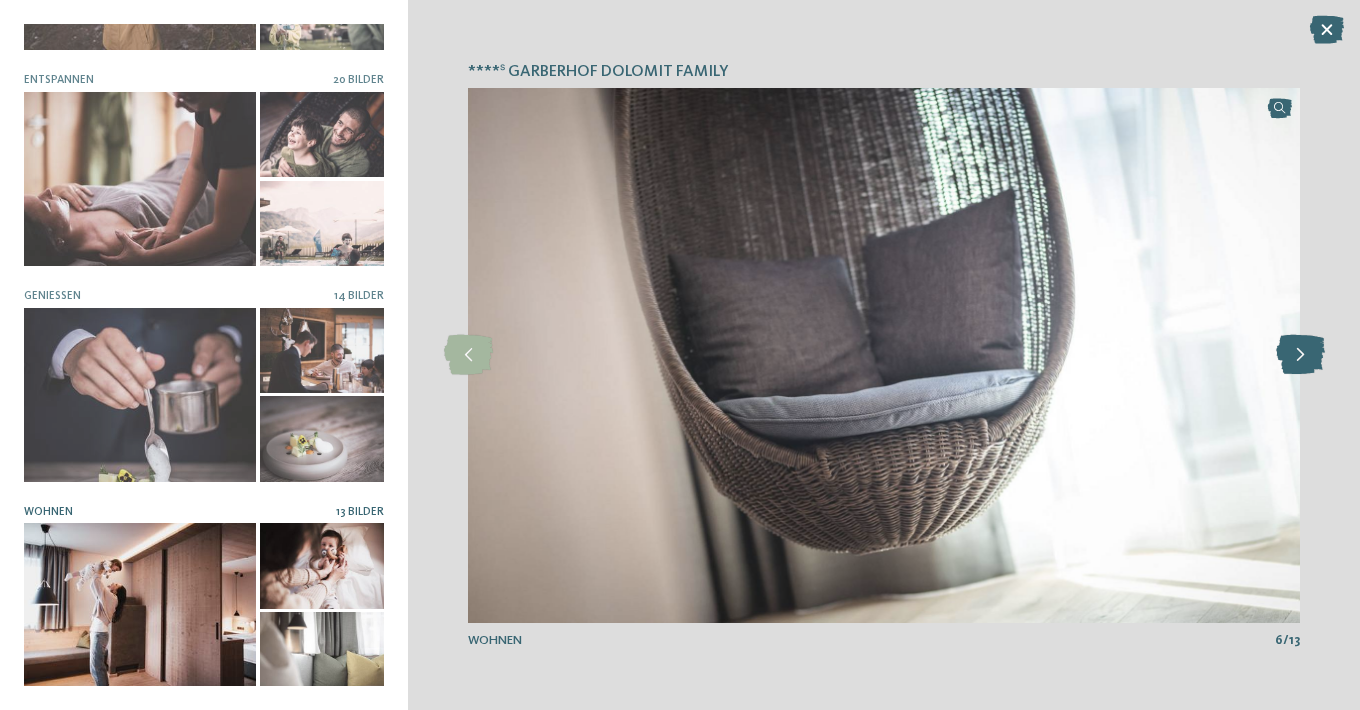 click at bounding box center (1300, 355) 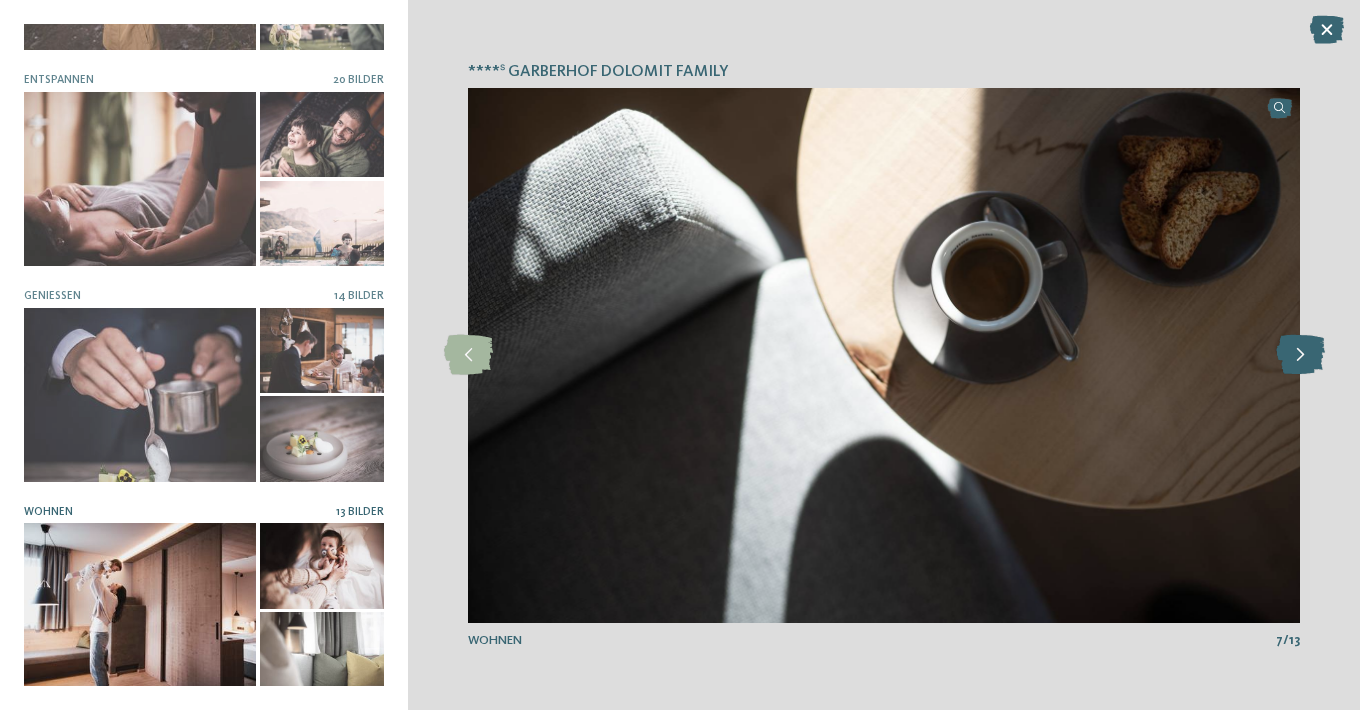 click at bounding box center [1300, 355] 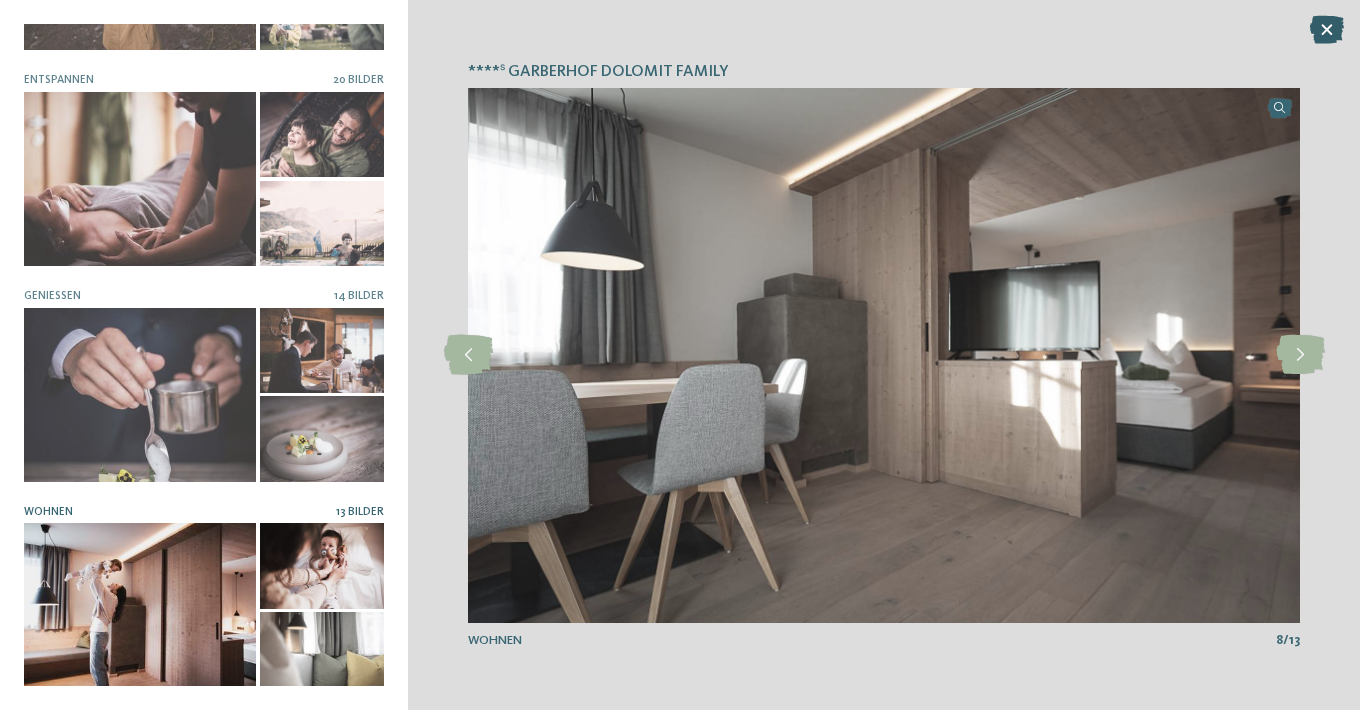 click at bounding box center (1327, 30) 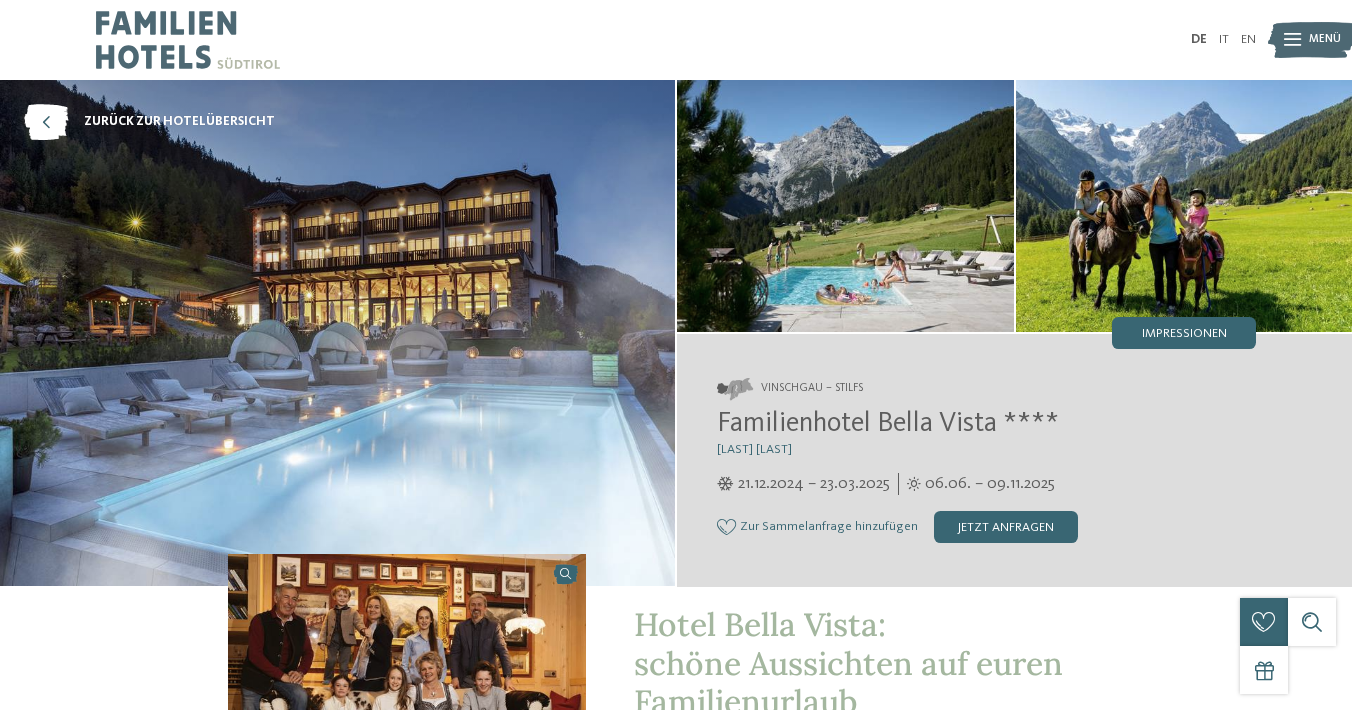scroll, scrollTop: 0, scrollLeft: 0, axis: both 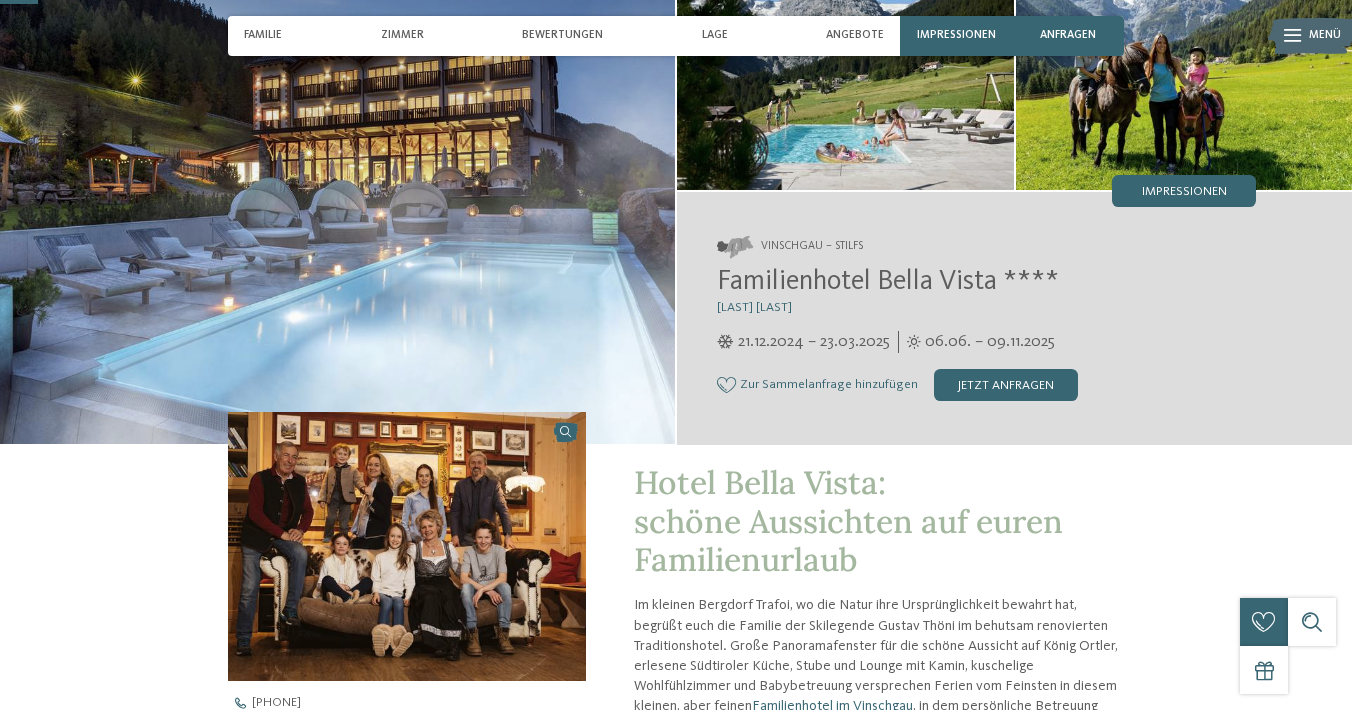 click at bounding box center (845, 64) 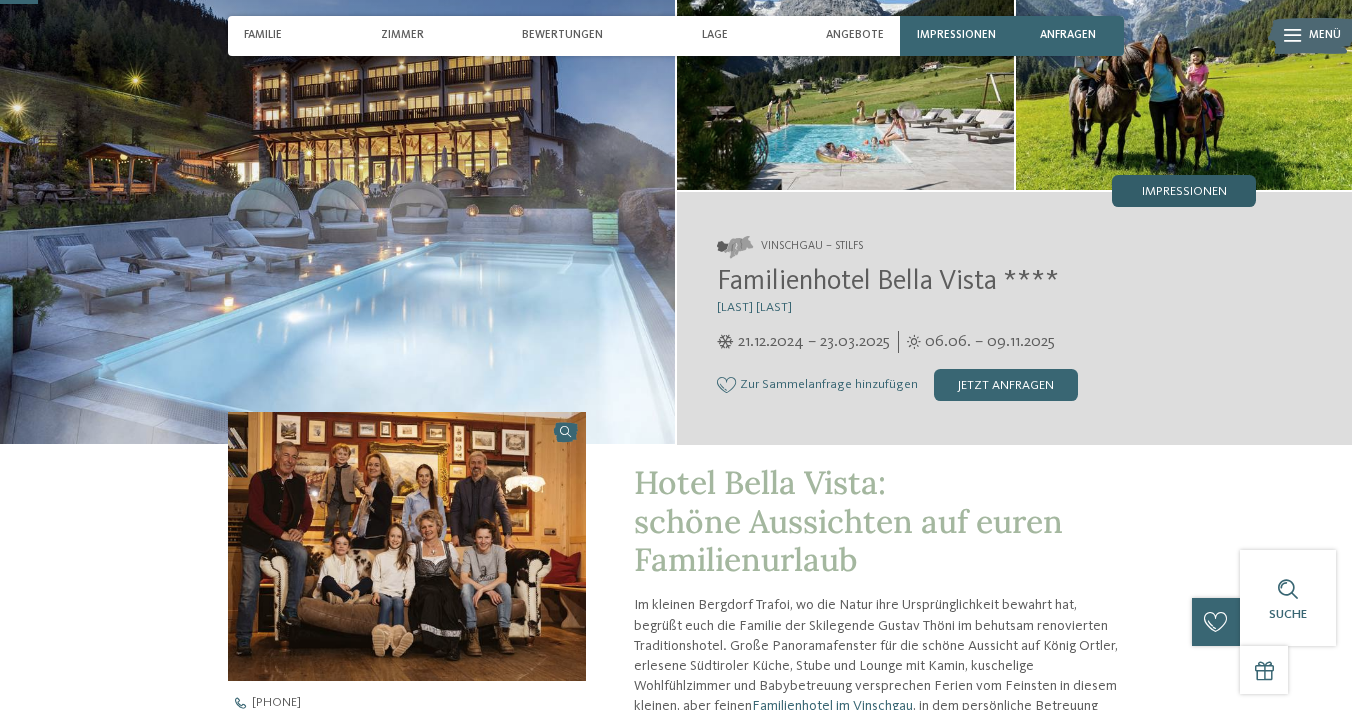 click on "Impressionen" at bounding box center (1184, 192) 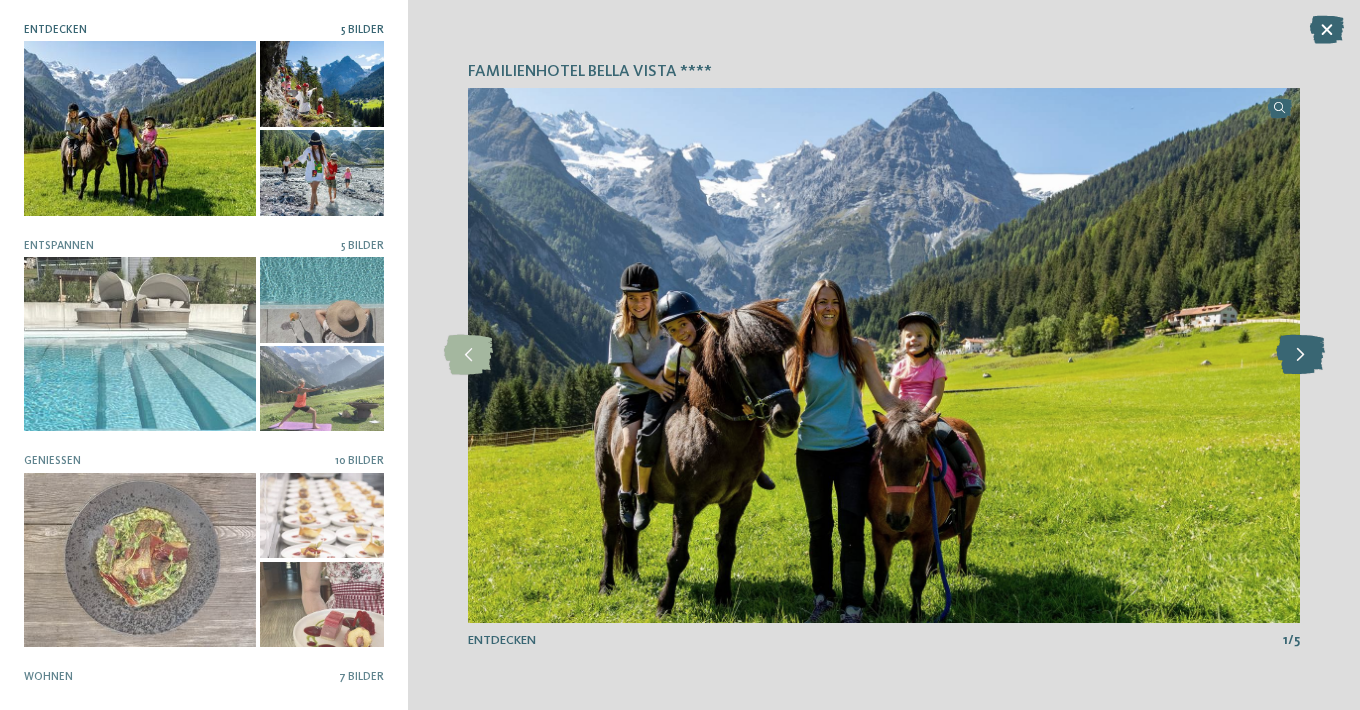 click at bounding box center (1300, 355) 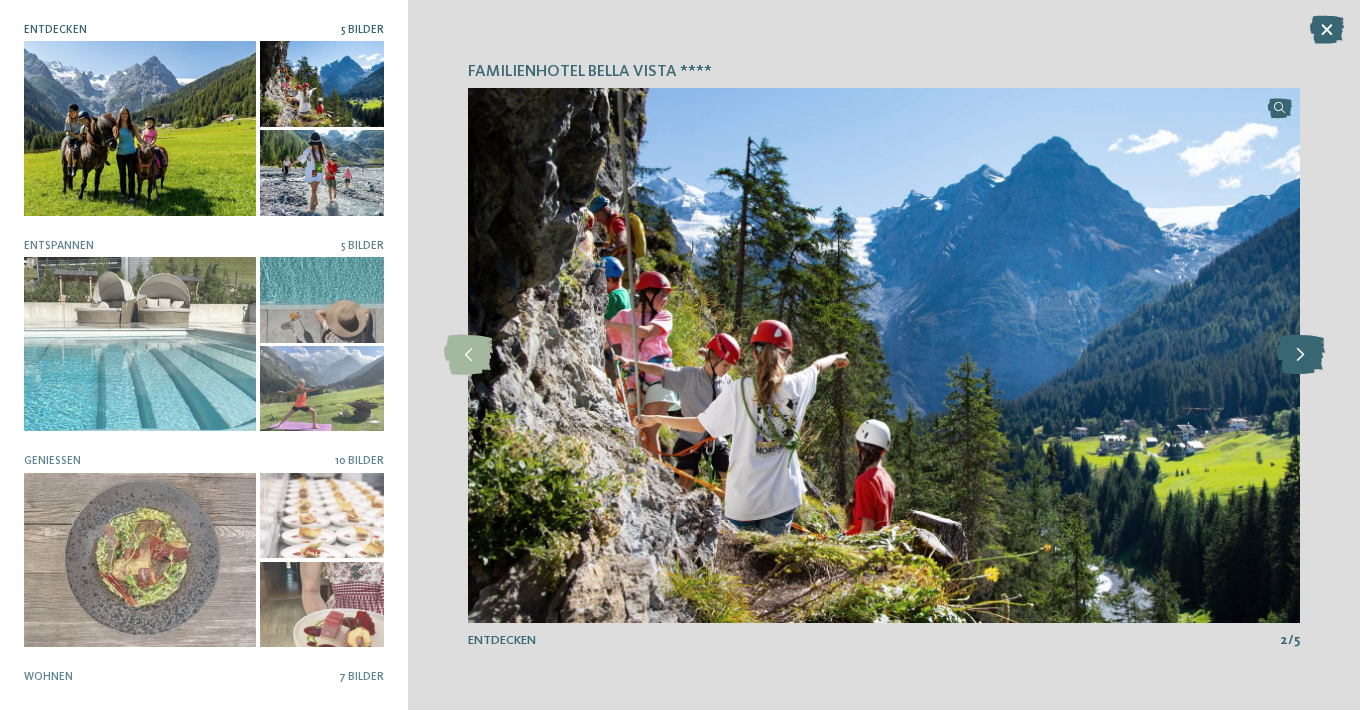 click at bounding box center [1300, 355] 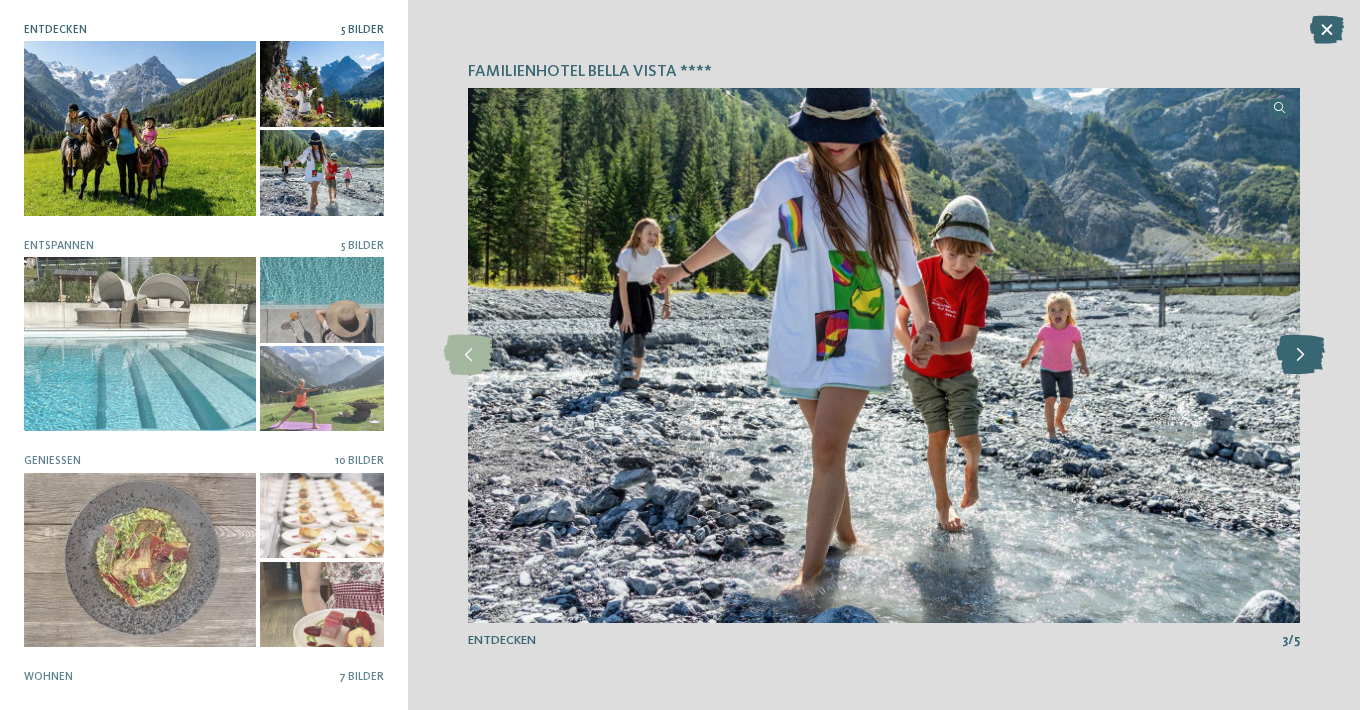 click at bounding box center (1300, 355) 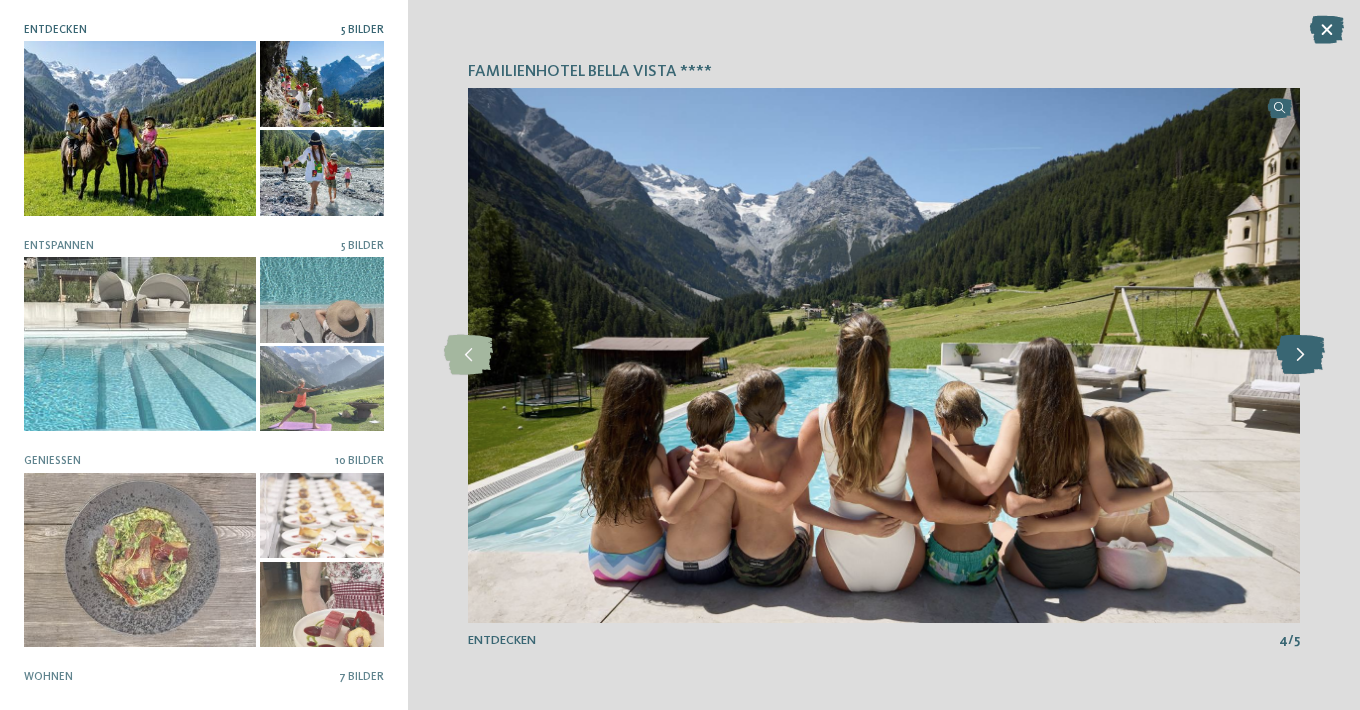 click at bounding box center [1300, 355] 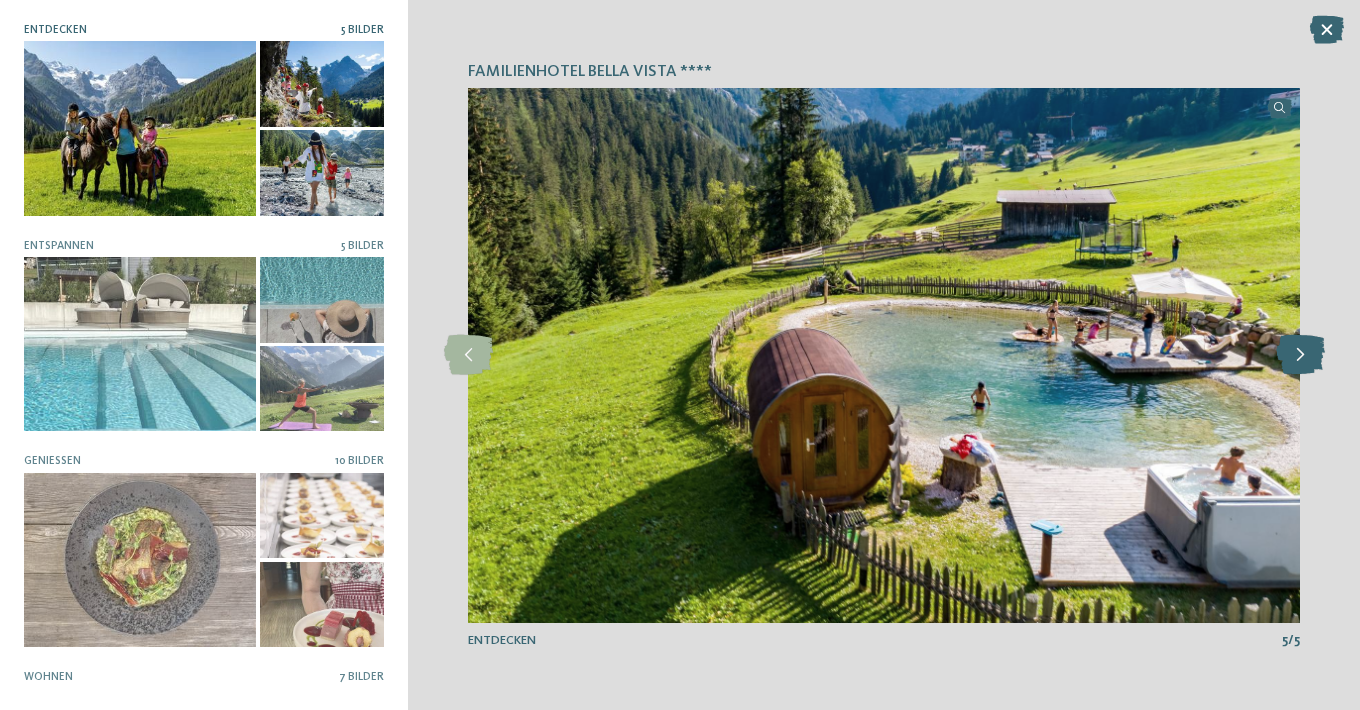 click at bounding box center [1300, 355] 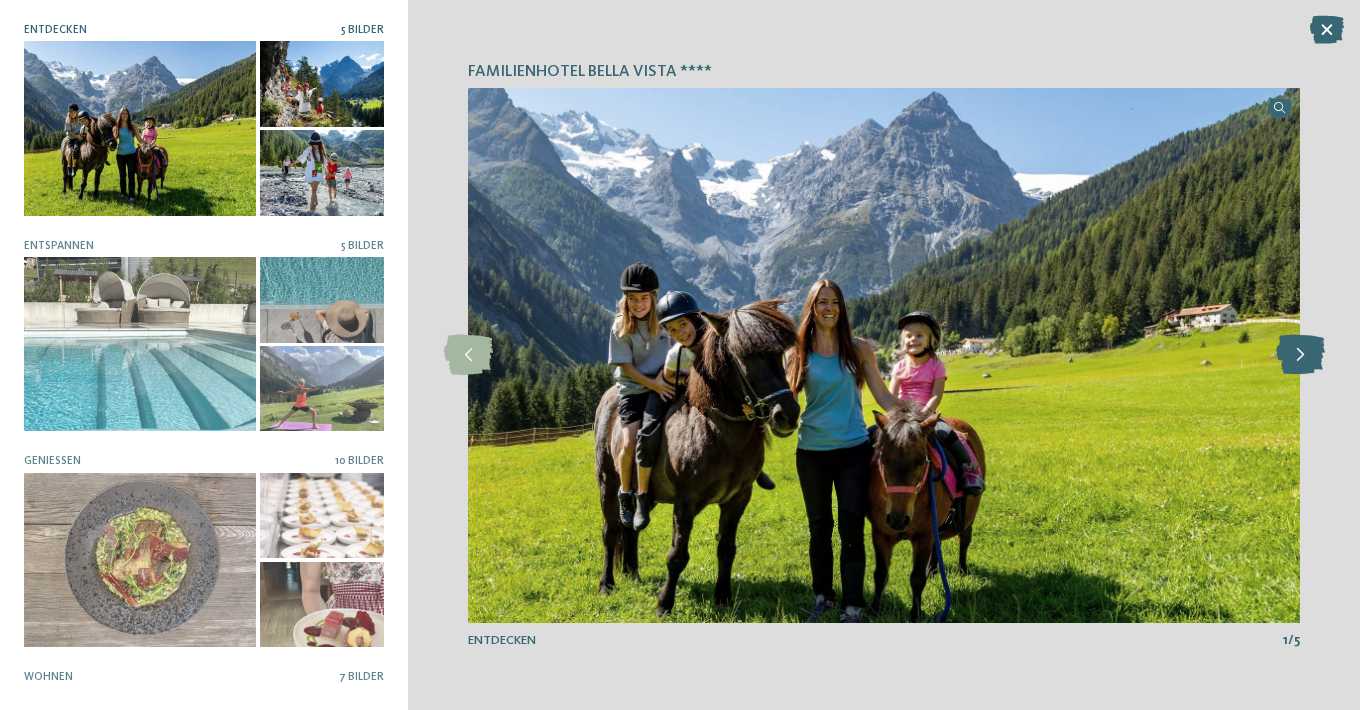 click at bounding box center (1300, 355) 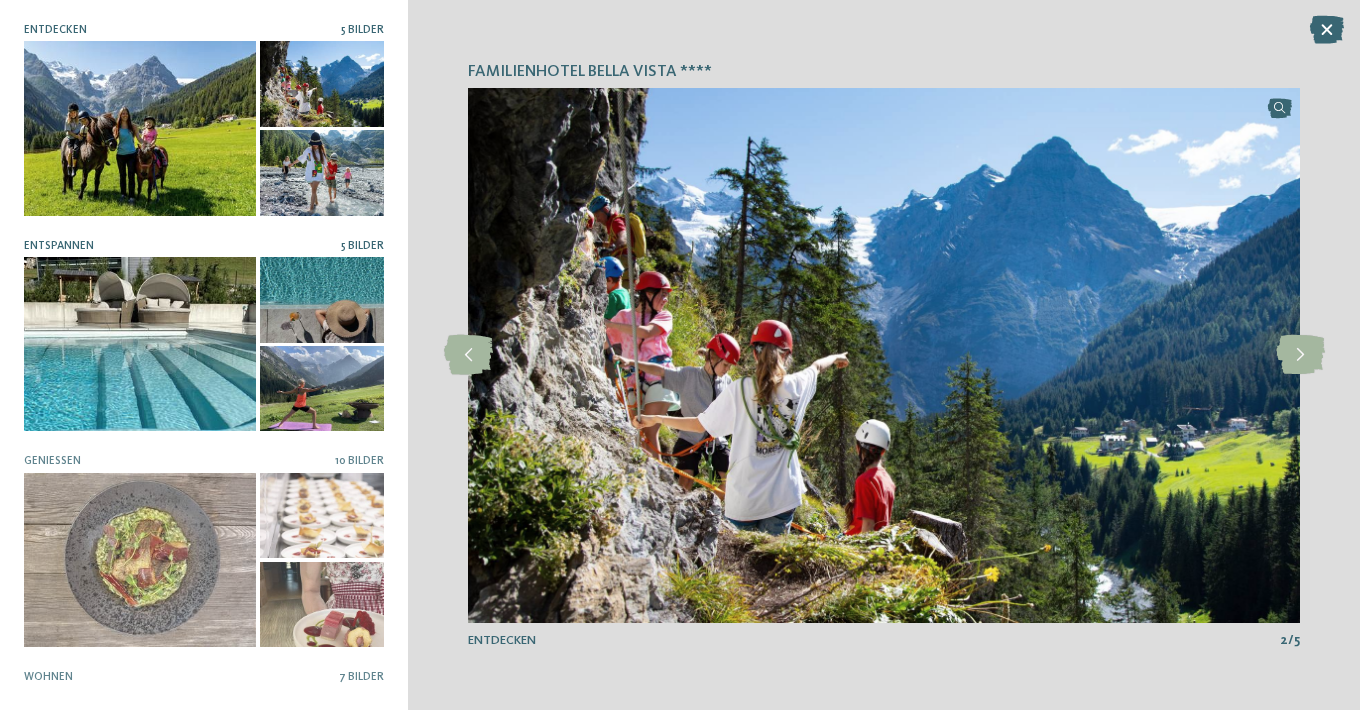 click at bounding box center [140, 344] 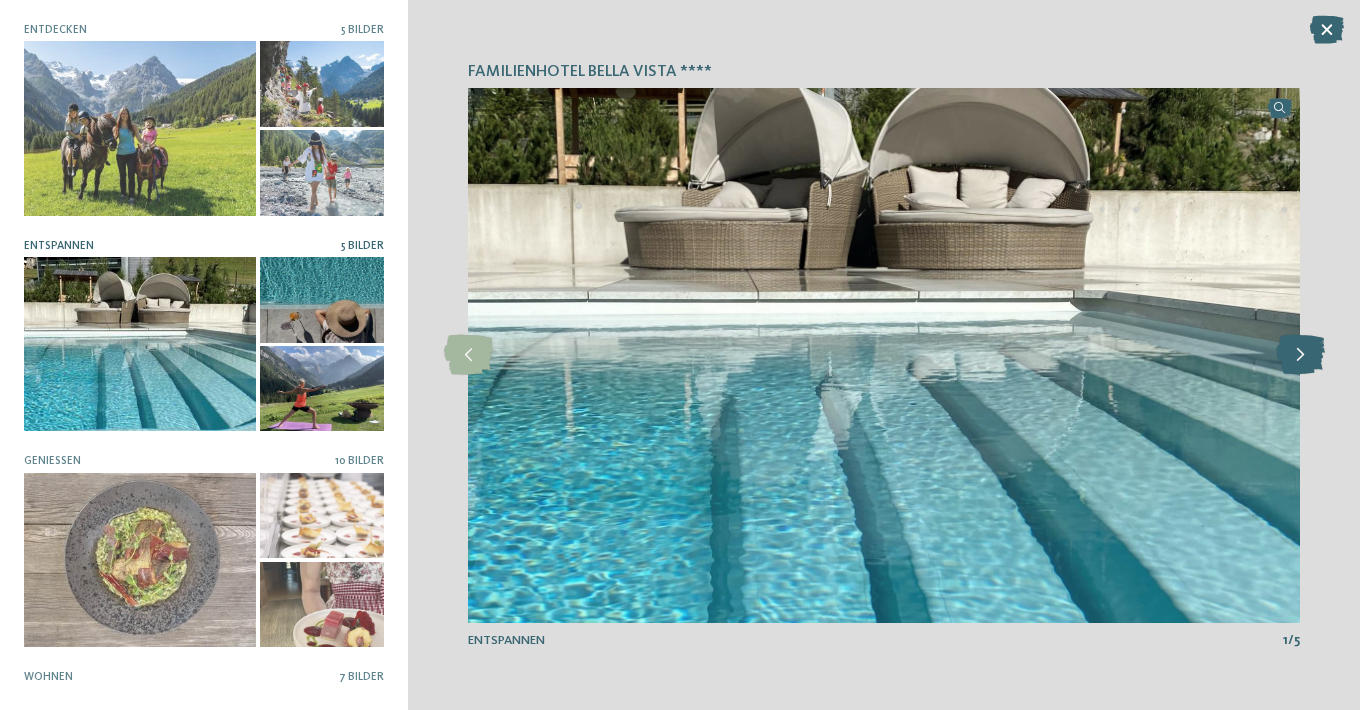 click at bounding box center [1300, 355] 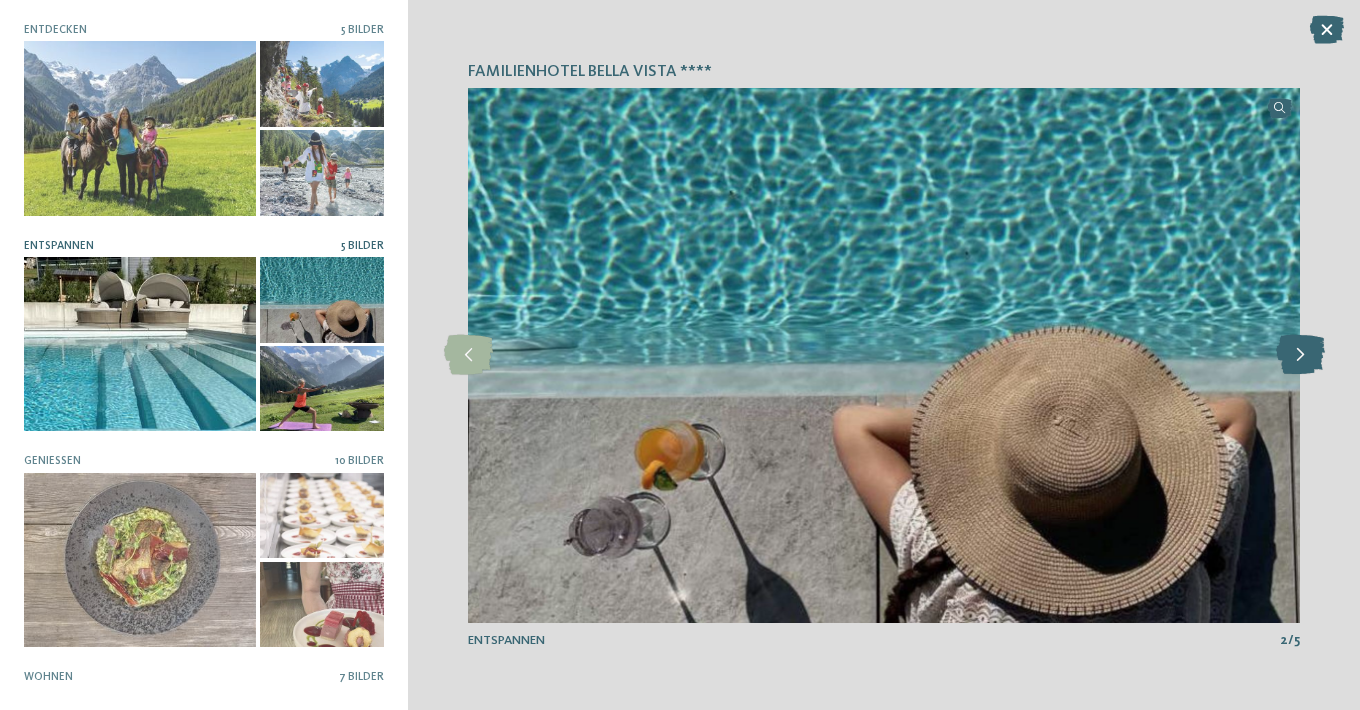 click at bounding box center [1300, 355] 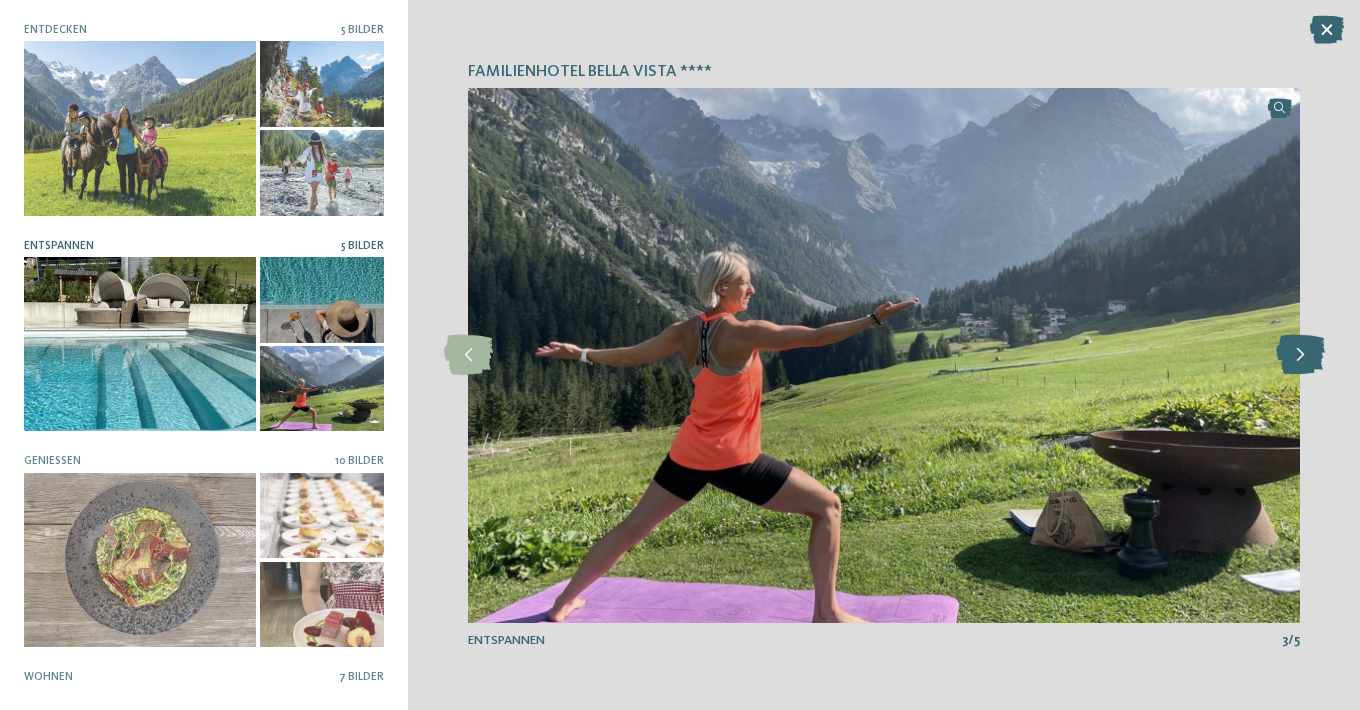 click at bounding box center (1300, 355) 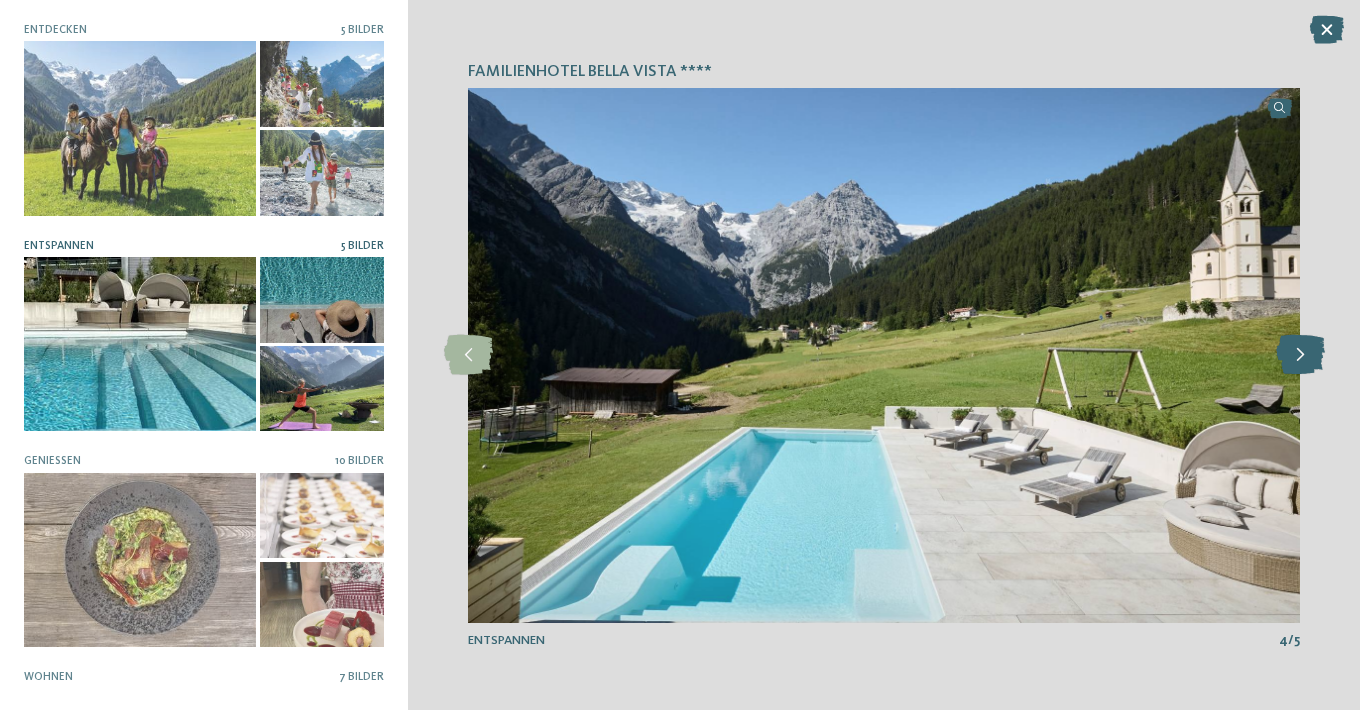 click at bounding box center (1300, 355) 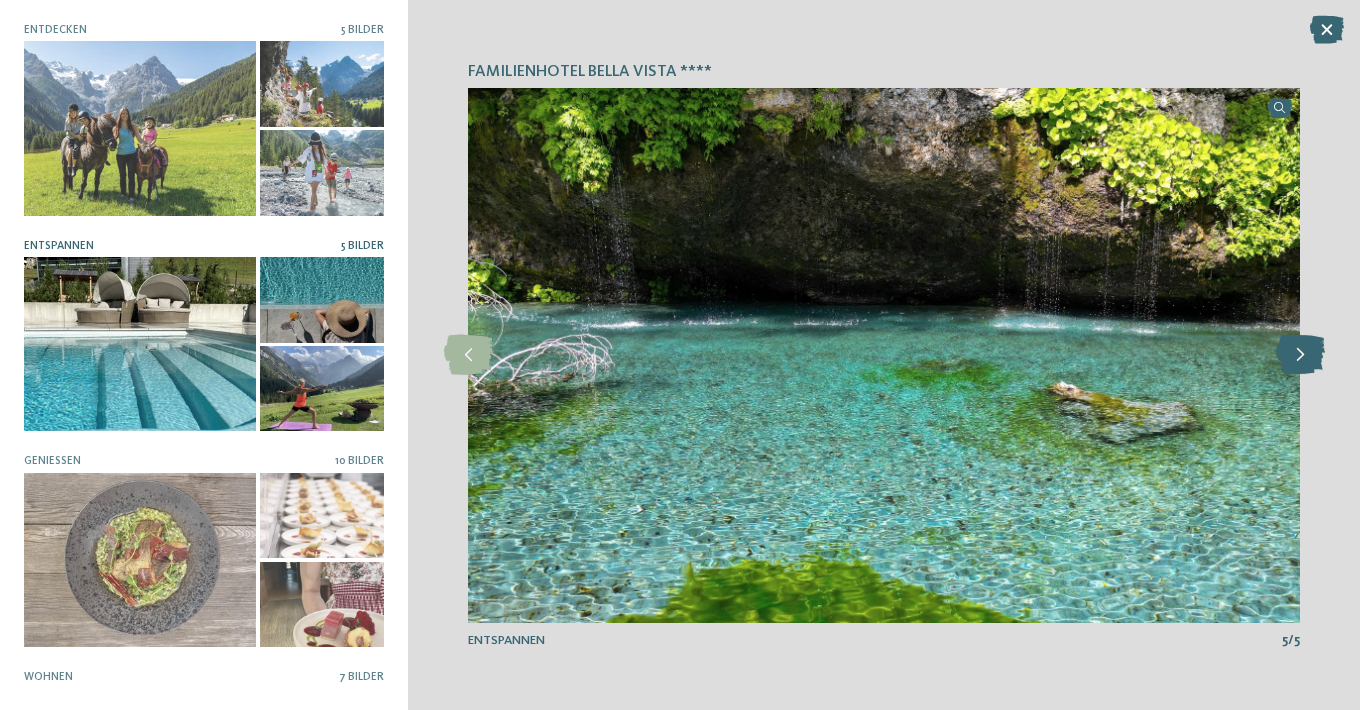 click at bounding box center (1300, 355) 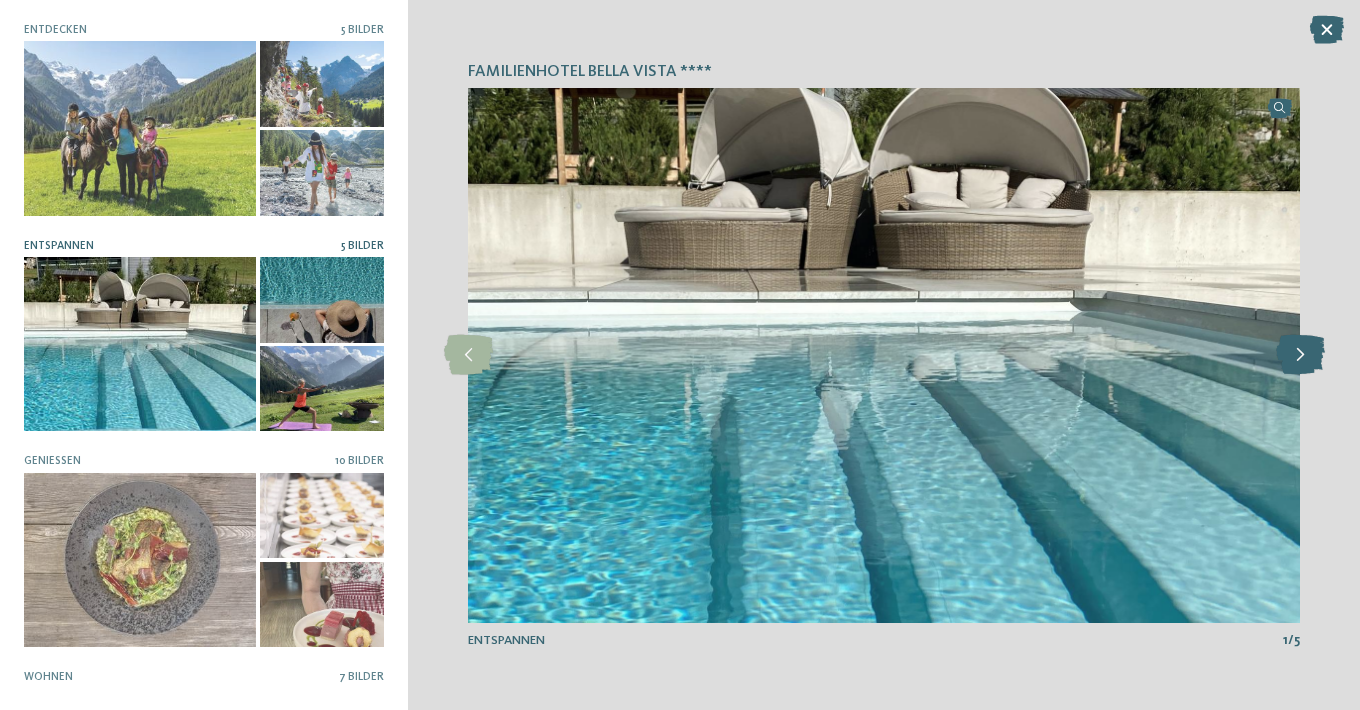 click at bounding box center (1300, 355) 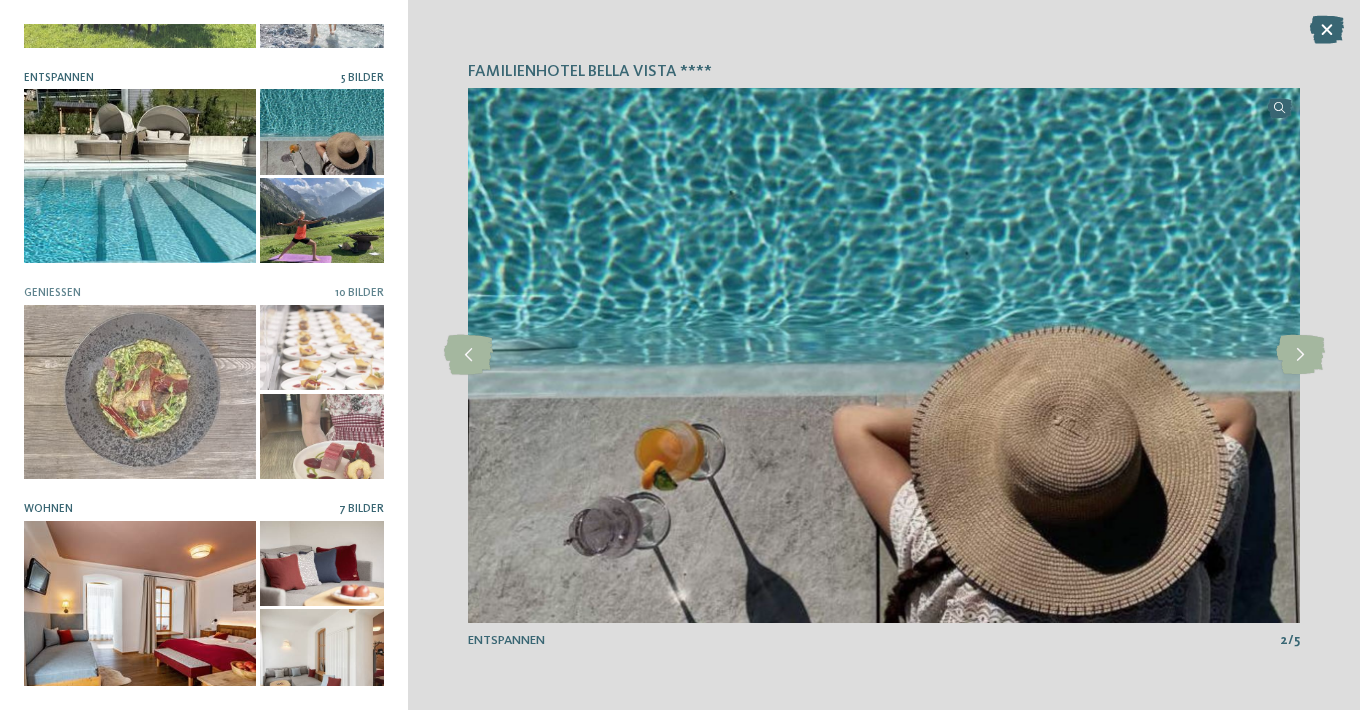 scroll, scrollTop: 167, scrollLeft: 0, axis: vertical 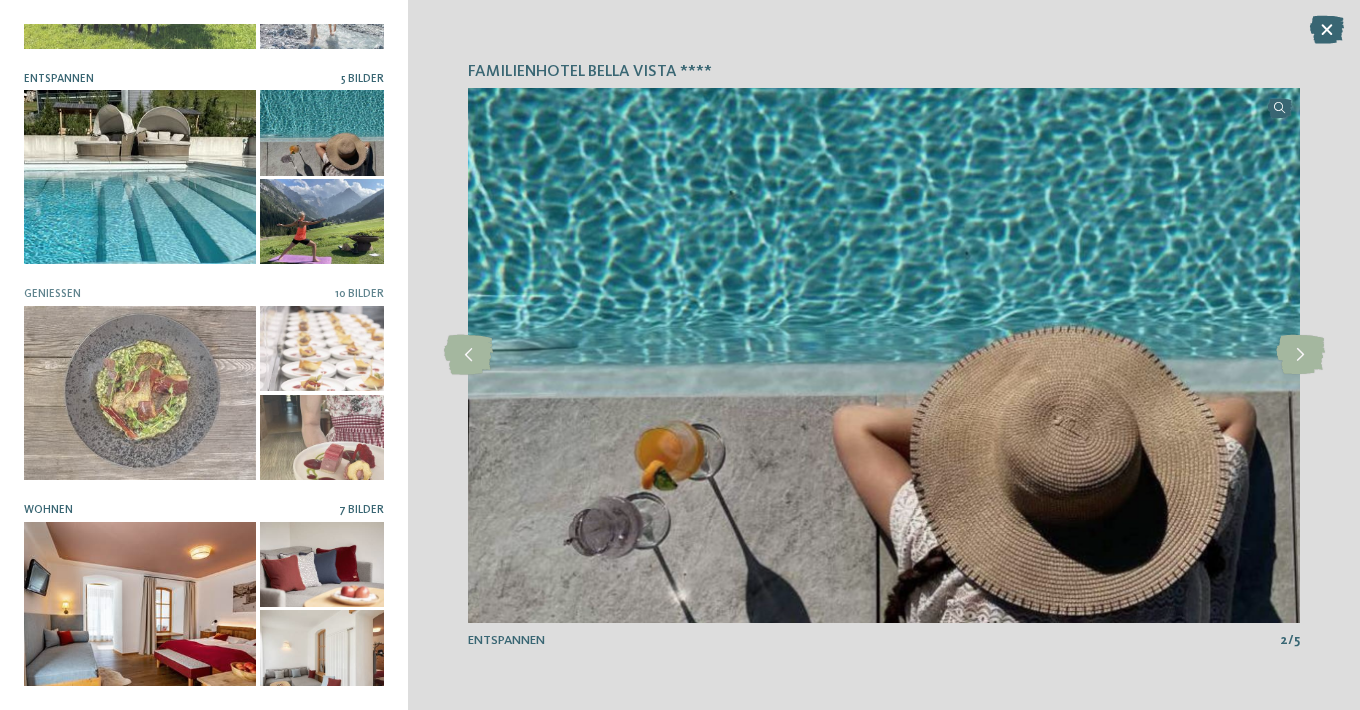 click at bounding box center [140, 609] 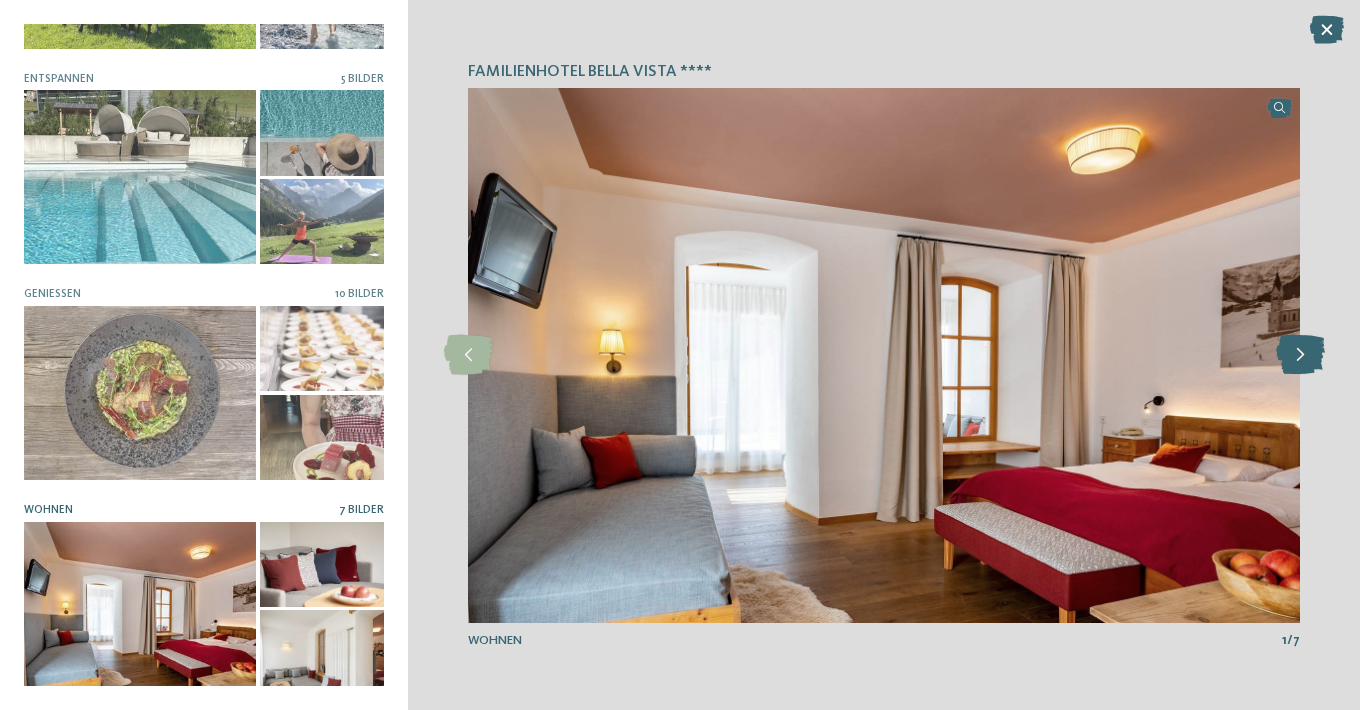 click at bounding box center (1300, 355) 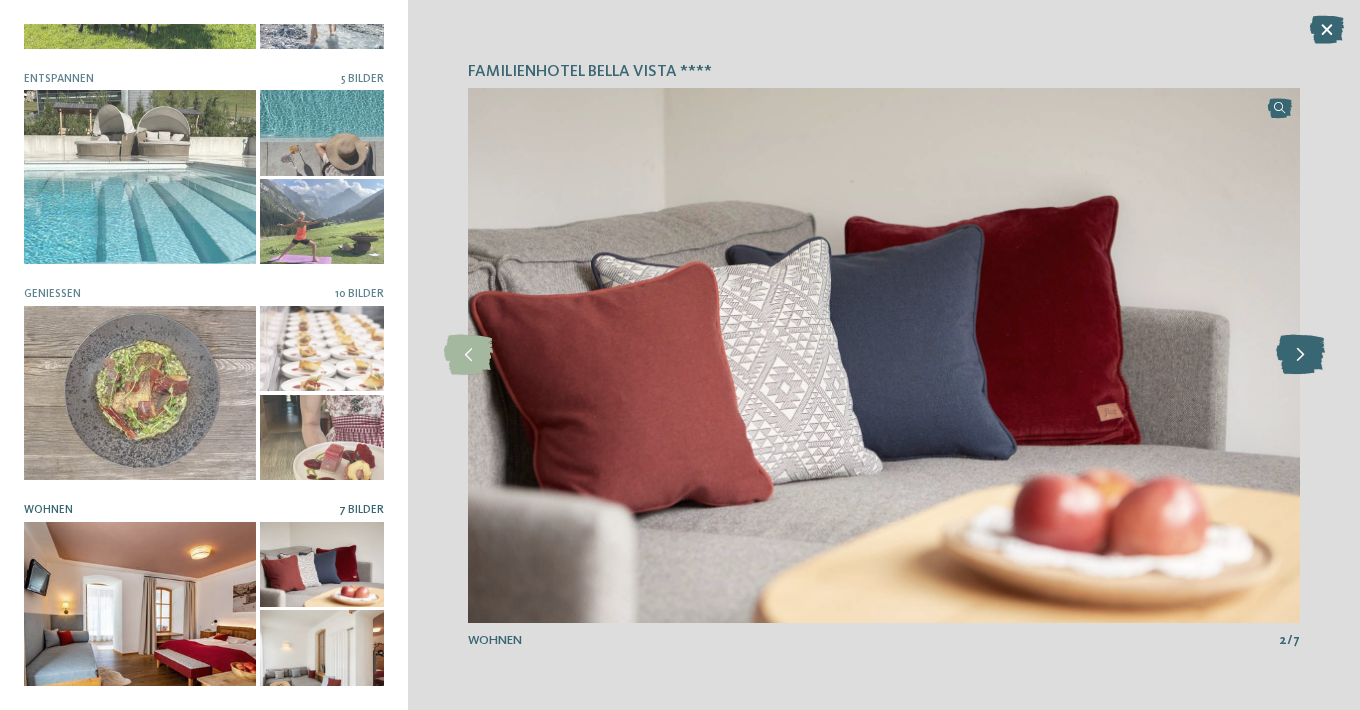click at bounding box center (1300, 355) 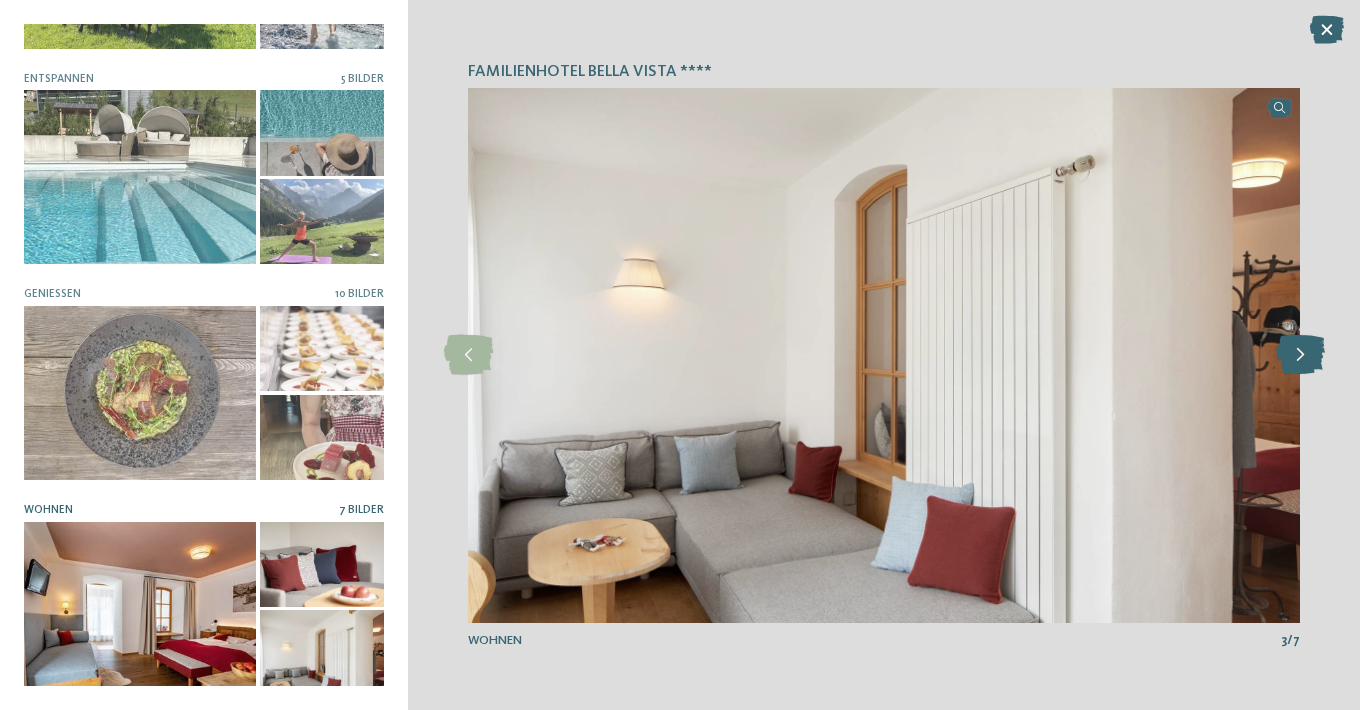 click at bounding box center (1300, 355) 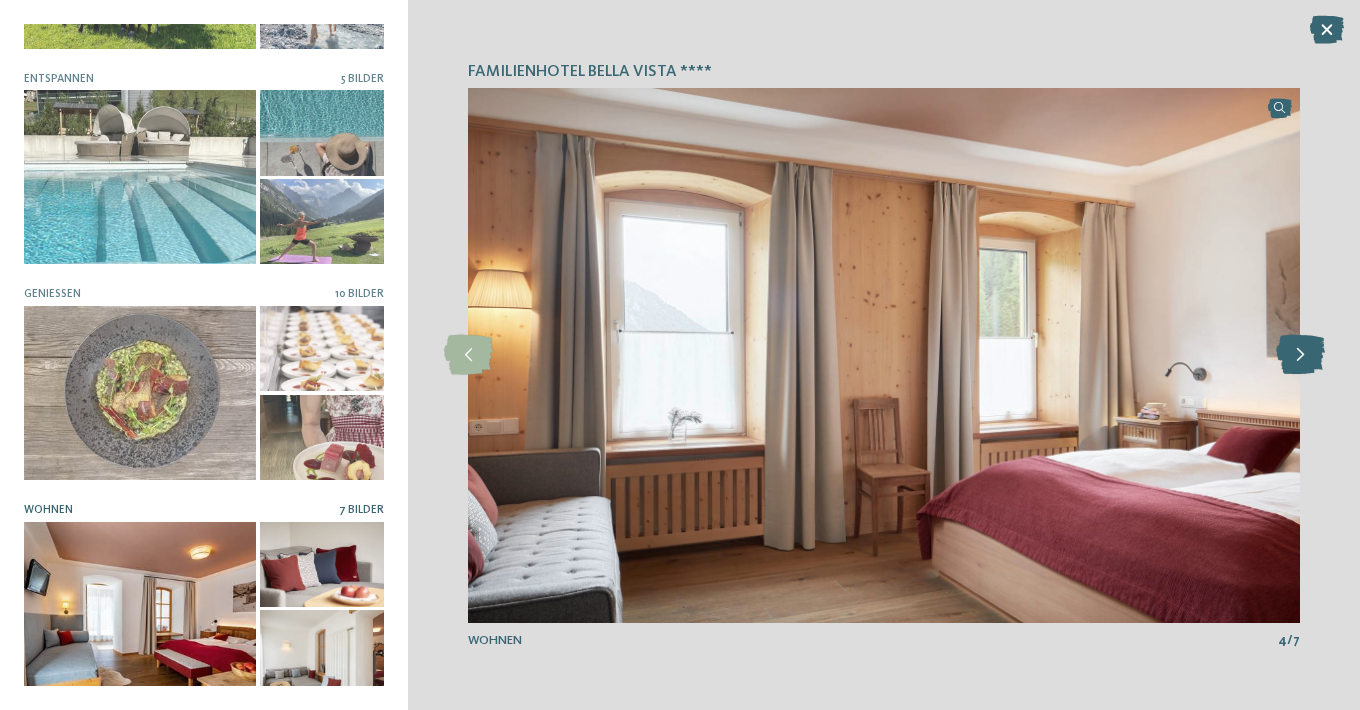 click at bounding box center [1300, 355] 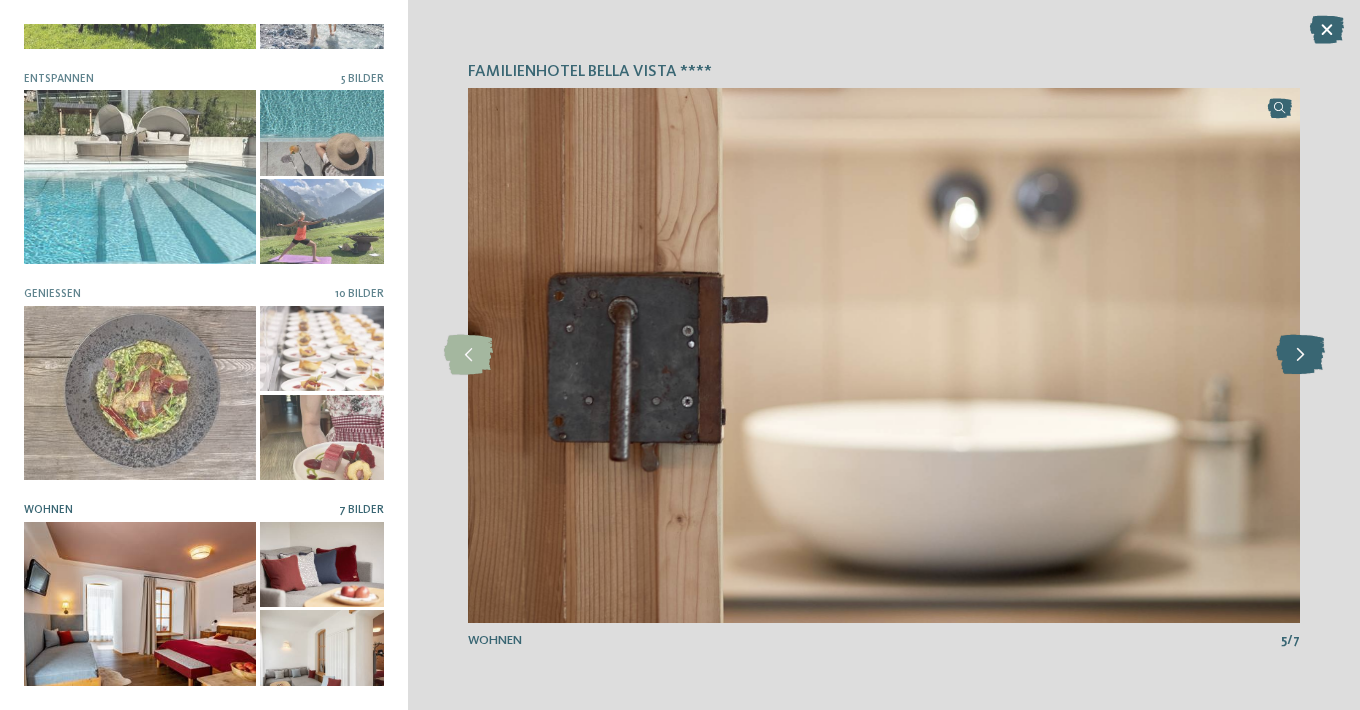 click at bounding box center (1300, 355) 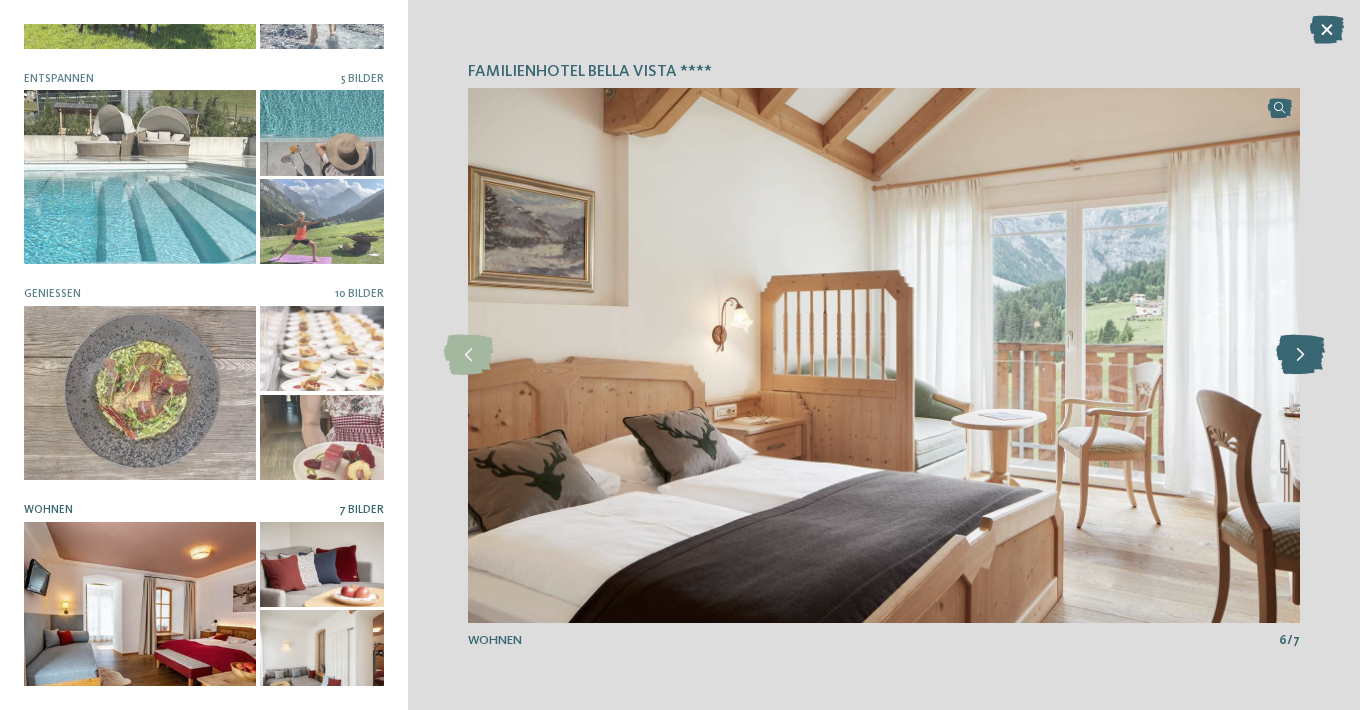 click at bounding box center [1300, 355] 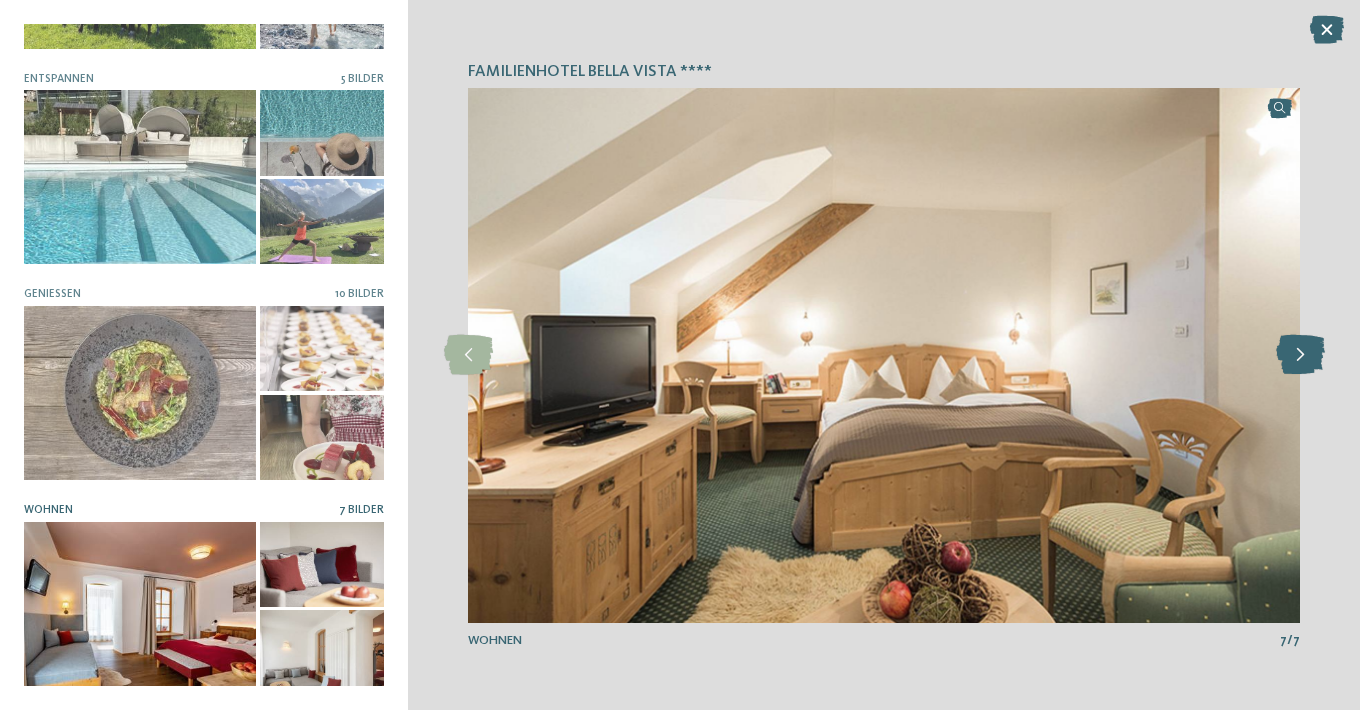click at bounding box center (1300, 355) 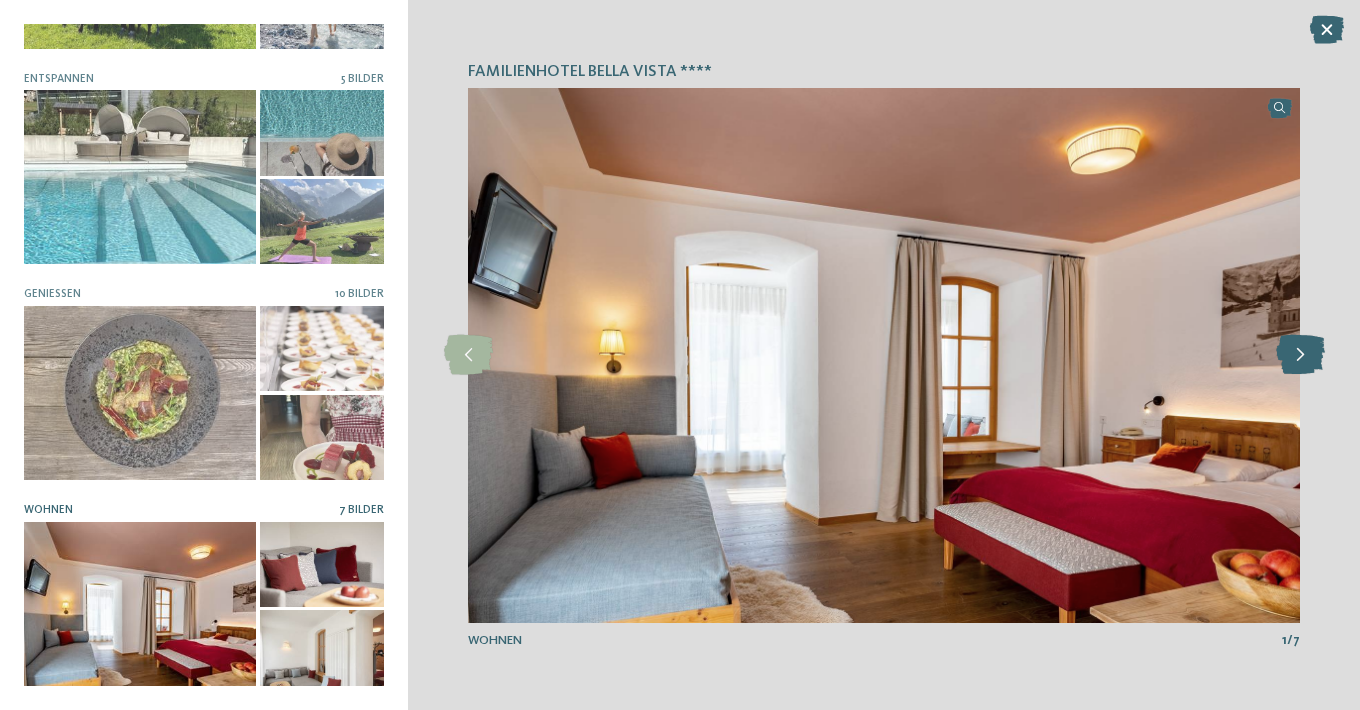 click at bounding box center [1300, 355] 